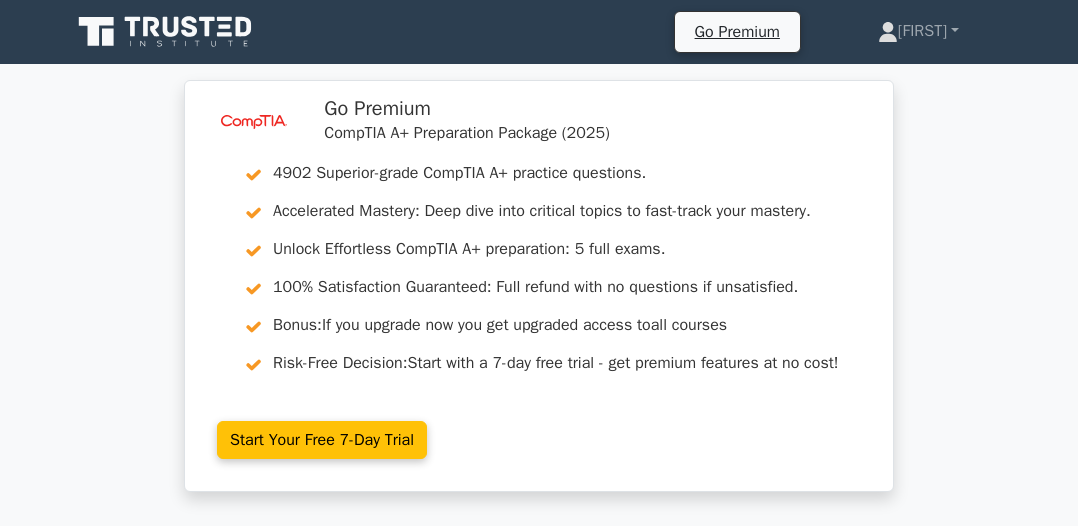 scroll, scrollTop: 0, scrollLeft: 0, axis: both 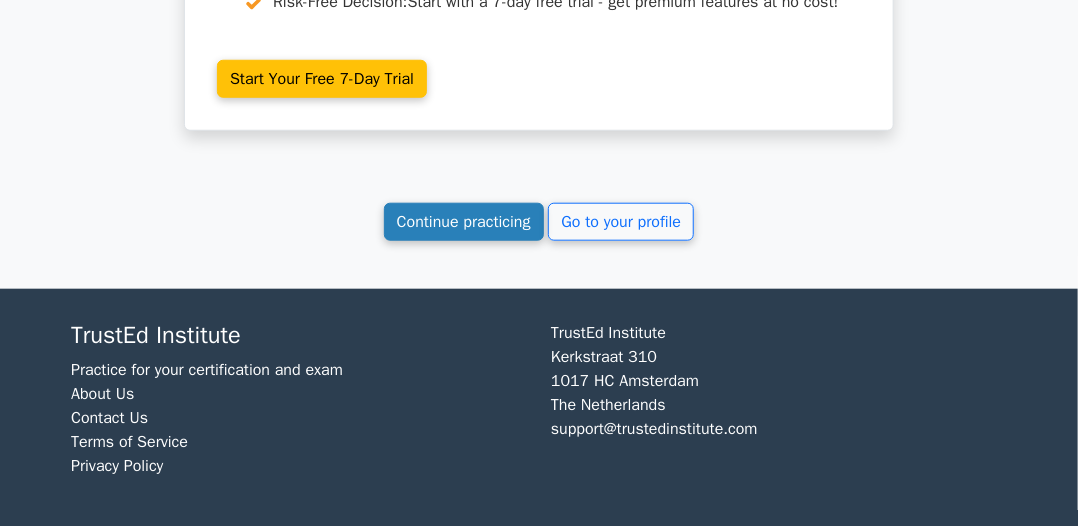 click on "Continue practicing" at bounding box center (464, 222) 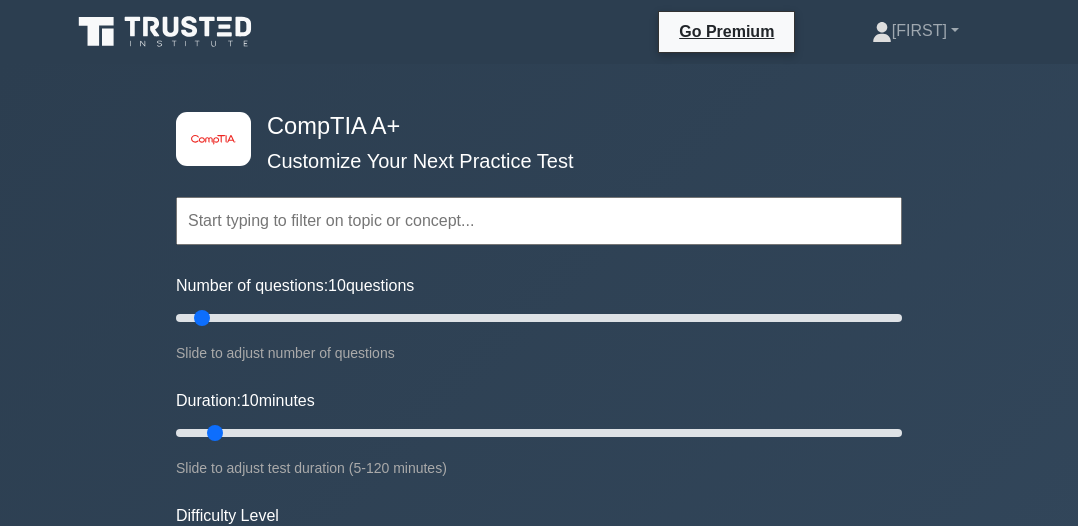 scroll, scrollTop: 0, scrollLeft: 0, axis: both 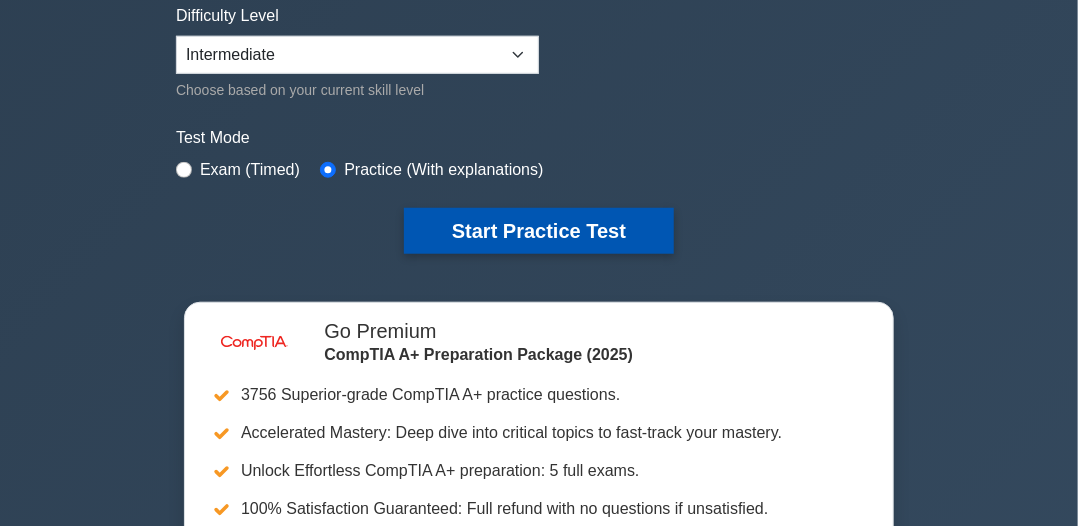 click on "Start Practice Test" at bounding box center [539, 231] 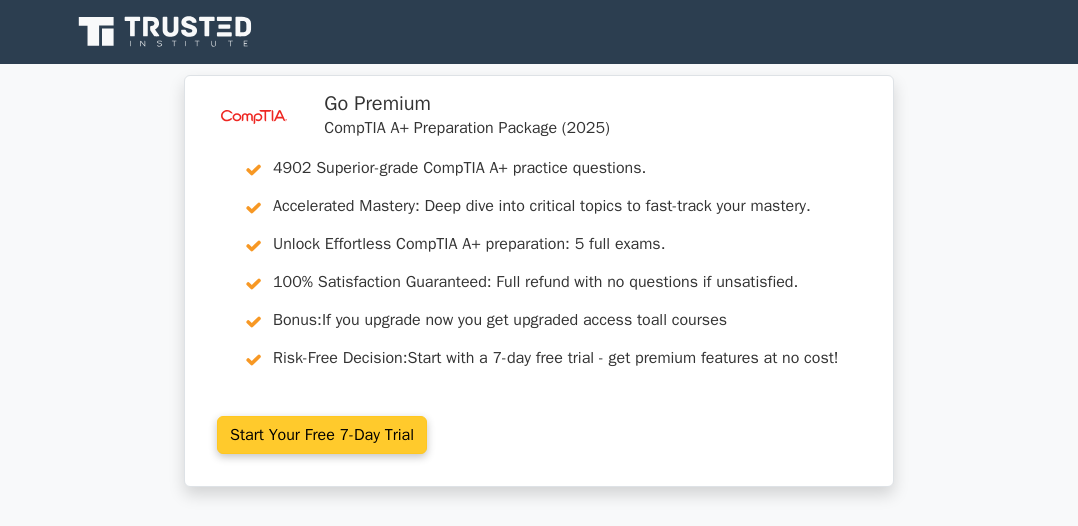 scroll, scrollTop: 0, scrollLeft: 0, axis: both 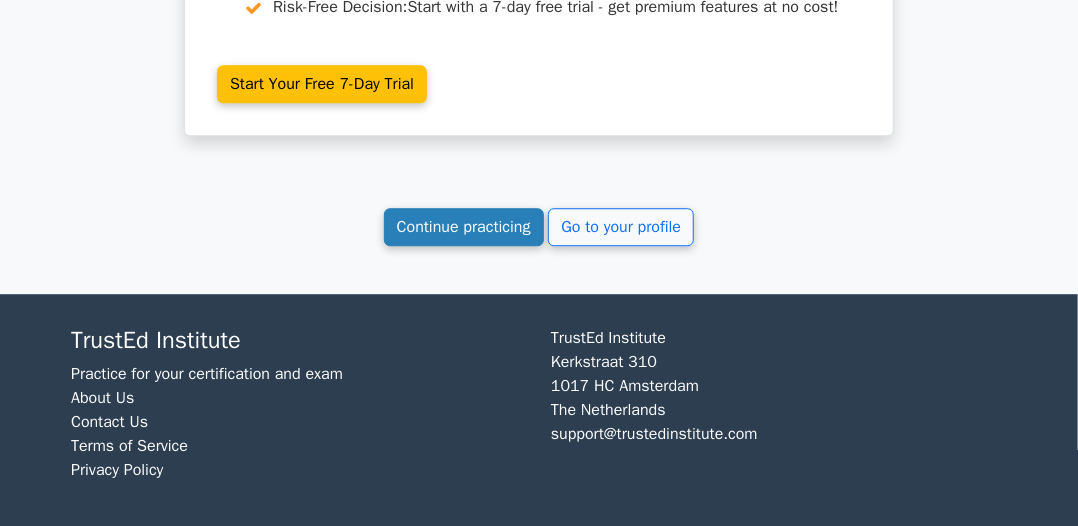click on "Continue practicing" at bounding box center (464, 227) 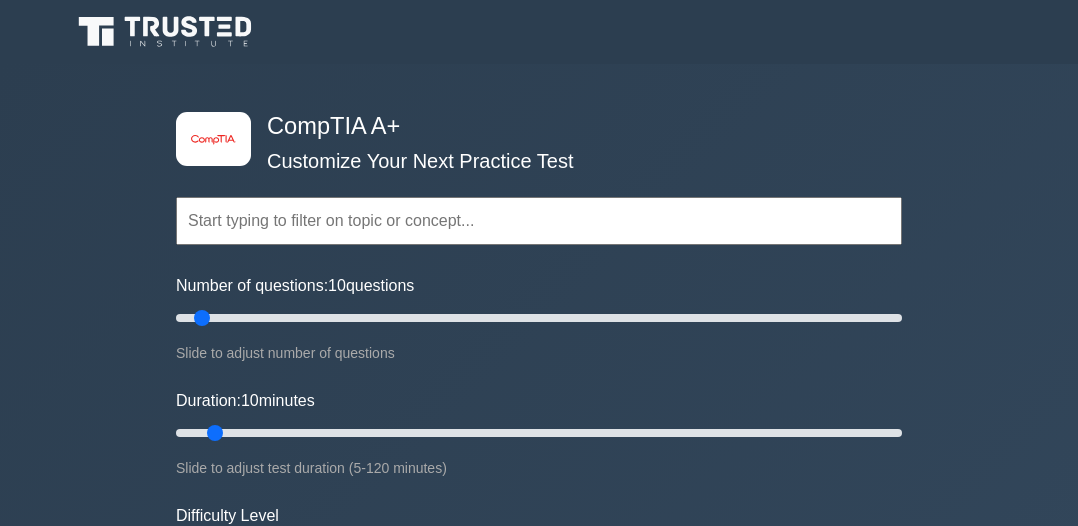 scroll, scrollTop: 0, scrollLeft: 0, axis: both 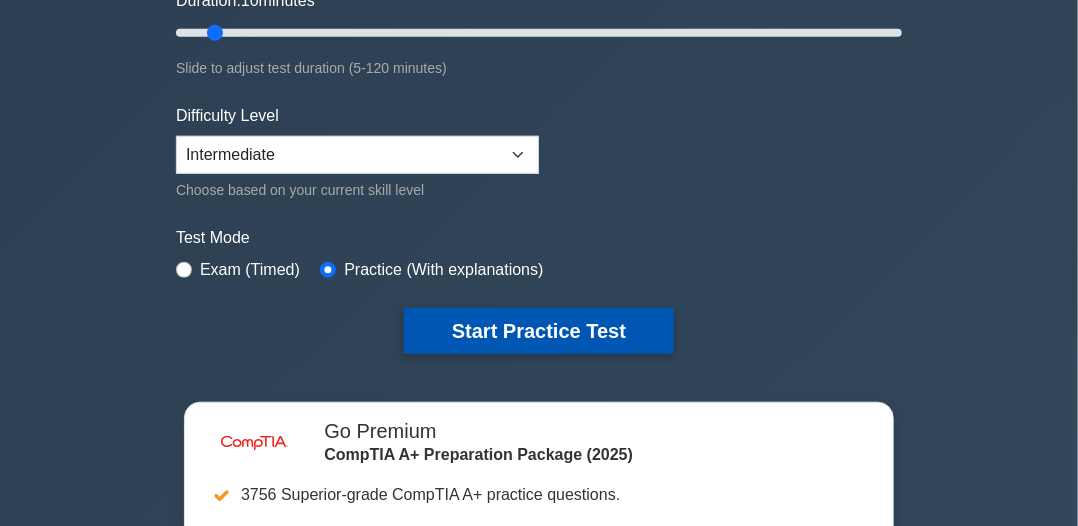 click on "Start Practice Test" at bounding box center [539, 331] 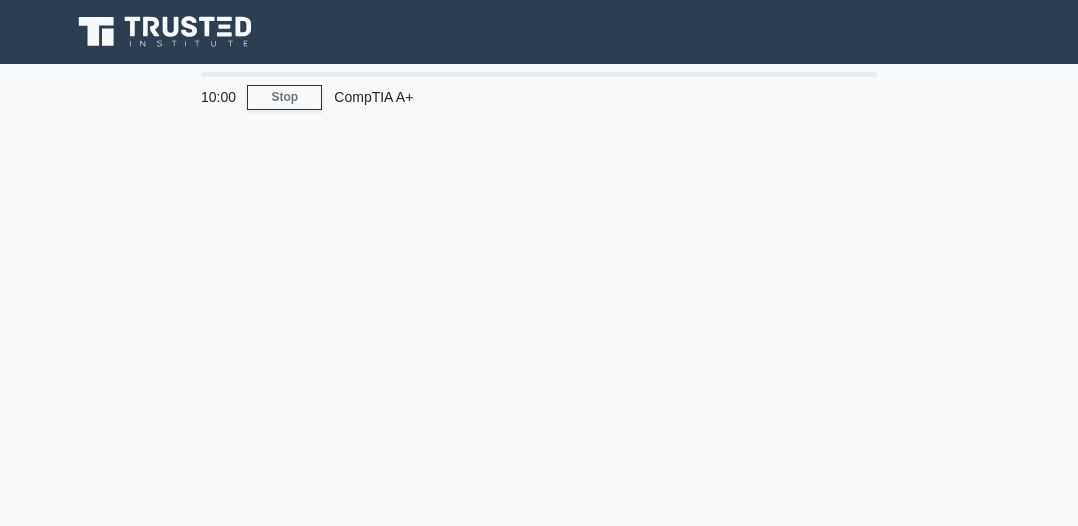 scroll, scrollTop: 0, scrollLeft: 0, axis: both 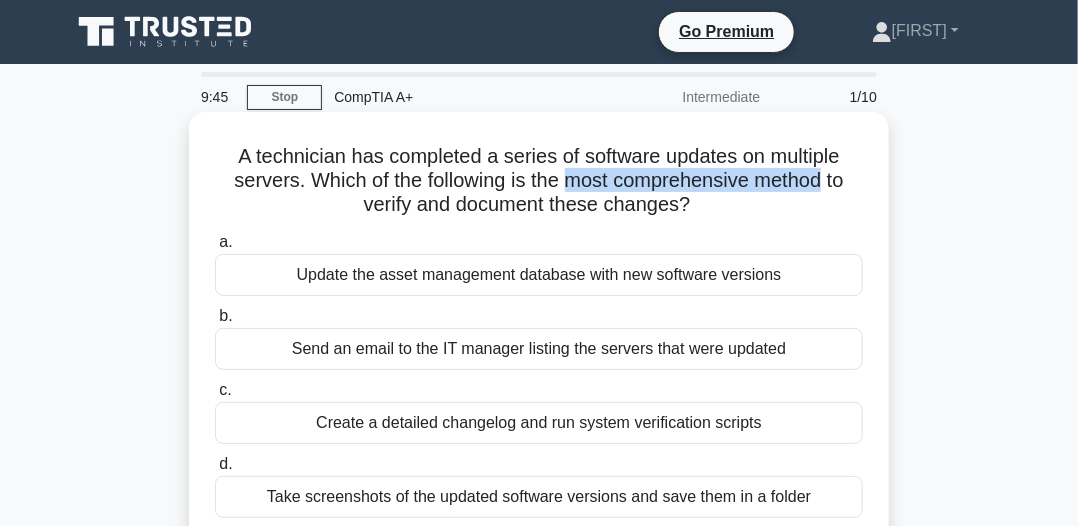 drag, startPoint x: 580, startPoint y: 180, endPoint x: 793, endPoint y: 186, distance: 213.08449 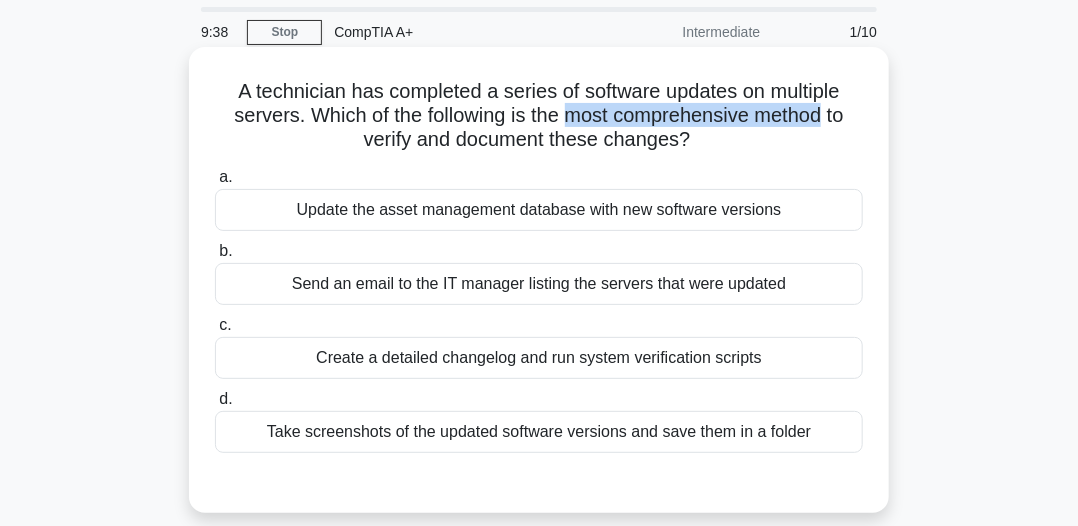 scroll, scrollTop: 100, scrollLeft: 0, axis: vertical 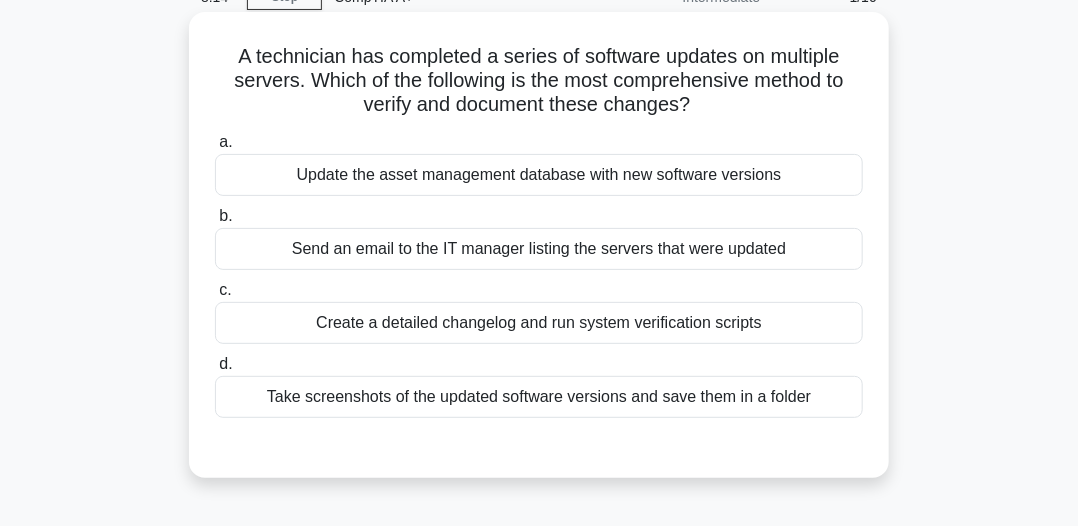 click on "Take screenshots of the updated software versions and save them in a folder" at bounding box center [539, 397] 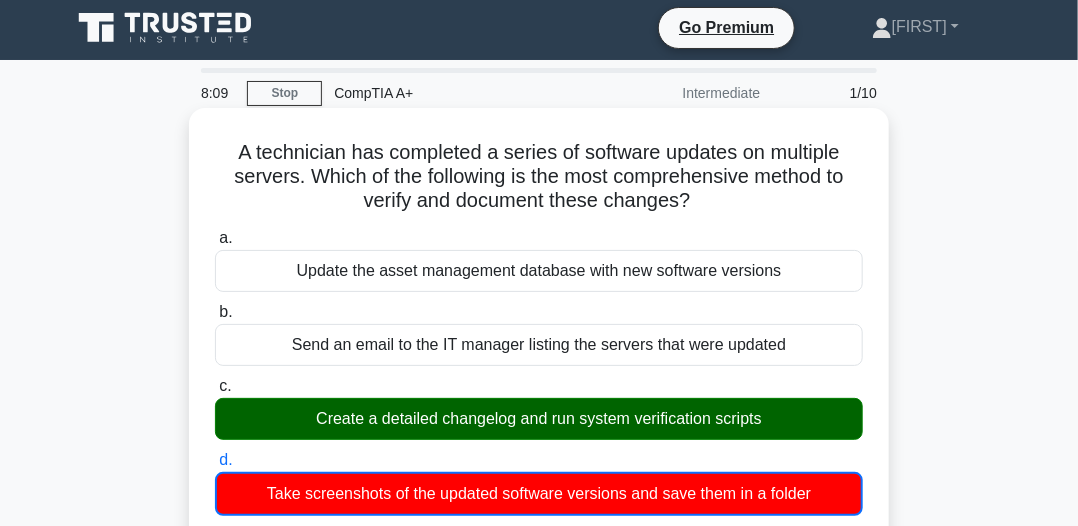 scroll, scrollTop: 0, scrollLeft: 0, axis: both 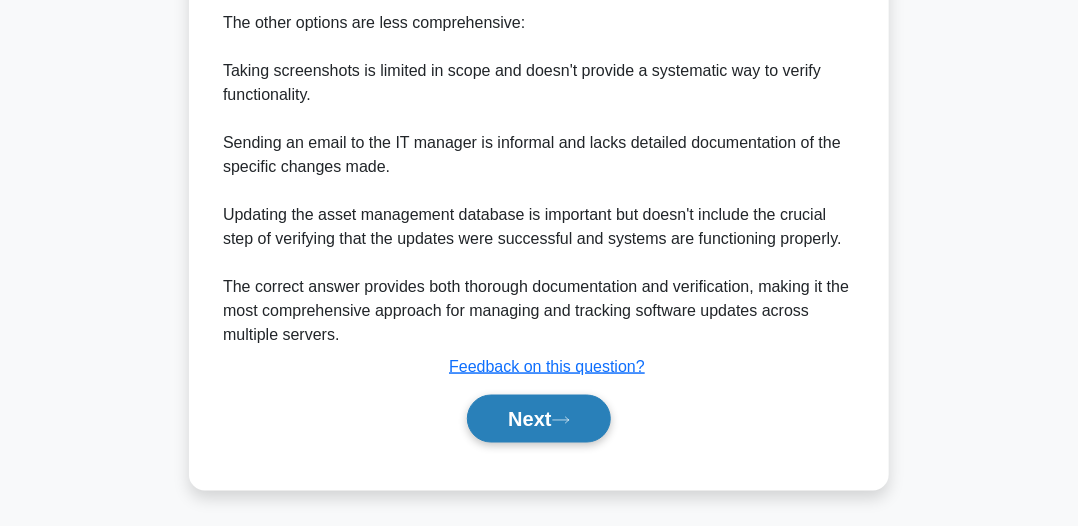 click on "Next" at bounding box center [538, 419] 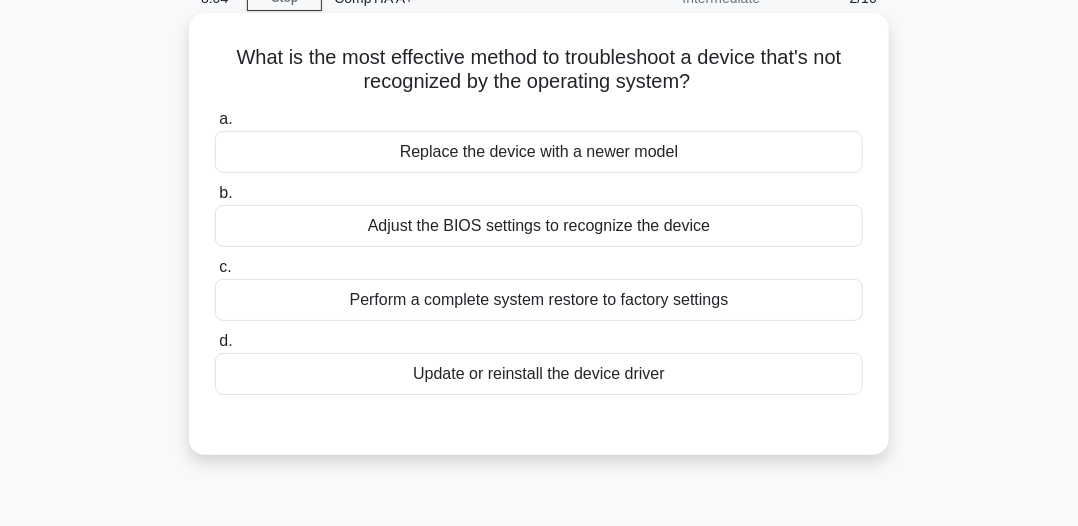 scroll, scrollTop: 54, scrollLeft: 0, axis: vertical 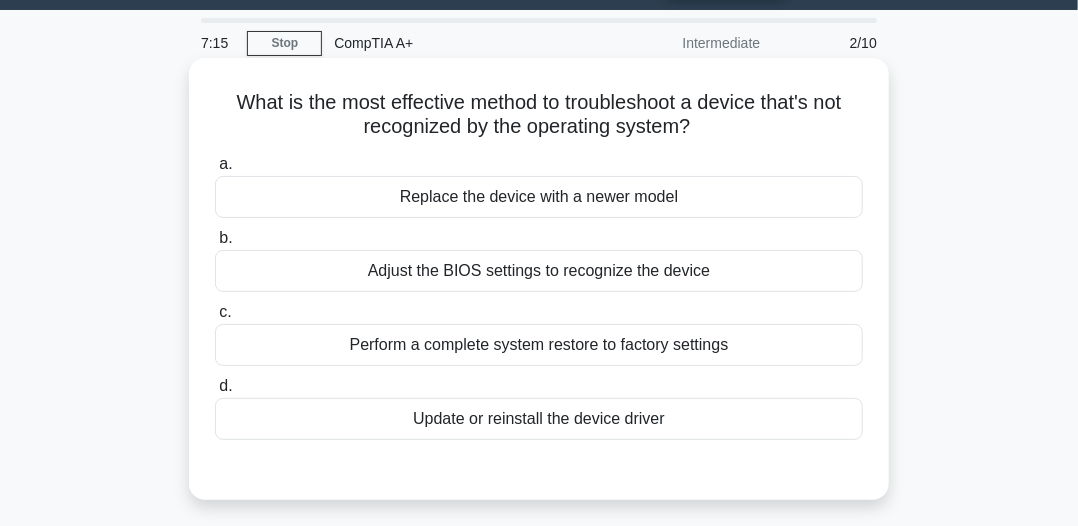 click on "Update or reinstall the device driver" at bounding box center [539, 419] 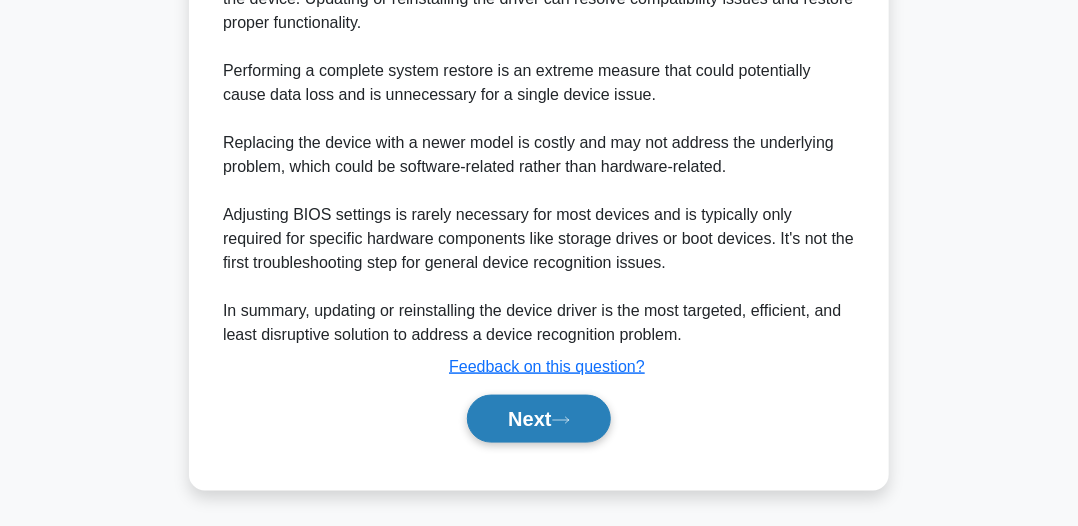 click on "Next" at bounding box center (538, 419) 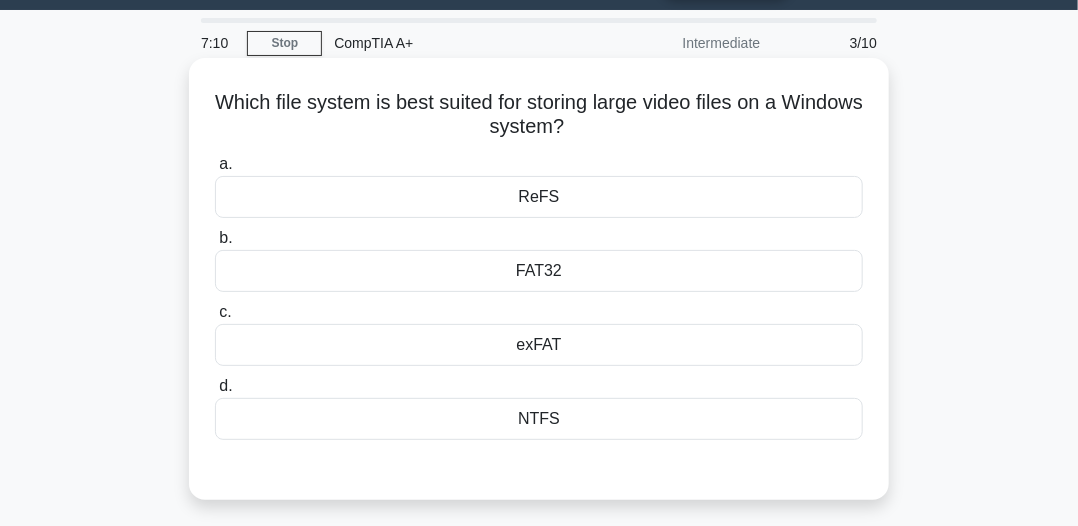scroll, scrollTop: 100, scrollLeft: 0, axis: vertical 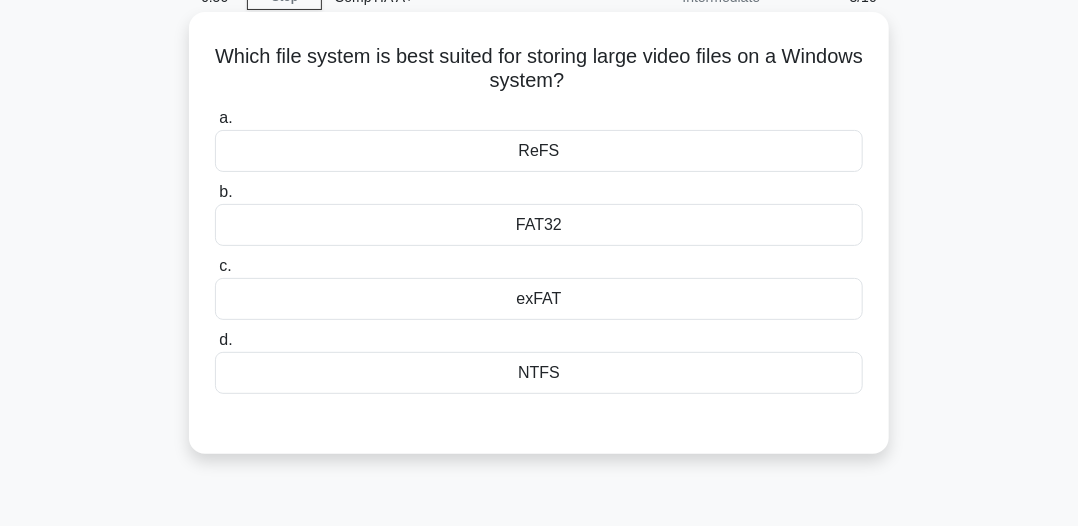 click on "NTFS" at bounding box center [539, 373] 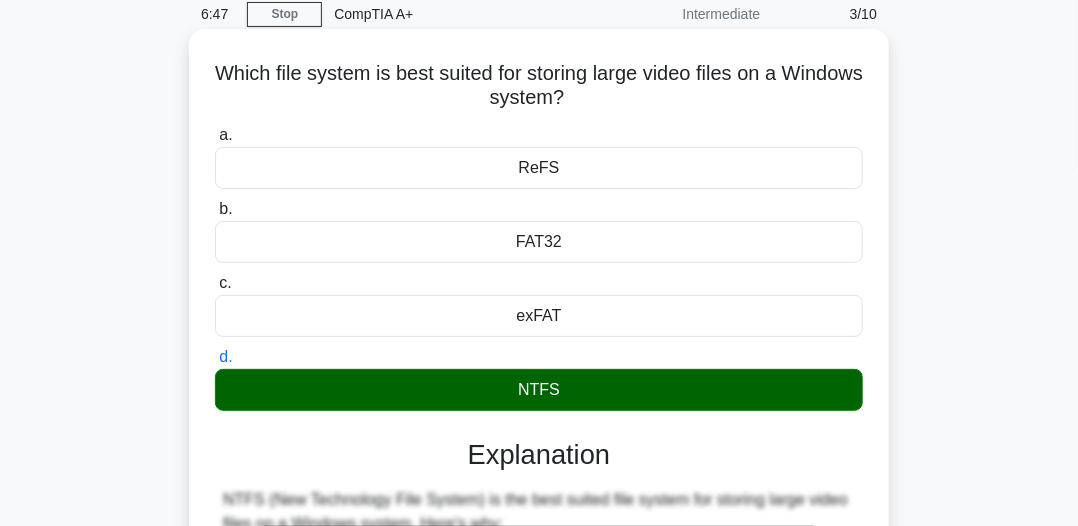 scroll, scrollTop: 48, scrollLeft: 0, axis: vertical 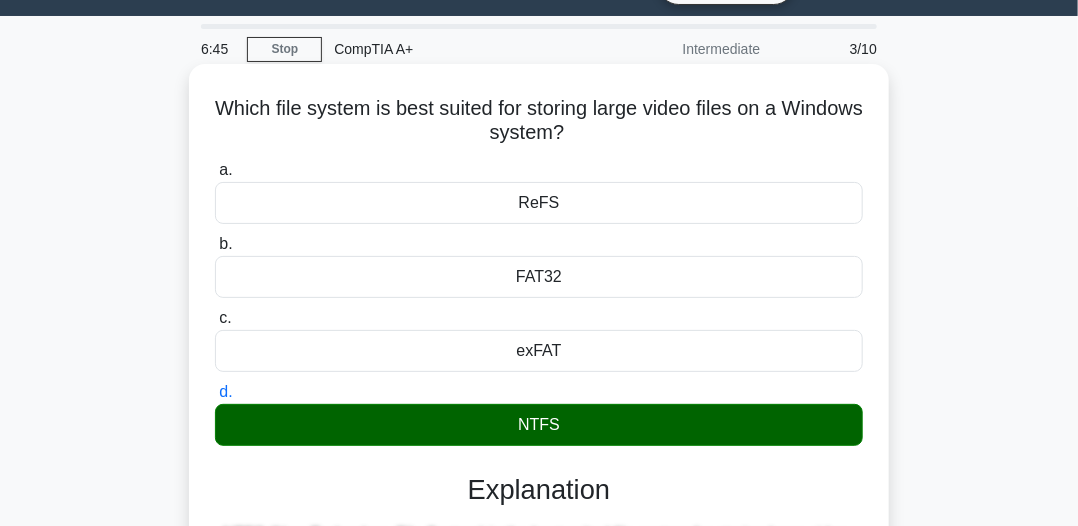 drag, startPoint x: 246, startPoint y: 109, endPoint x: 657, endPoint y: 138, distance: 412.02185 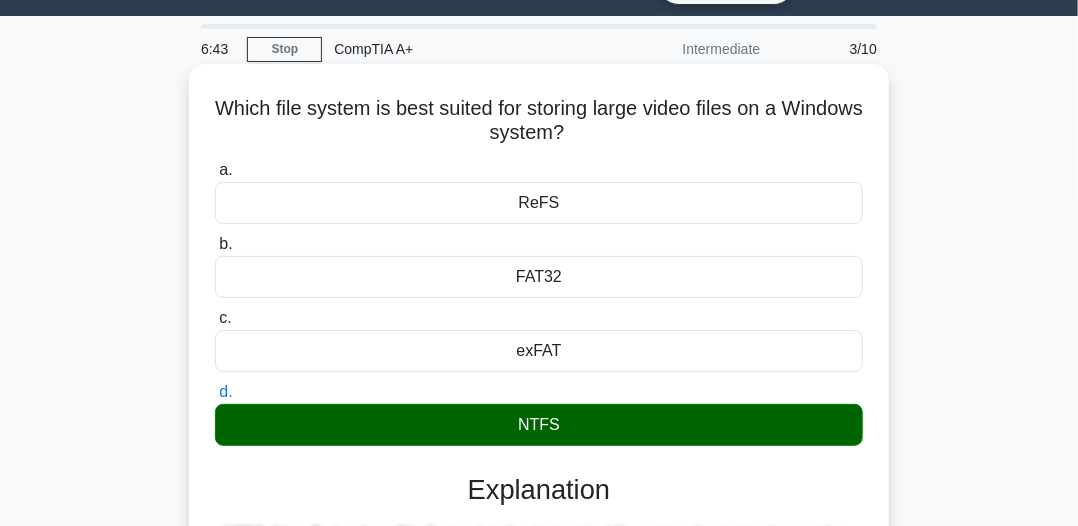 copy on "Which file system is best suited for storing large video files on a Windows system?" 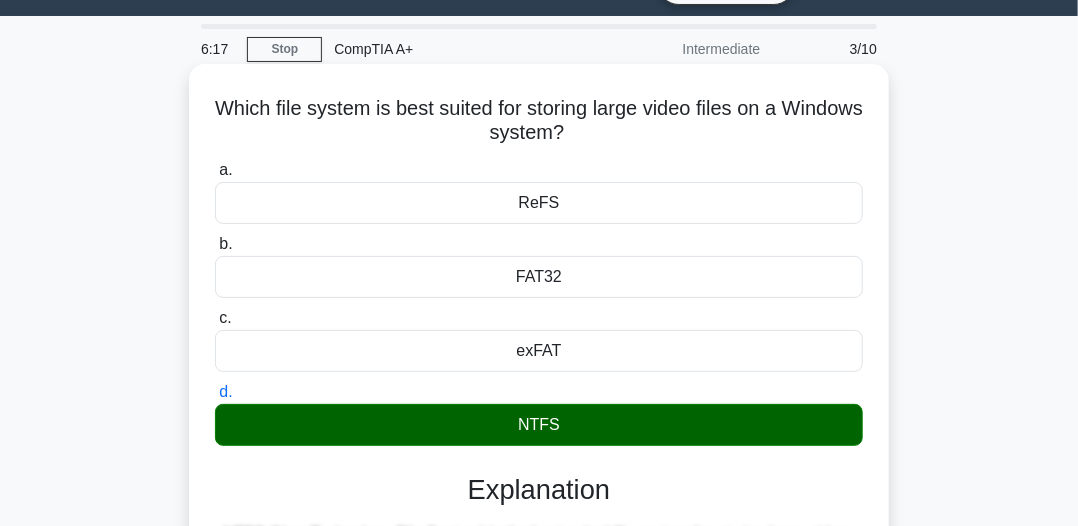 drag, startPoint x: 508, startPoint y: 422, endPoint x: 565, endPoint y: 425, distance: 57.07889 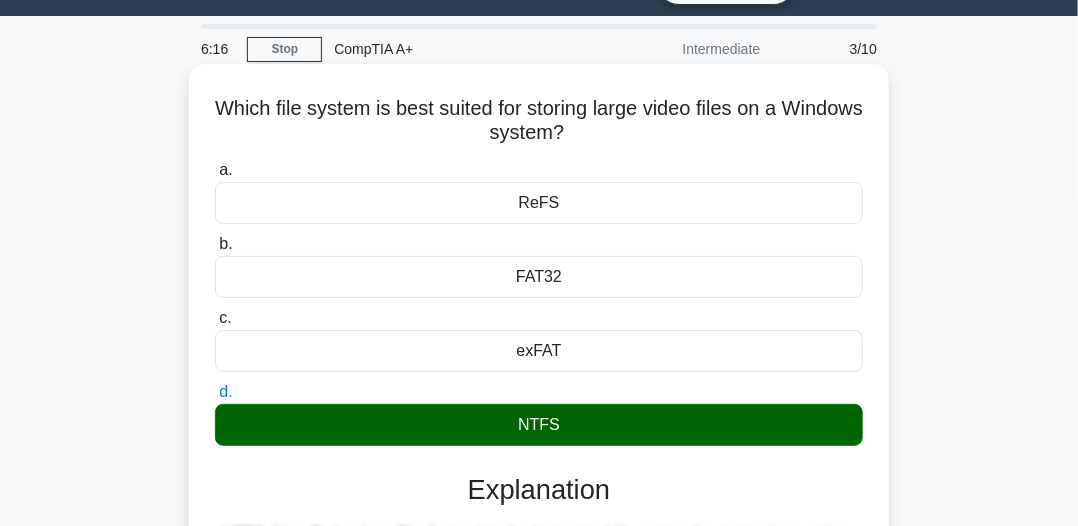 copy on "NTFS" 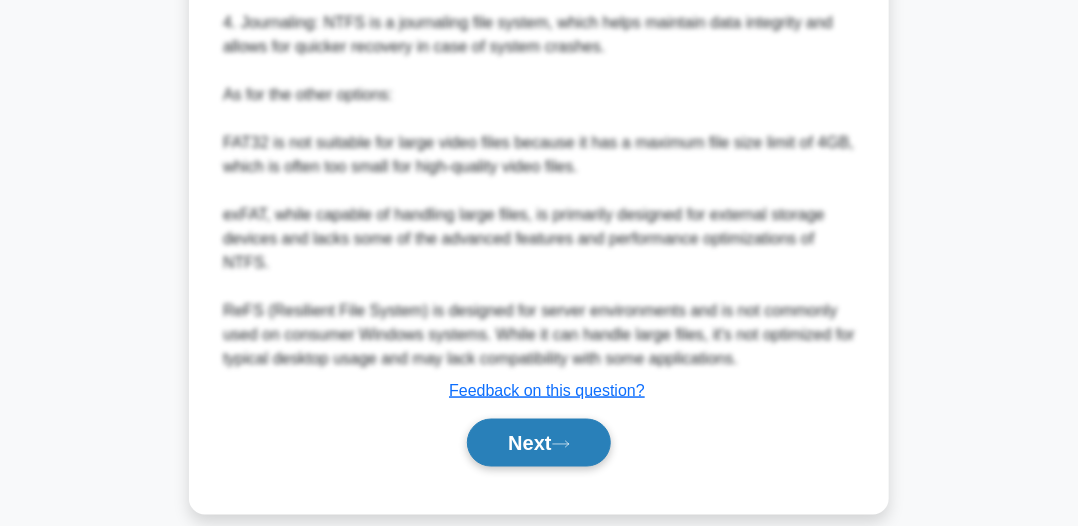 click on "Next" at bounding box center [538, 443] 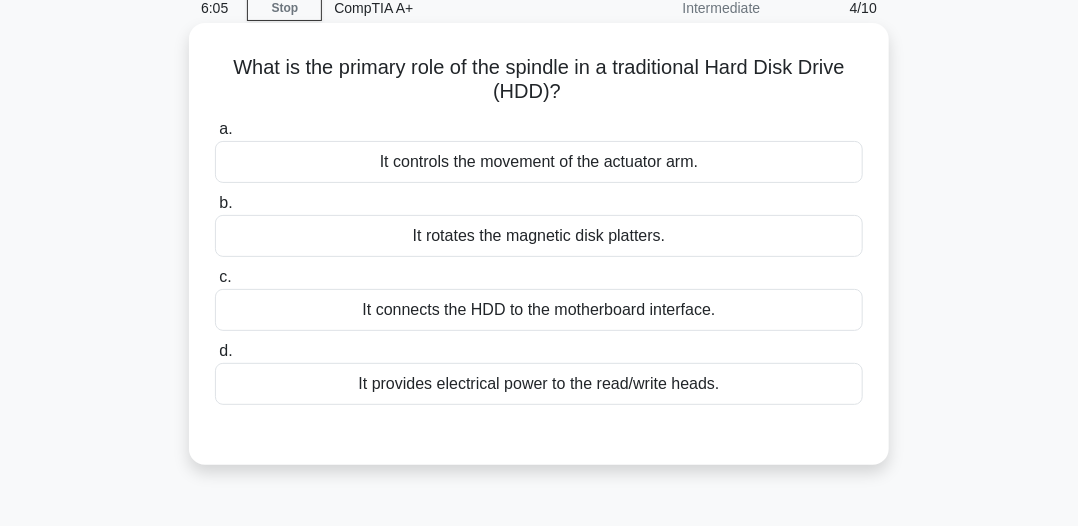 scroll, scrollTop: 54, scrollLeft: 0, axis: vertical 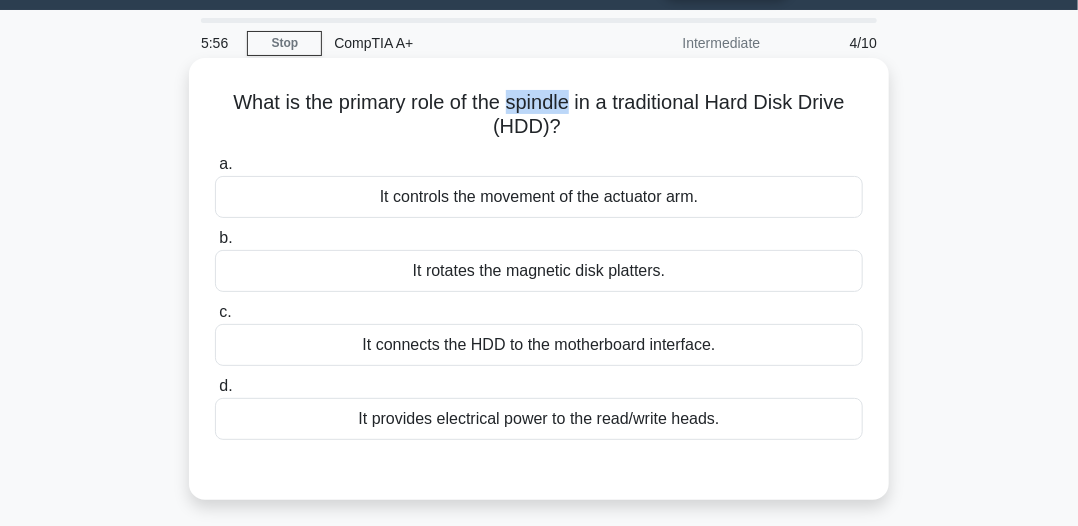 drag, startPoint x: 512, startPoint y: 103, endPoint x: 572, endPoint y: 102, distance: 60.00833 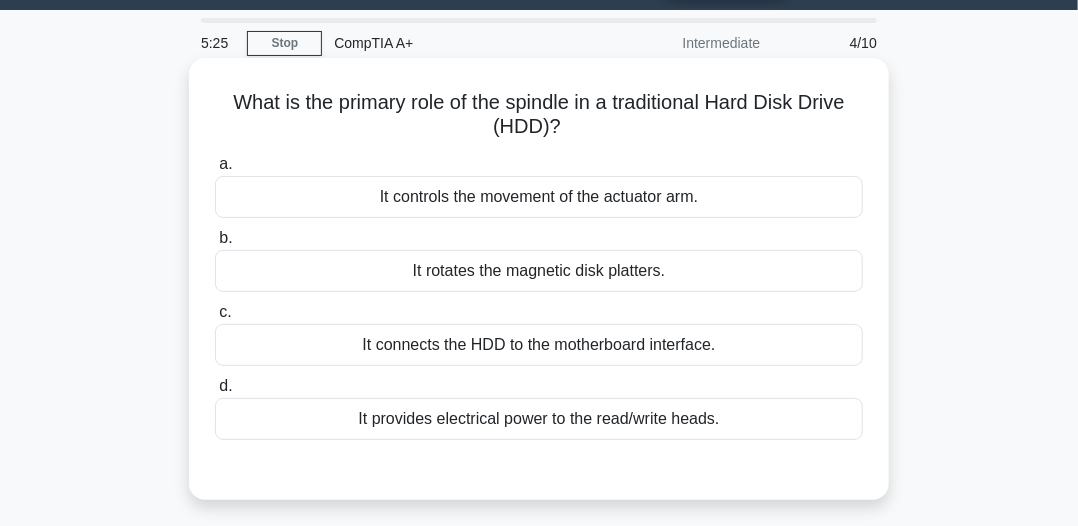 click on "It rotates the magnetic disk platters." at bounding box center (539, 271) 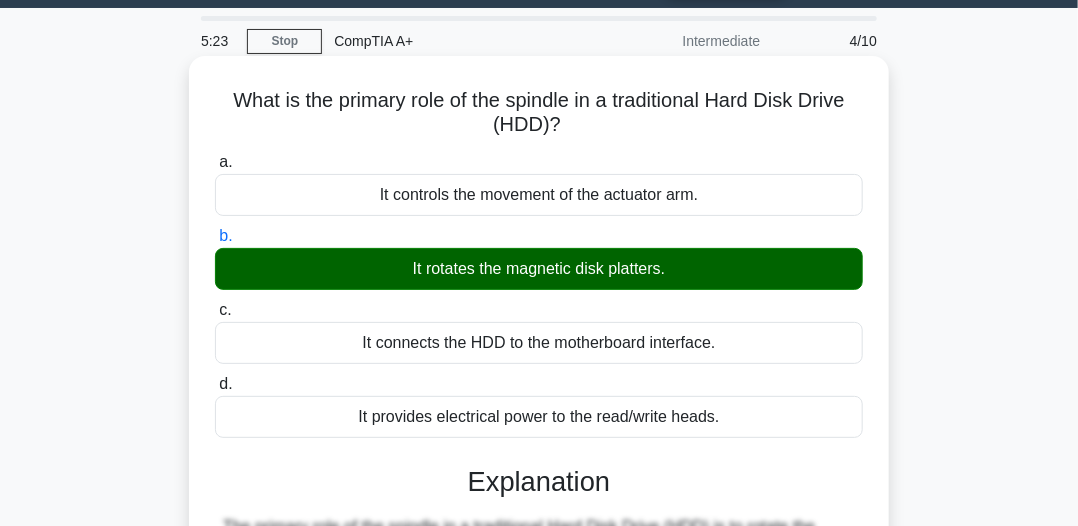 scroll, scrollTop: 54, scrollLeft: 0, axis: vertical 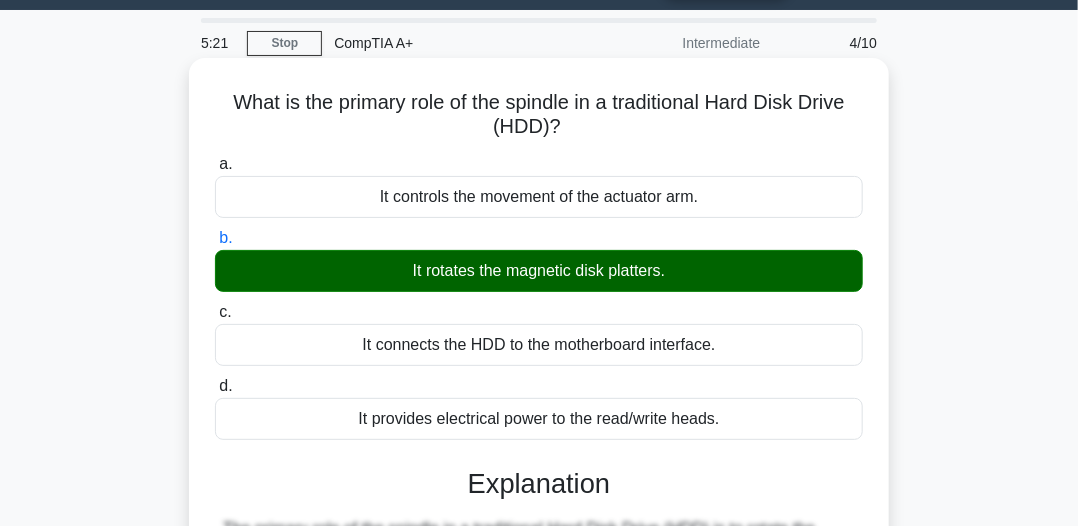 drag, startPoint x: 220, startPoint y: 100, endPoint x: 525, endPoint y: 133, distance: 306.78006 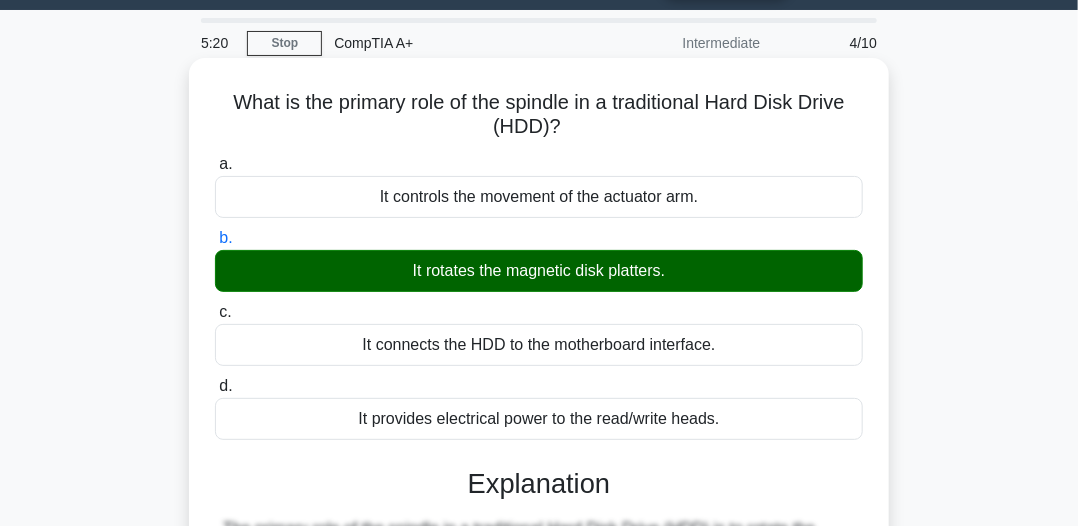 copy on "What is the primary role of the spindle in a traditional Hard Disk Drive (HDD)?" 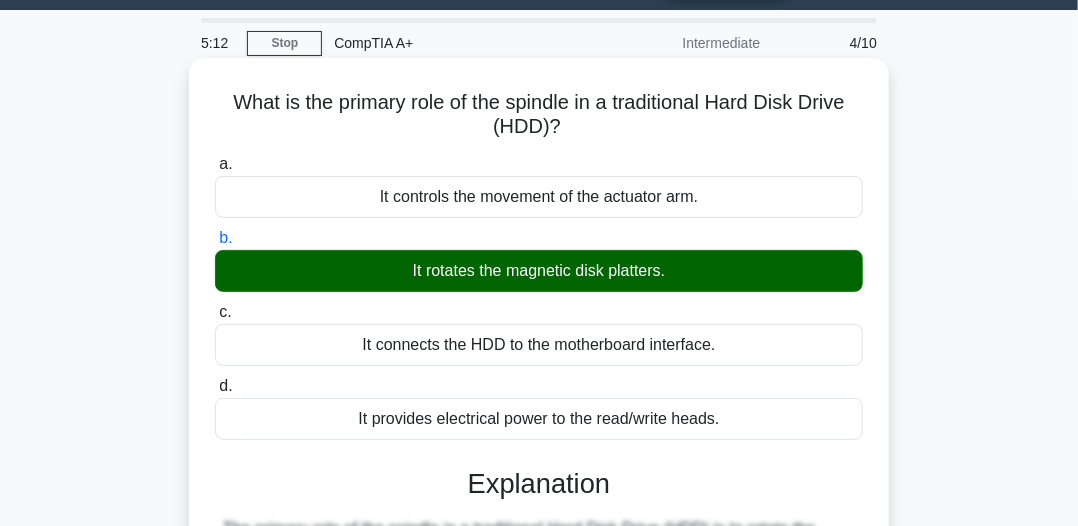 drag, startPoint x: 387, startPoint y: 272, endPoint x: 694, endPoint y: 262, distance: 307.1628 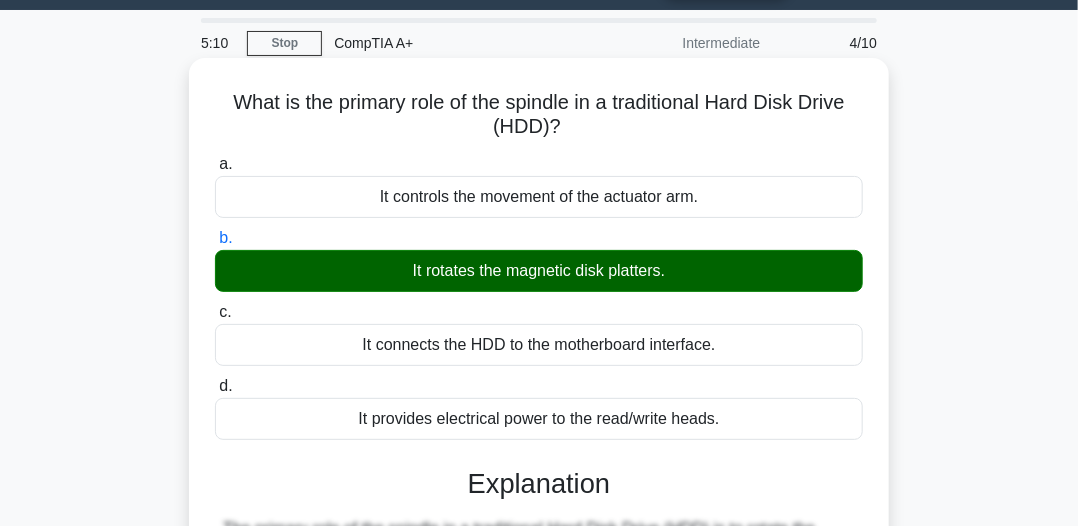 copy on "It rotates the magnetic disk platters." 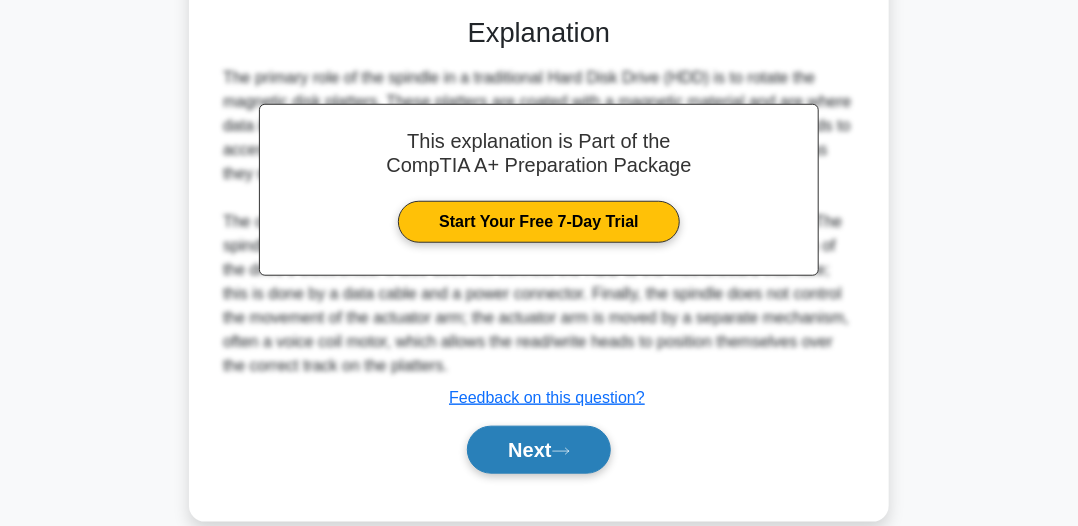 scroll, scrollTop: 554, scrollLeft: 0, axis: vertical 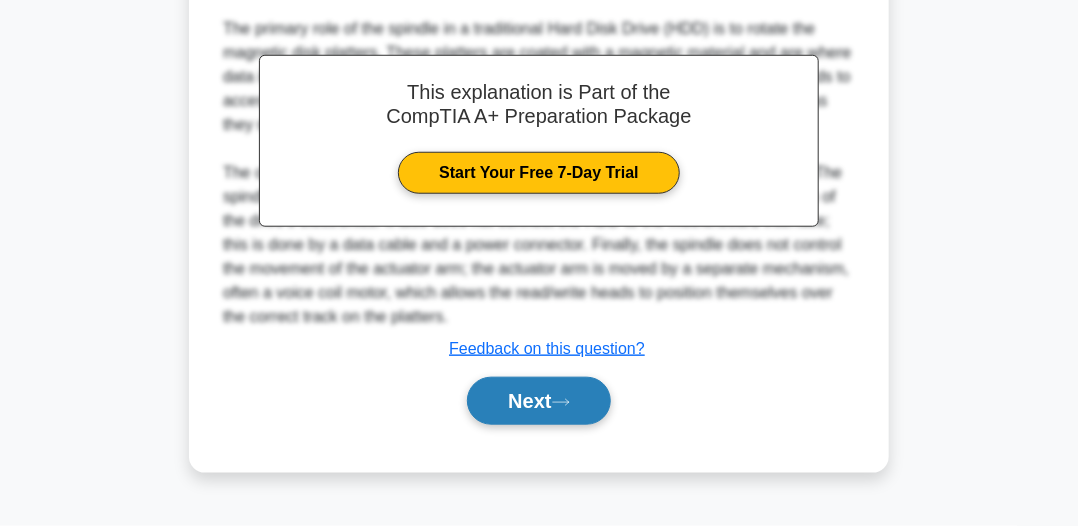 click on "Next" at bounding box center (538, 401) 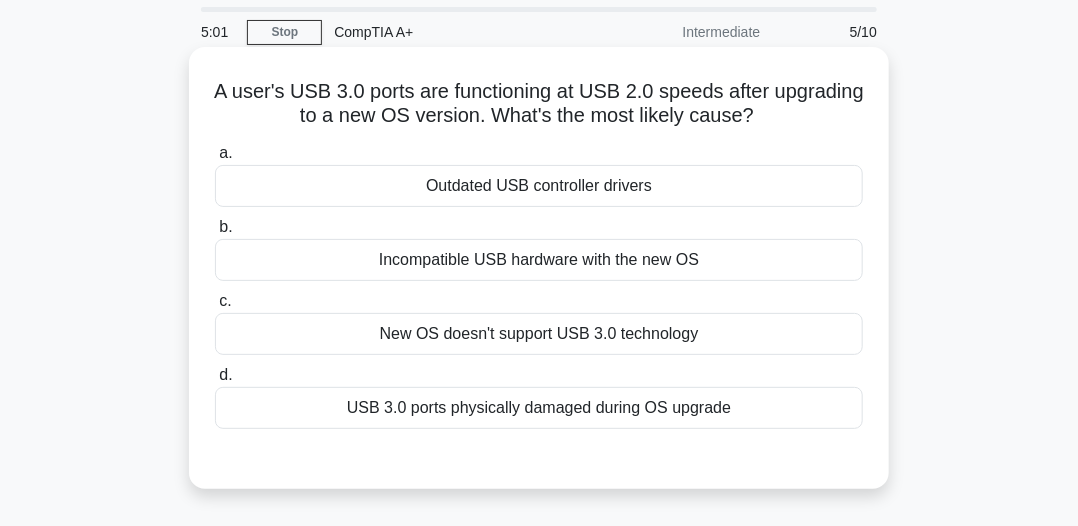 scroll, scrollTop: 54, scrollLeft: 0, axis: vertical 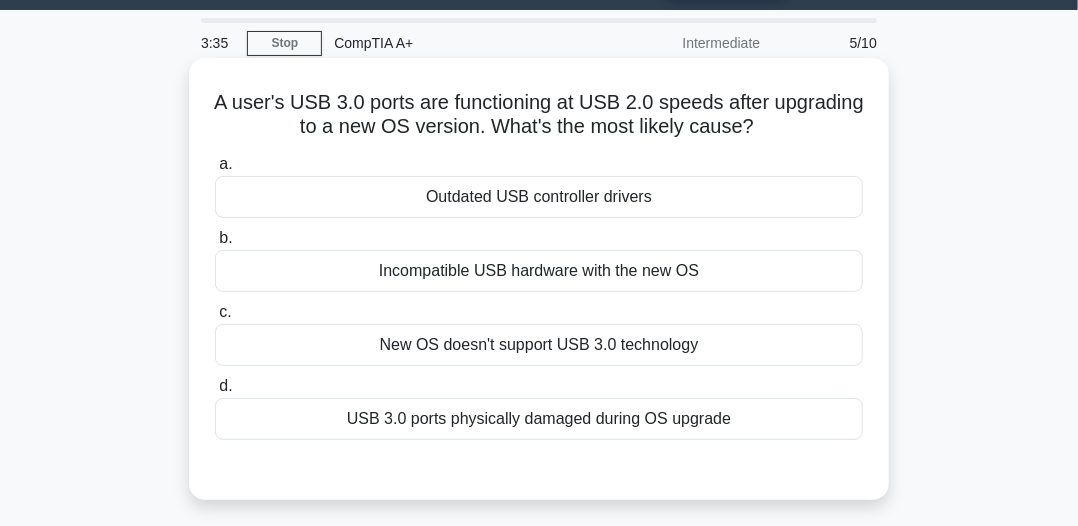 click on "New OS doesn't support USB 3.0 technology" at bounding box center (539, 345) 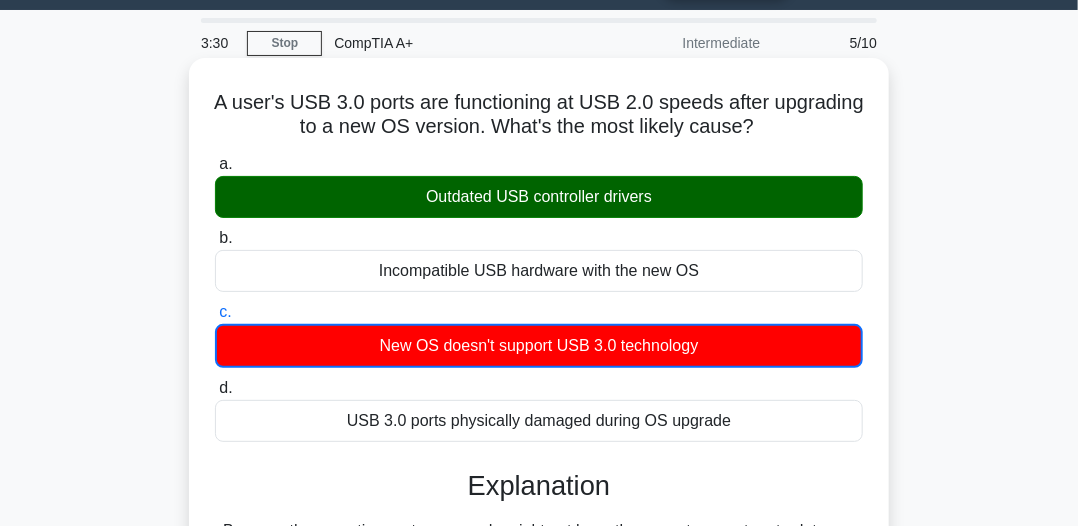 drag, startPoint x: 236, startPoint y: 96, endPoint x: 812, endPoint y: 129, distance: 576.9445 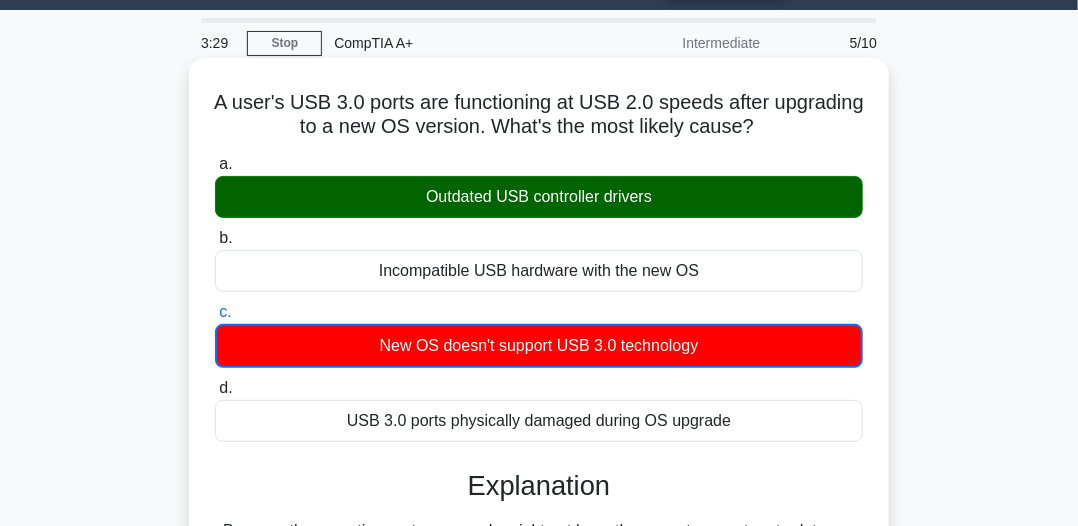 copy on "A user's USB 3.0 ports are functioning at USB 2.0 speeds after upgrading to a new OS version. What's the most likely cause?" 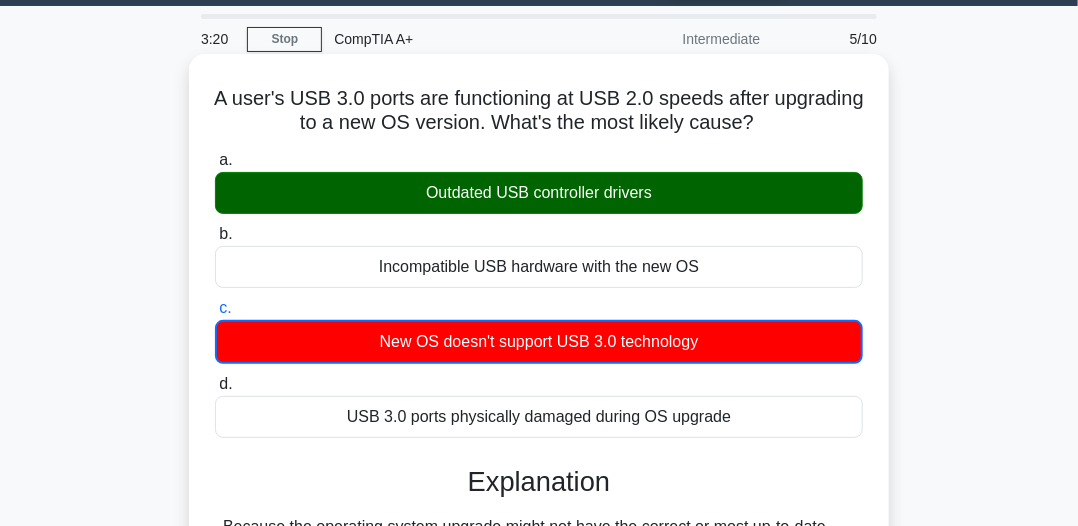 scroll, scrollTop: 54, scrollLeft: 0, axis: vertical 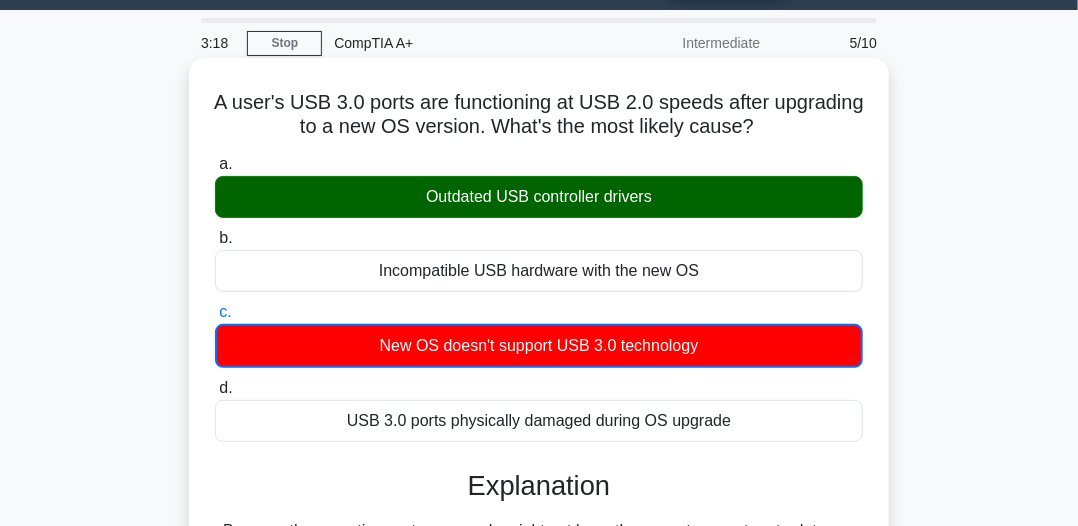drag, startPoint x: 418, startPoint y: 188, endPoint x: 624, endPoint y: 197, distance: 206.1965 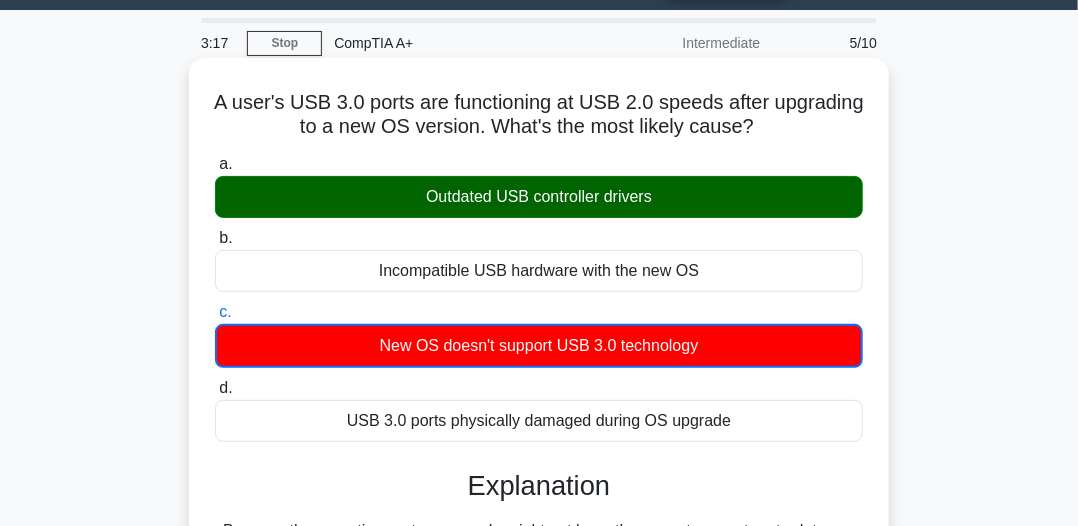 copy on "Outdated USB controller drivers" 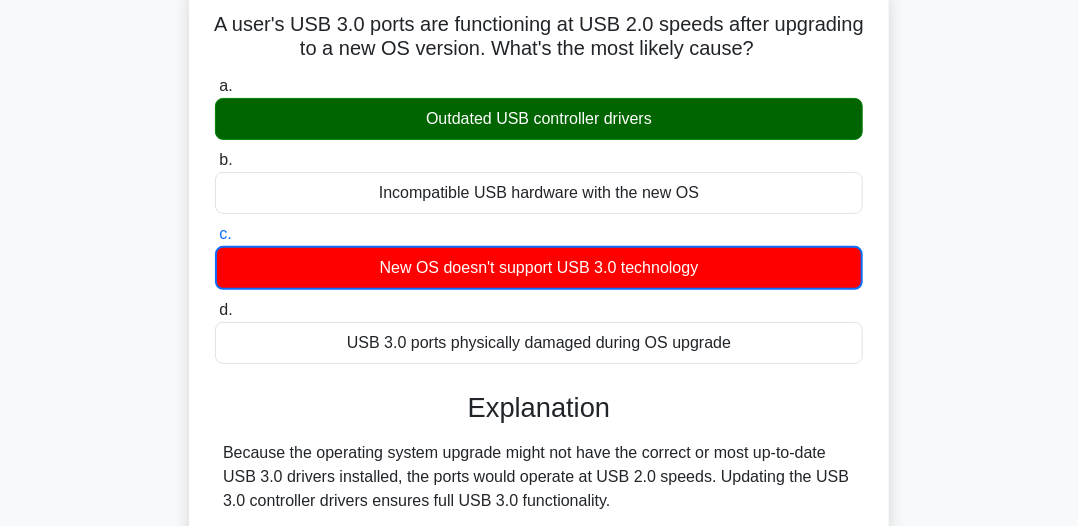 scroll, scrollTop: 354, scrollLeft: 0, axis: vertical 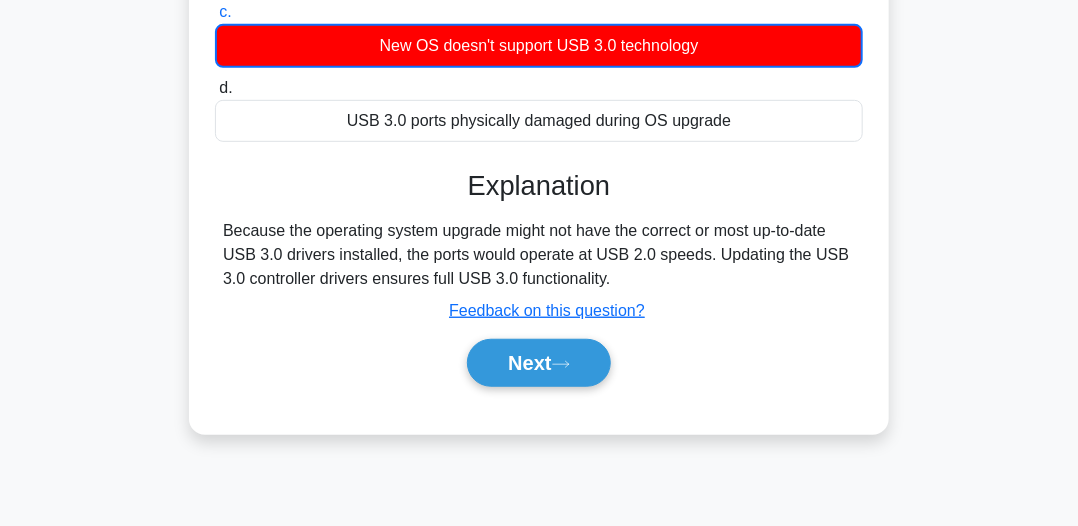 drag, startPoint x: 208, startPoint y: 231, endPoint x: 582, endPoint y: 275, distance: 376.57935 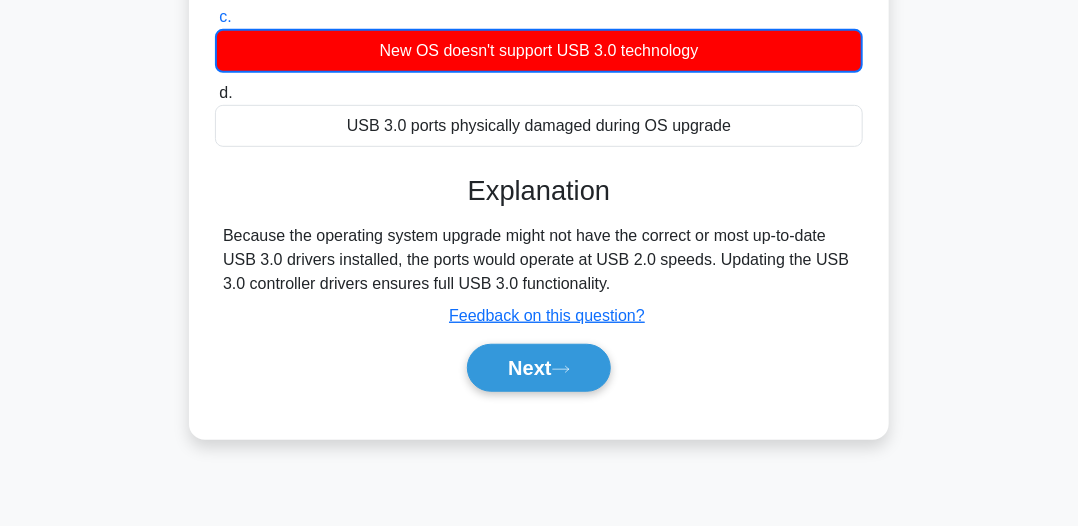 scroll, scrollTop: 554, scrollLeft: 0, axis: vertical 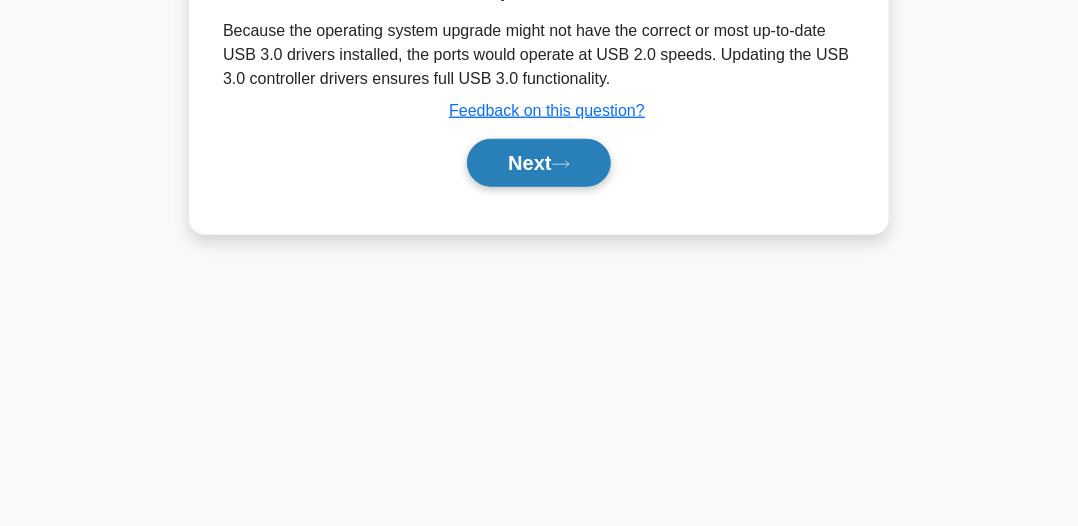 click on "Next" at bounding box center [538, 163] 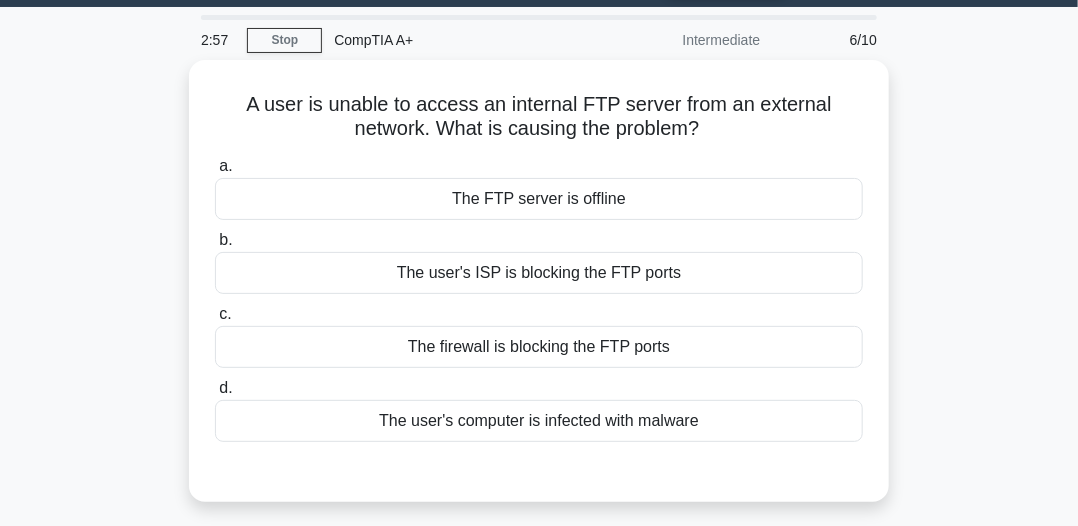 scroll, scrollTop: 54, scrollLeft: 0, axis: vertical 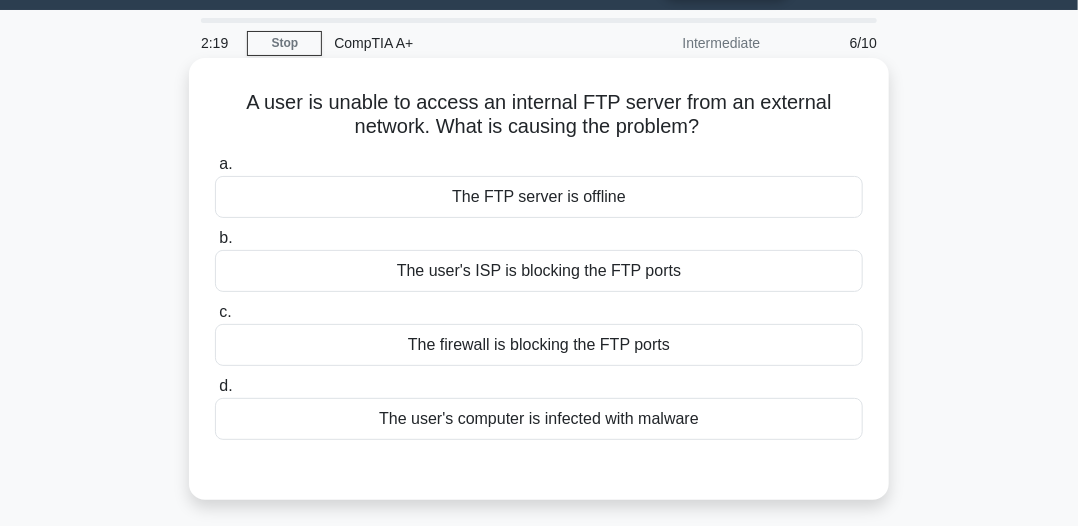 click on "The firewall is blocking the FTP ports" at bounding box center [539, 345] 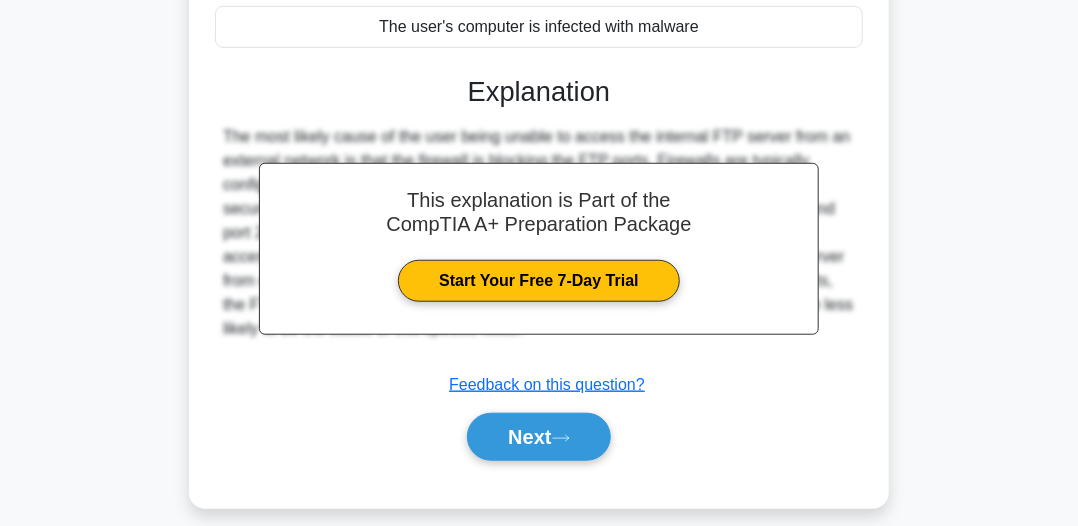 scroll, scrollTop: 454, scrollLeft: 0, axis: vertical 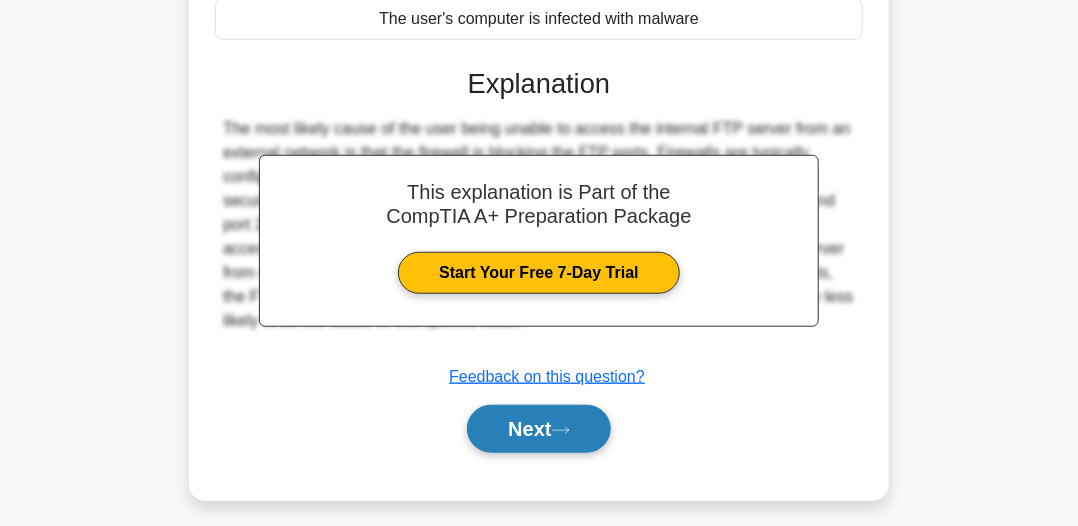 click on "Next" at bounding box center [538, 429] 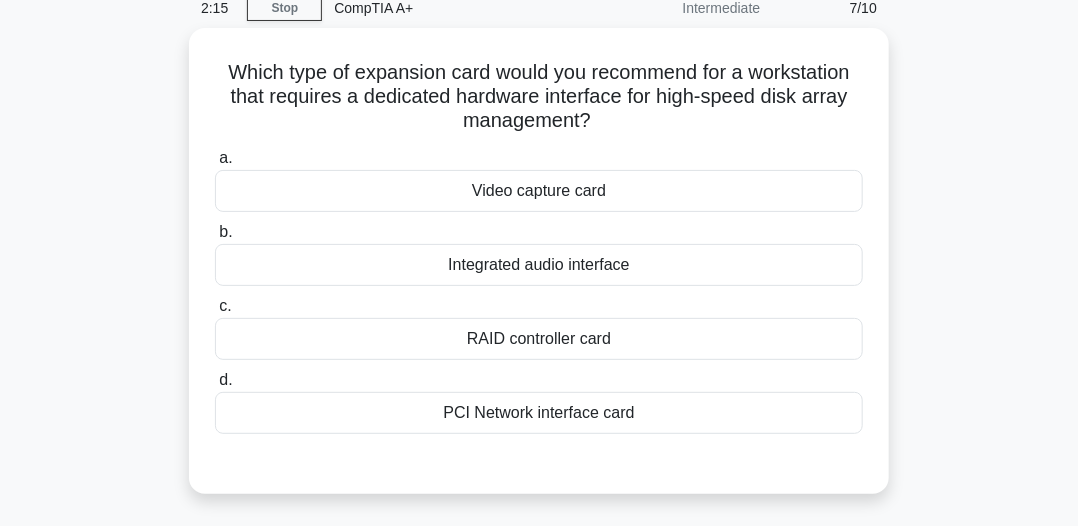 scroll, scrollTop: 54, scrollLeft: 0, axis: vertical 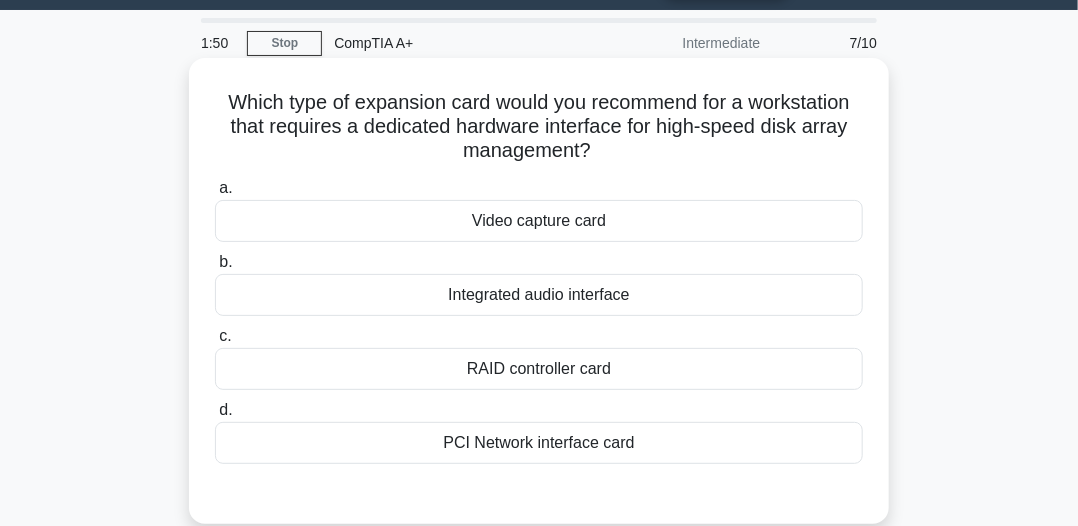 click on "RAID controller card" at bounding box center (539, 369) 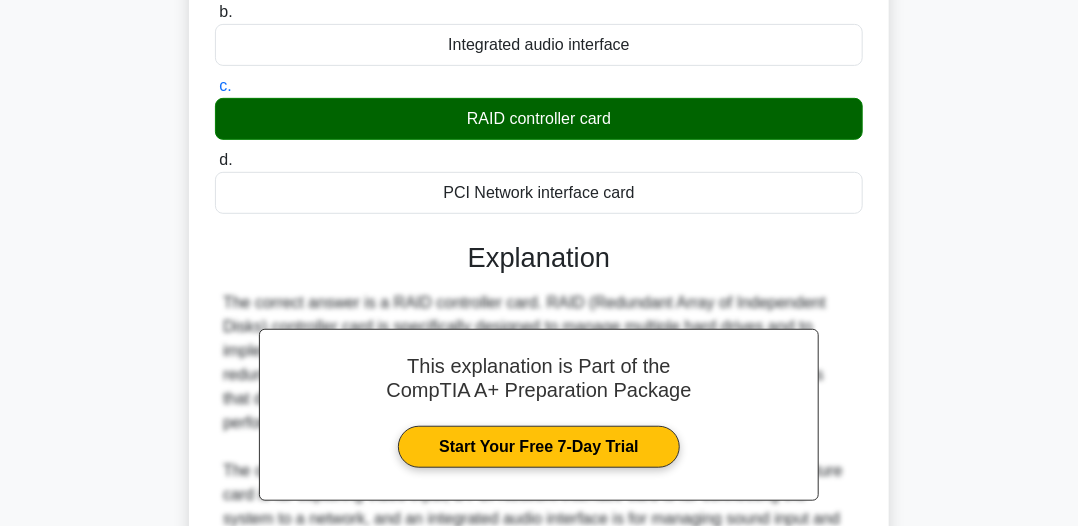 scroll, scrollTop: 554, scrollLeft: 0, axis: vertical 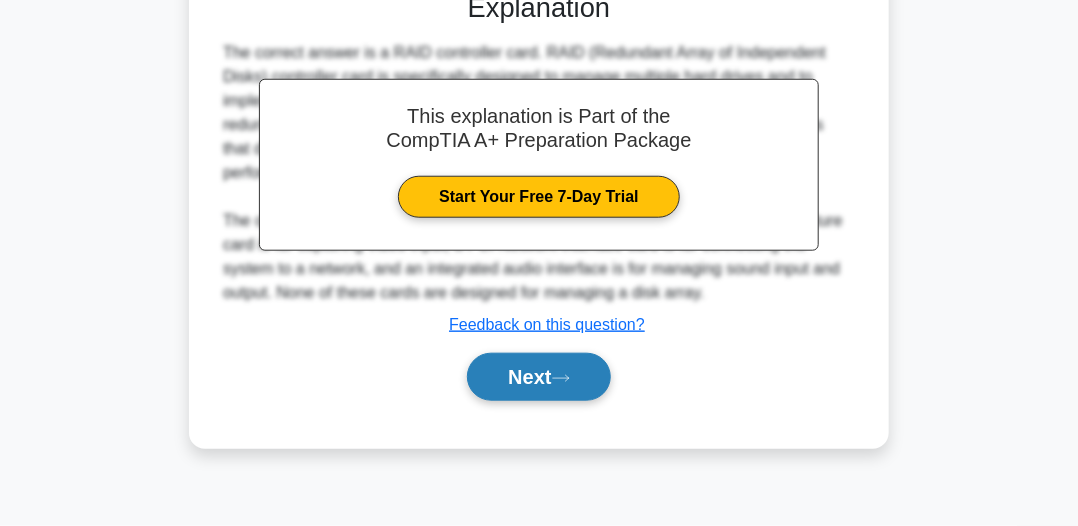 click on "Next" at bounding box center [538, 377] 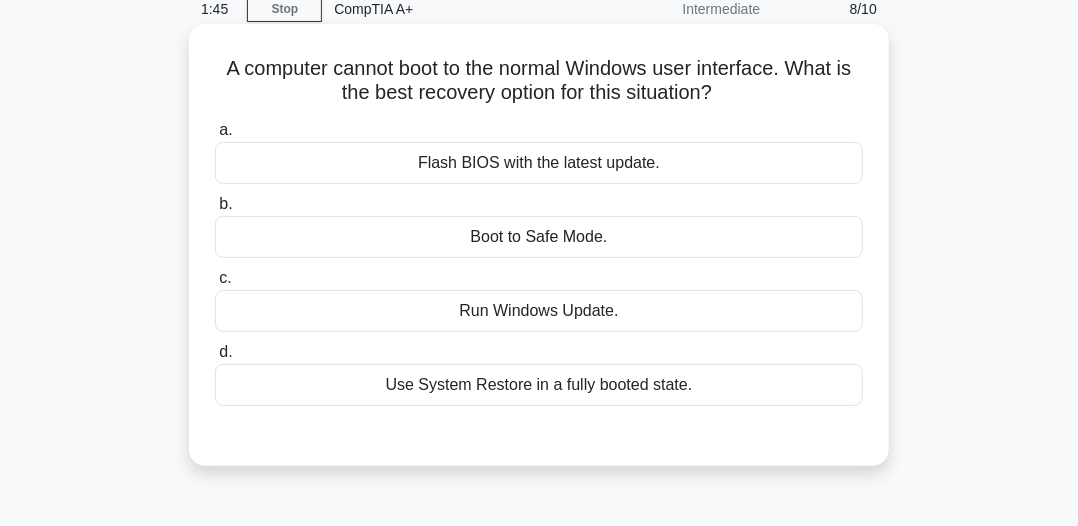 scroll, scrollTop: 54, scrollLeft: 0, axis: vertical 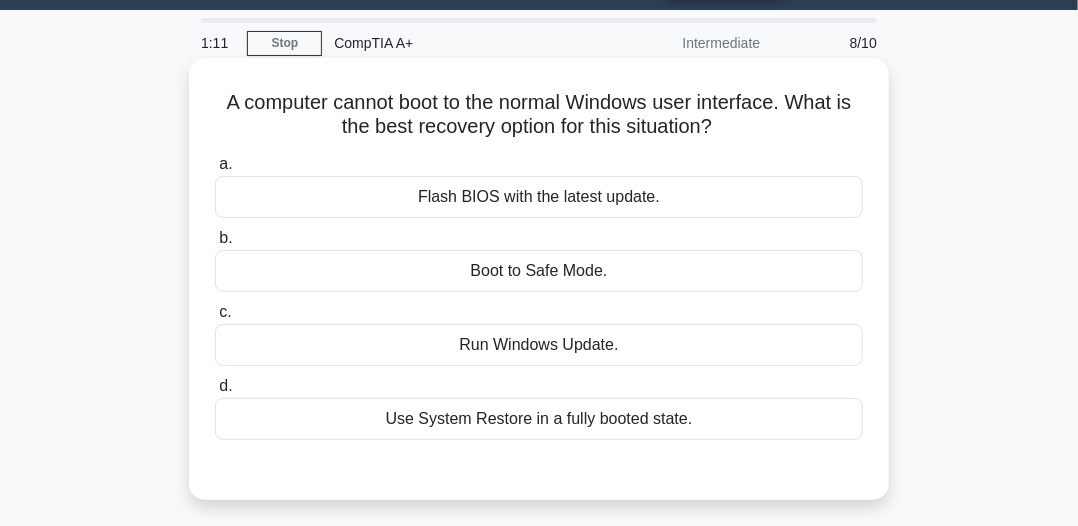 click on "Use System Restore in a fully booted state." at bounding box center (539, 419) 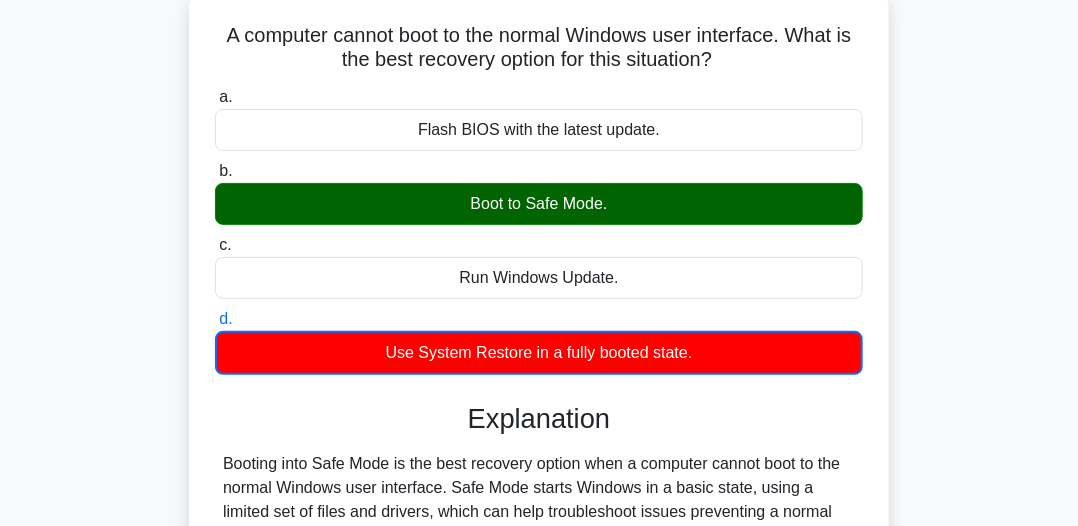 scroll, scrollTop: 454, scrollLeft: 0, axis: vertical 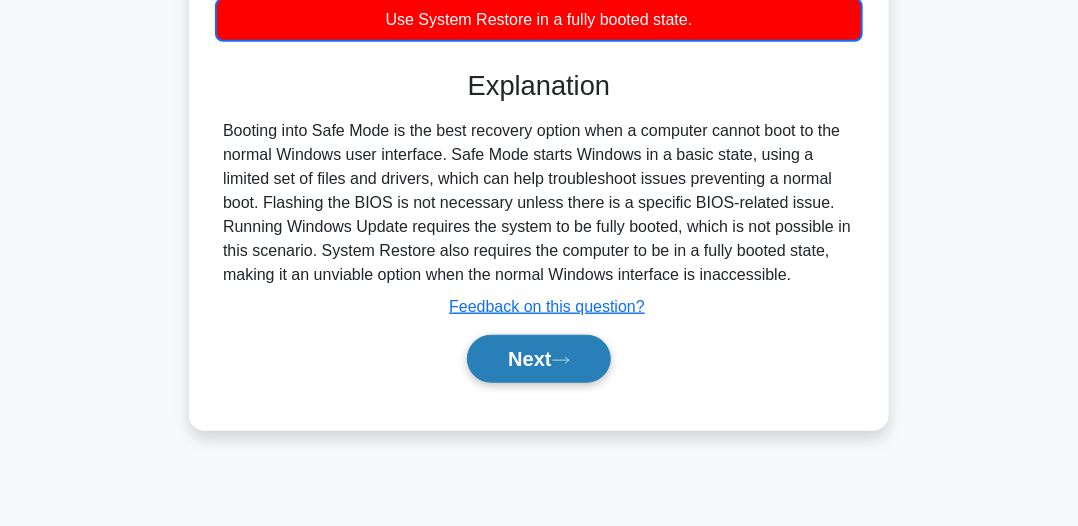 click on "Next" at bounding box center (538, 359) 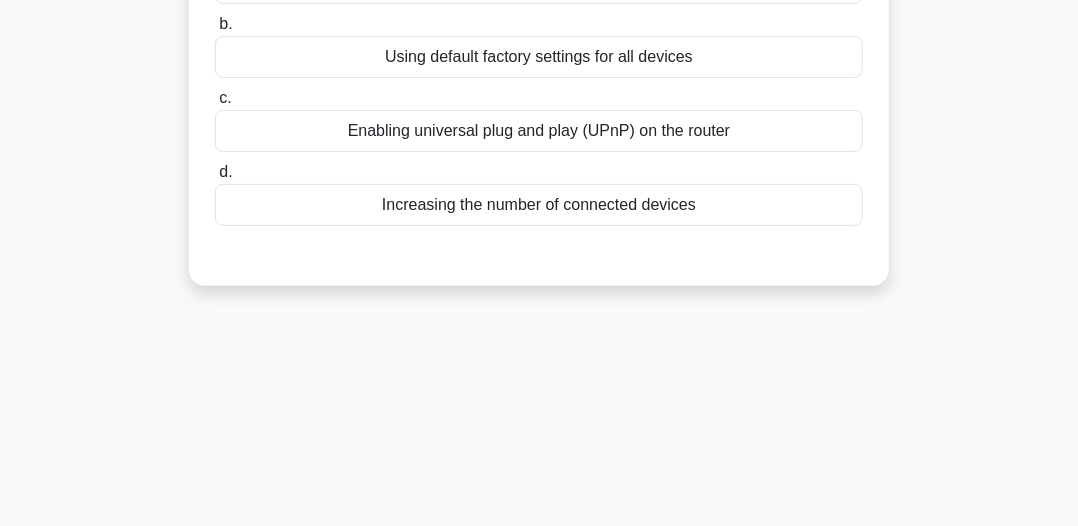 scroll, scrollTop: 54, scrollLeft: 0, axis: vertical 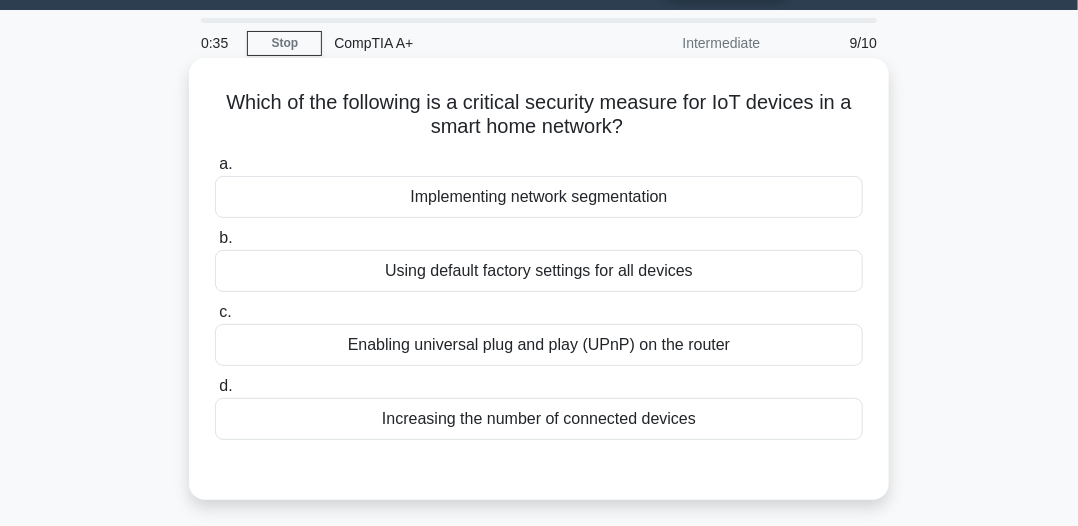 click on "Using default factory settings for all devices" at bounding box center [539, 271] 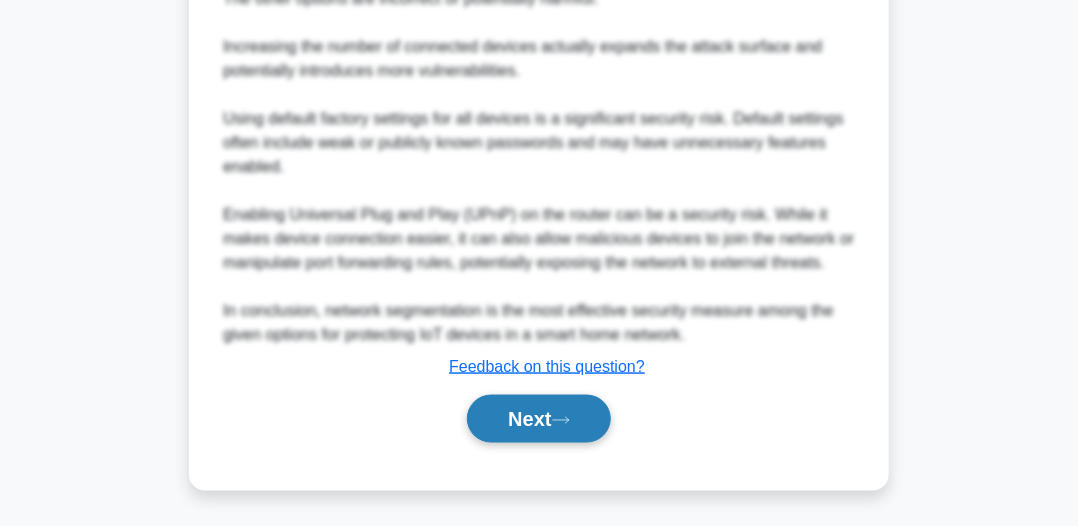 click on "Next" at bounding box center (538, 419) 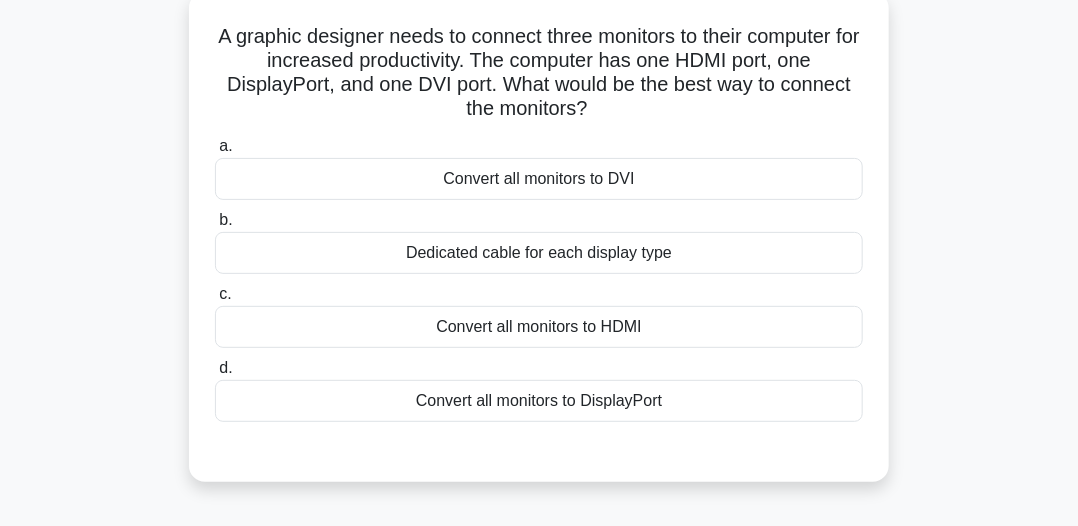 scroll, scrollTop: 154, scrollLeft: 0, axis: vertical 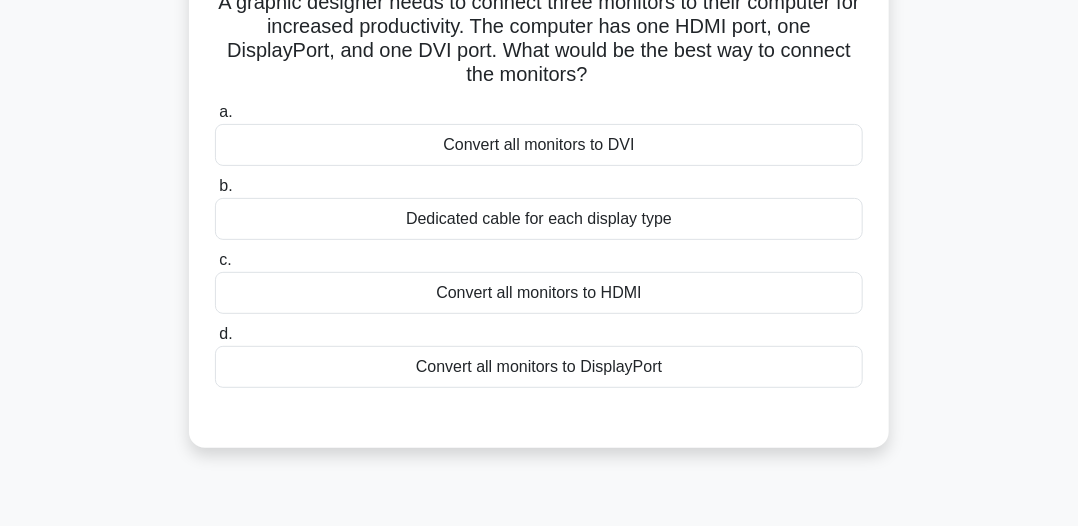 click on "Convert all monitors to HDMI" at bounding box center (539, 293) 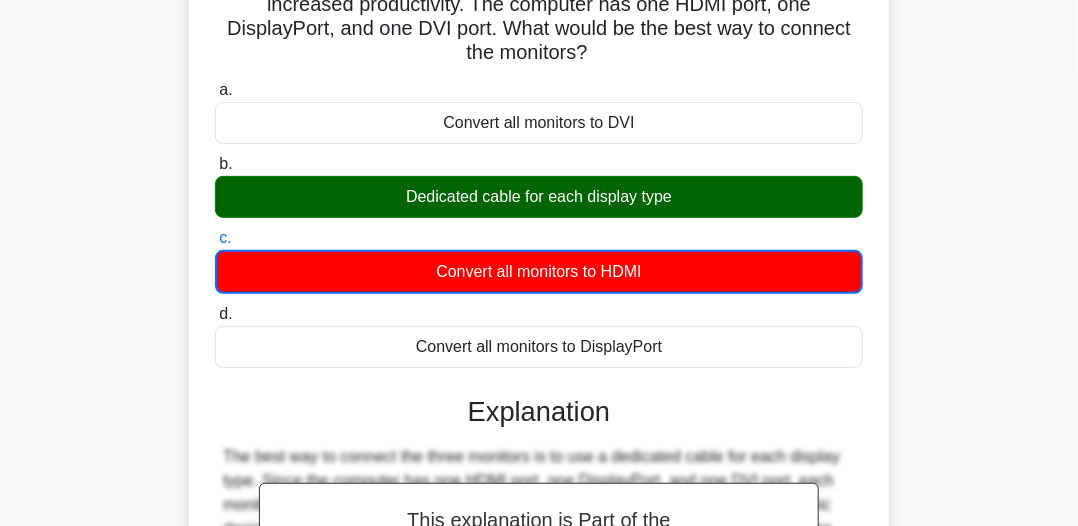 scroll, scrollTop: 554, scrollLeft: 0, axis: vertical 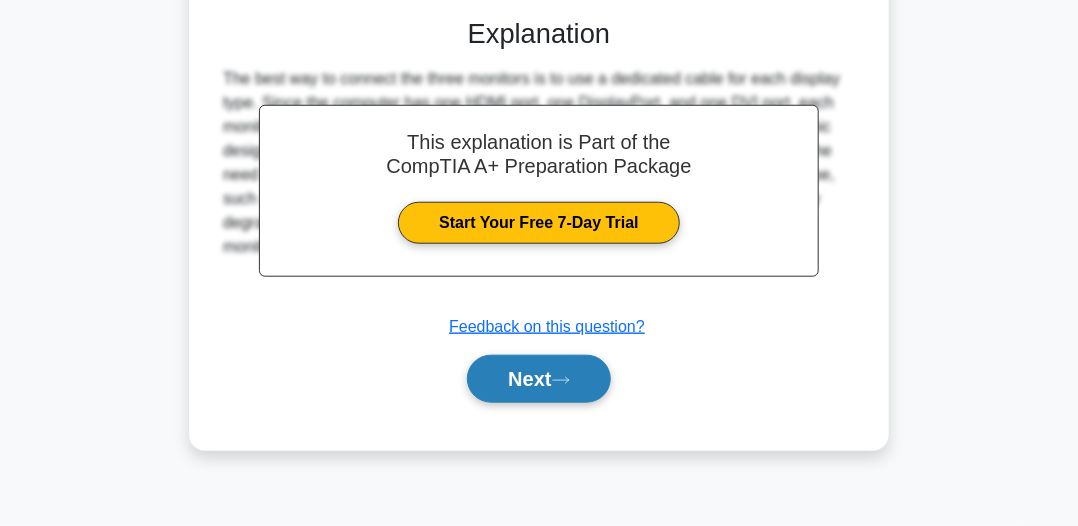 click on "Next" at bounding box center (538, 379) 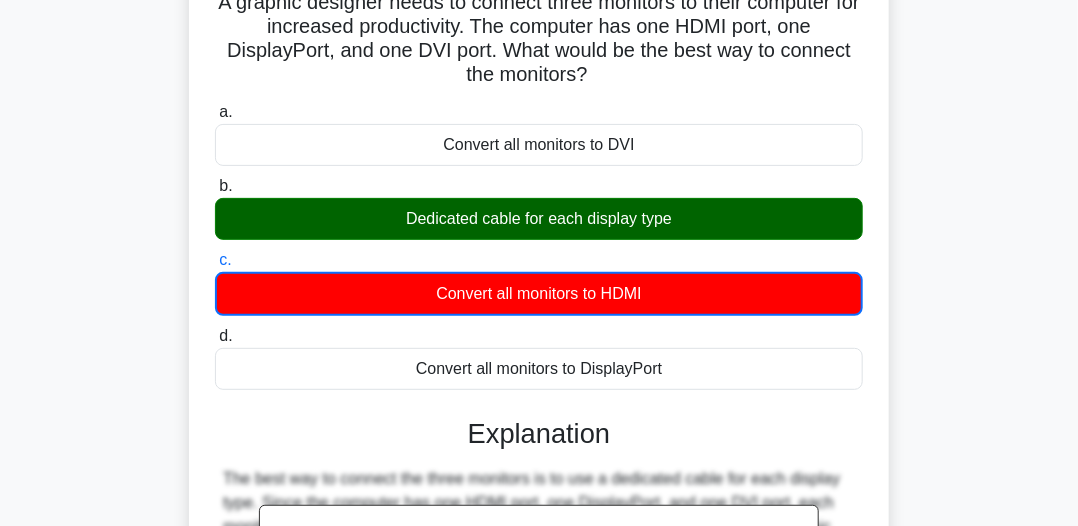 scroll, scrollTop: 554, scrollLeft: 0, axis: vertical 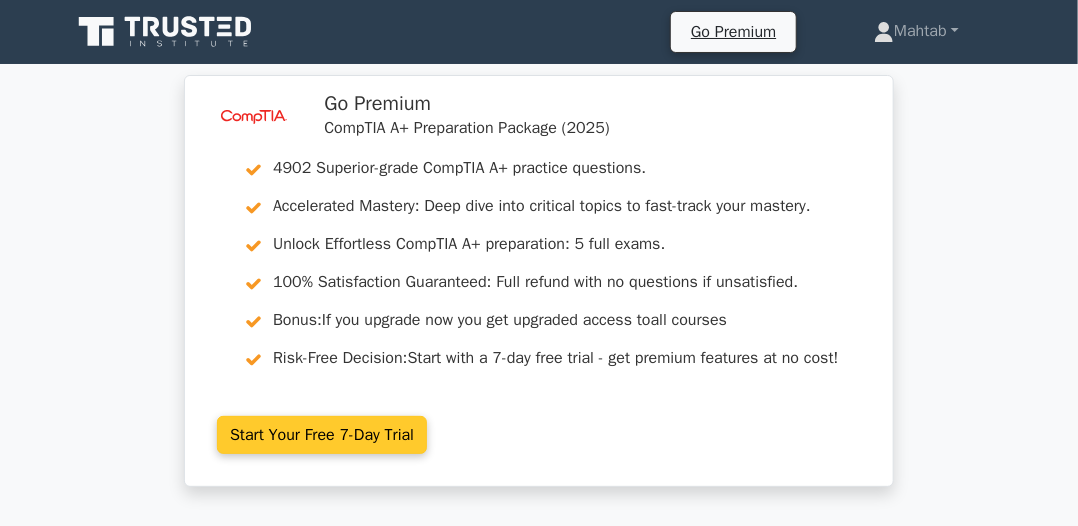 click on "Start Your Free 7-Day Trial" at bounding box center (322, 435) 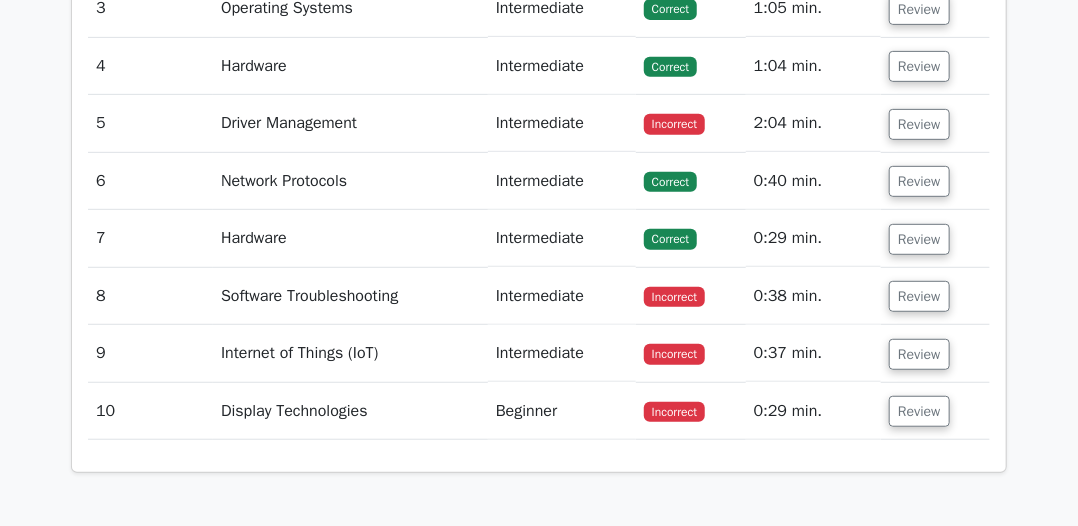 scroll, scrollTop: 3000, scrollLeft: 0, axis: vertical 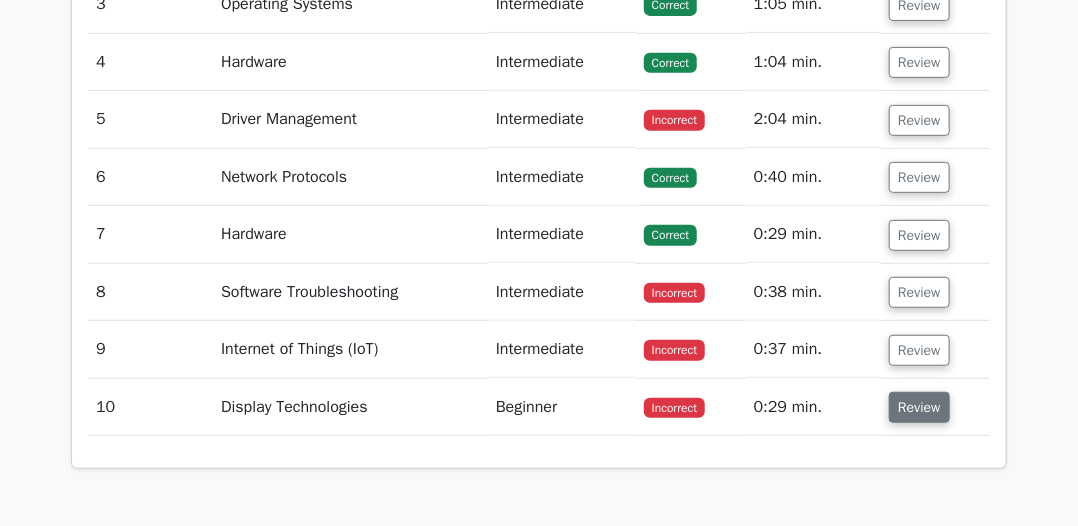 click on "Review" at bounding box center [919, 407] 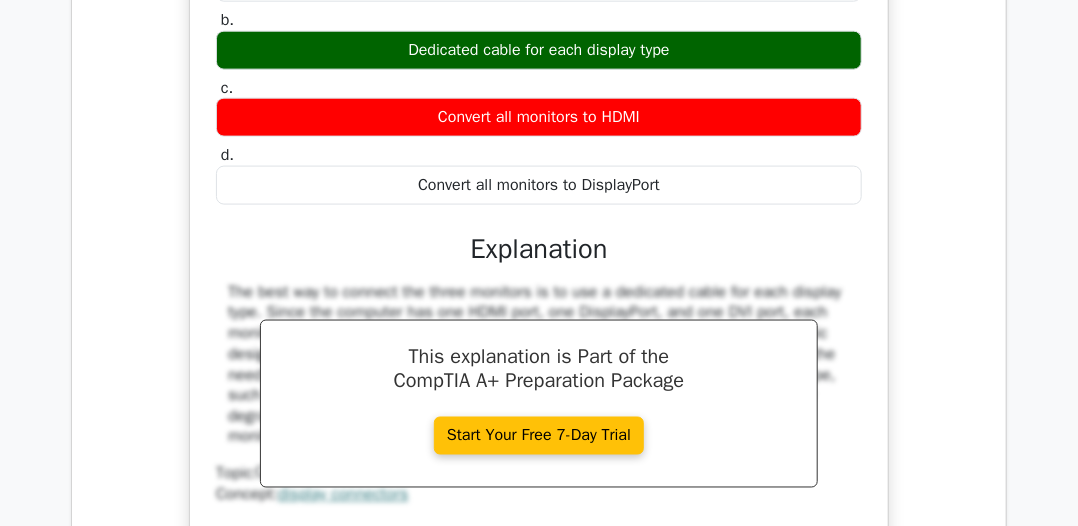 scroll, scrollTop: 3400, scrollLeft: 0, axis: vertical 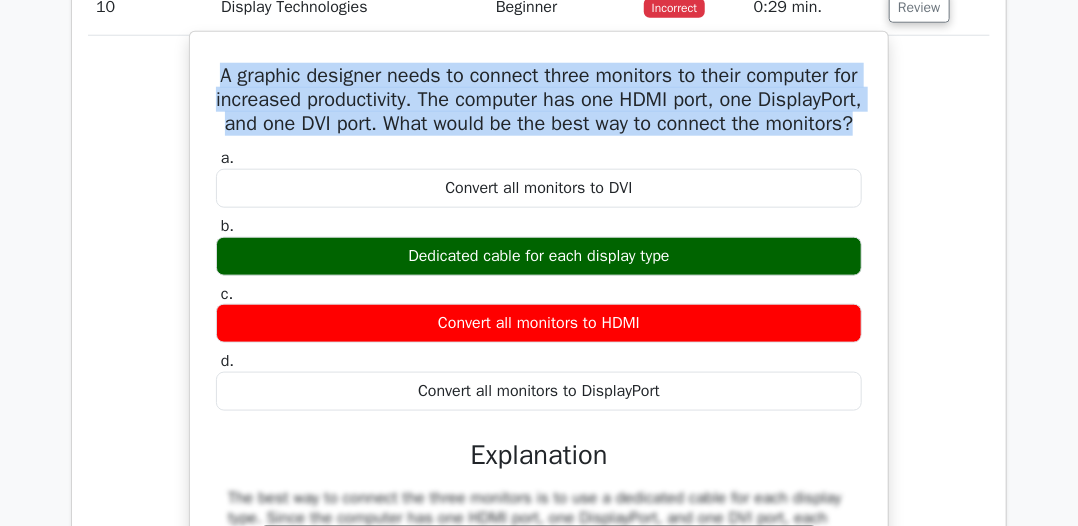 drag, startPoint x: 216, startPoint y: 65, endPoint x: 728, endPoint y: 153, distance: 519.50745 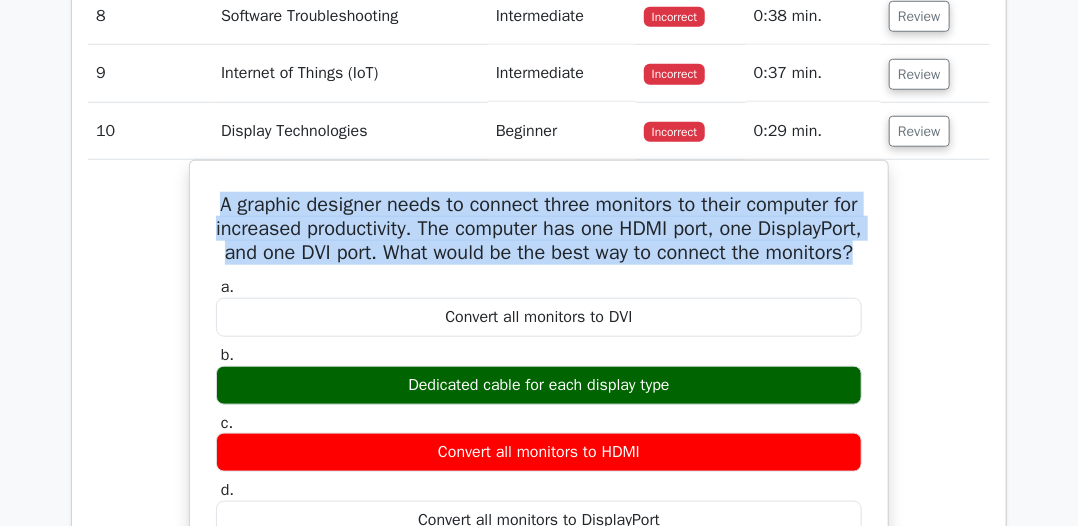 scroll, scrollTop: 3200, scrollLeft: 0, axis: vertical 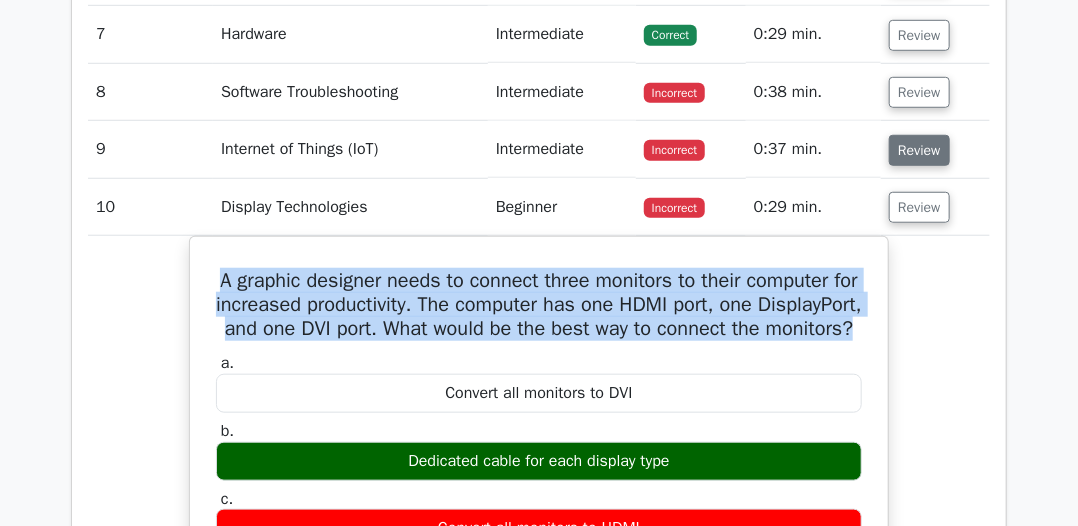 click on "Review" at bounding box center (919, 150) 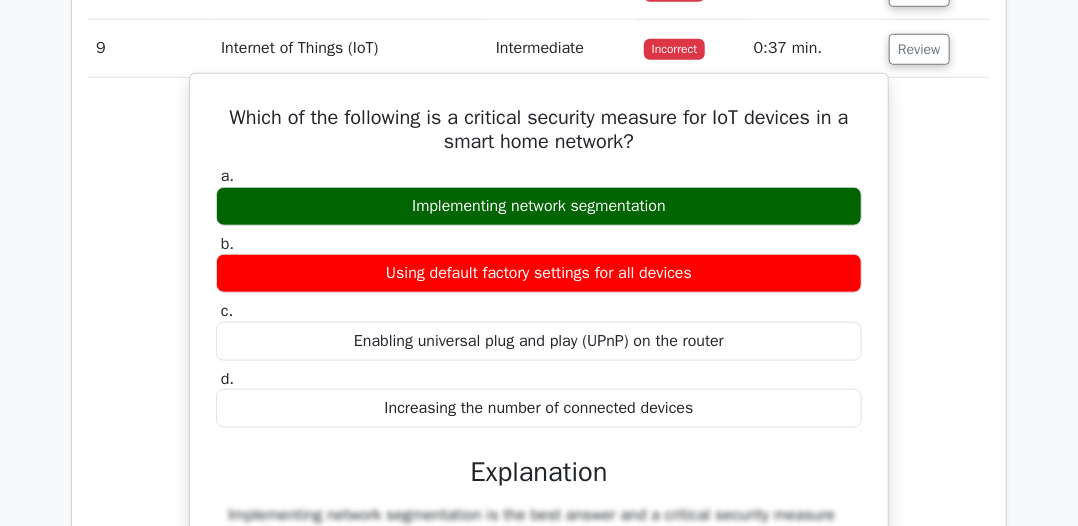 scroll, scrollTop: 3300, scrollLeft: 0, axis: vertical 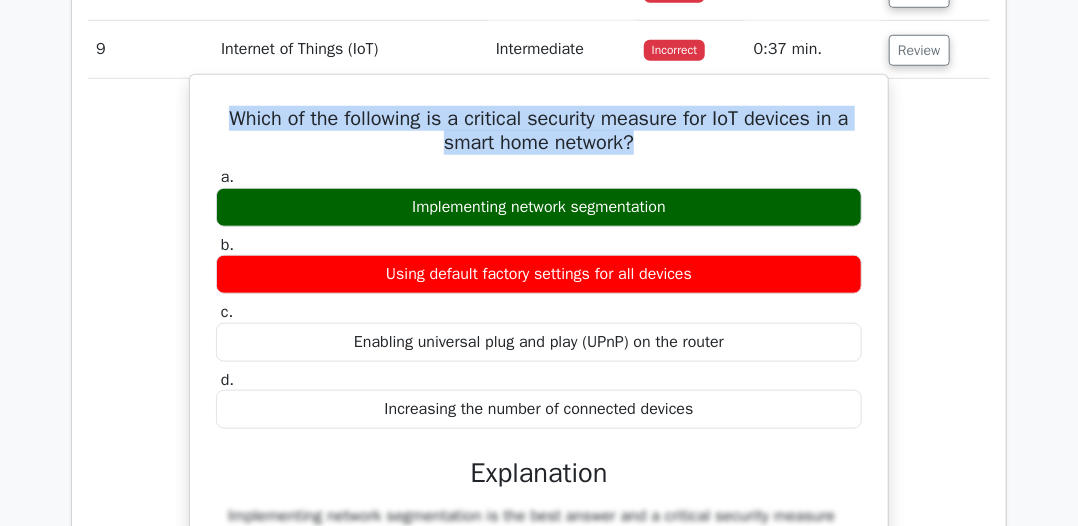 drag, startPoint x: 229, startPoint y: 106, endPoint x: 665, endPoint y: 140, distance: 437.32367 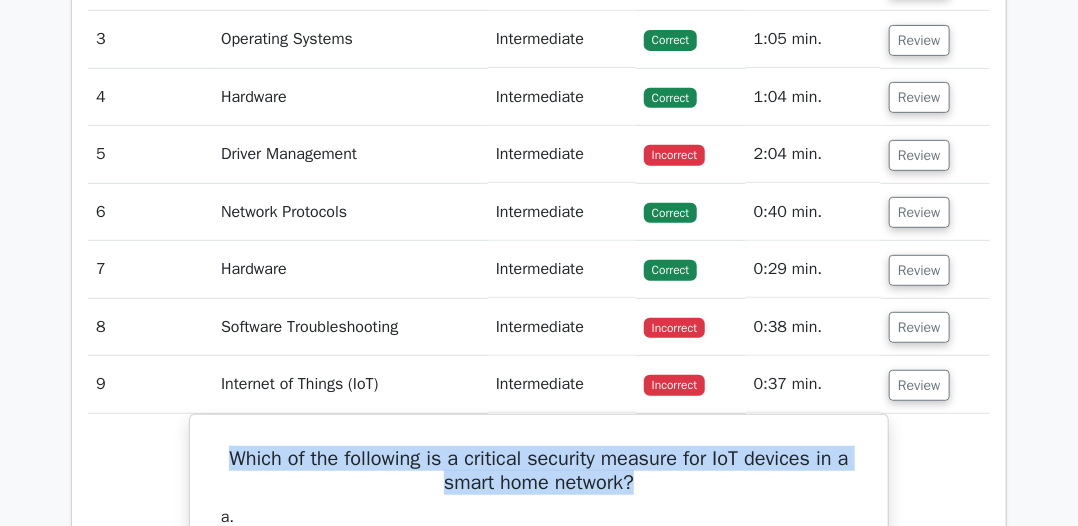 scroll, scrollTop: 3000, scrollLeft: 0, axis: vertical 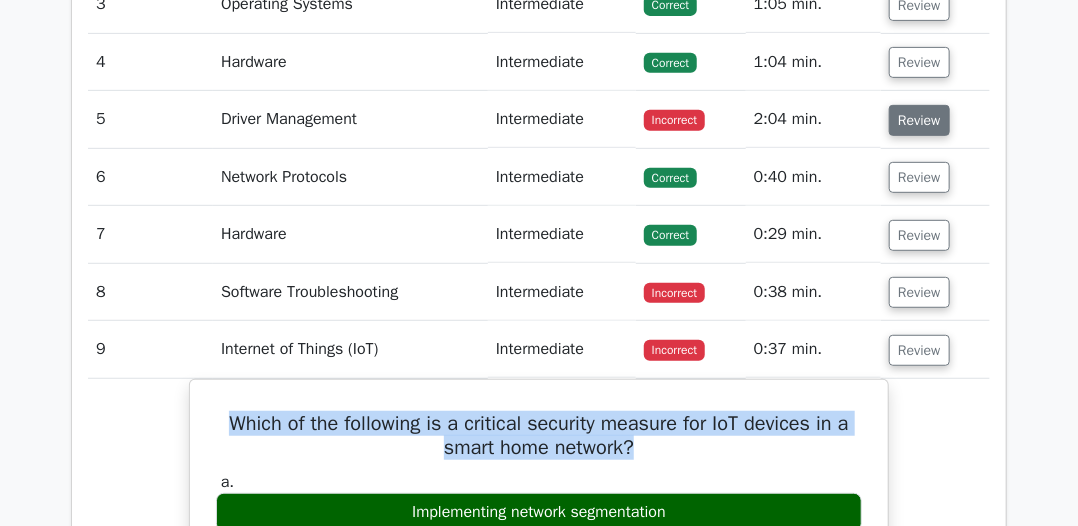 click on "Review" at bounding box center [919, 120] 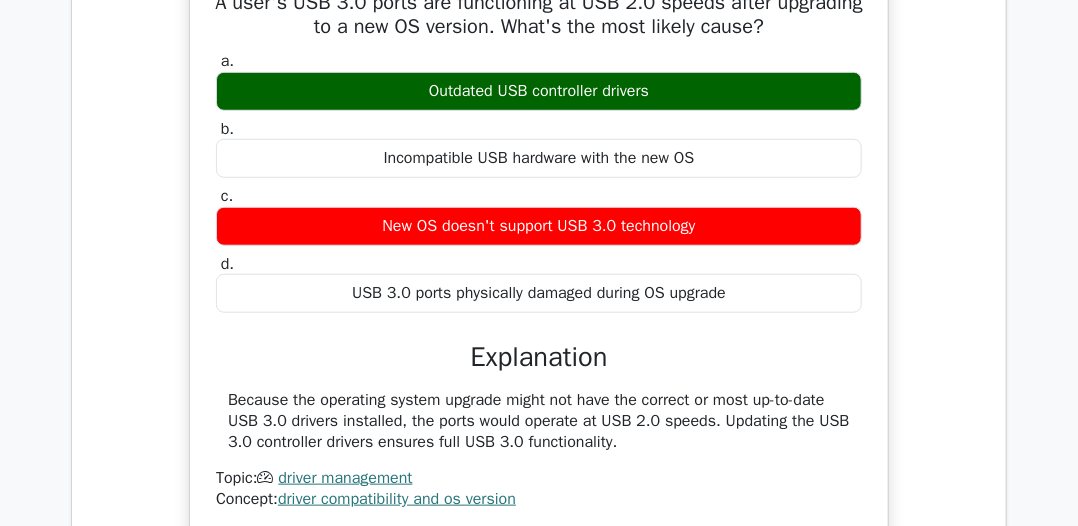 scroll, scrollTop: 3100, scrollLeft: 0, axis: vertical 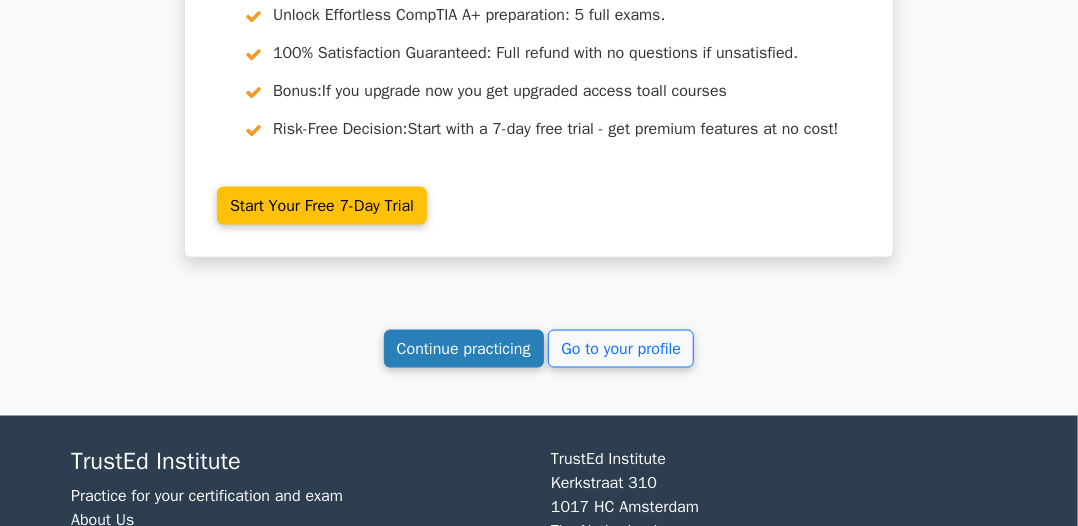 click on "Continue practicing" at bounding box center [464, 349] 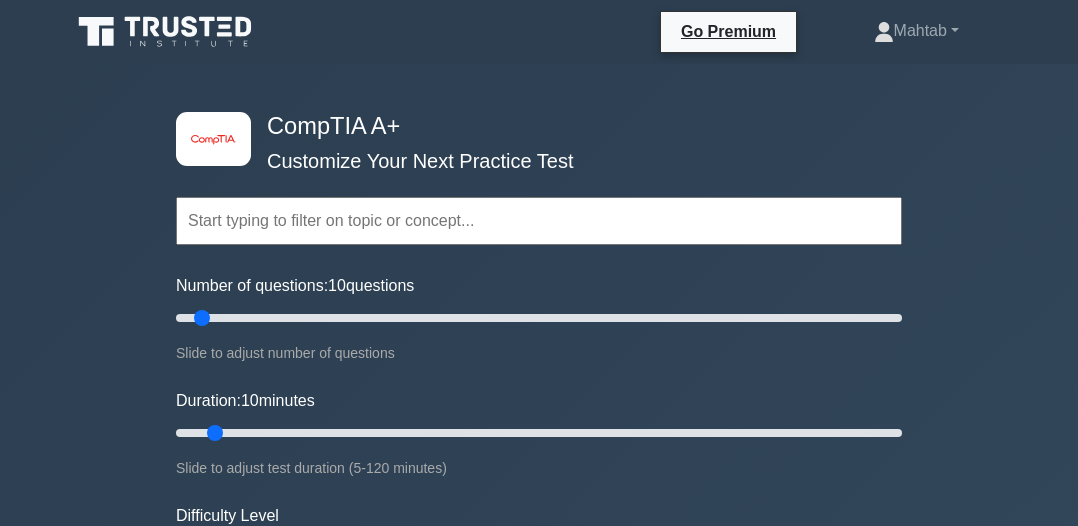 scroll, scrollTop: 0, scrollLeft: 0, axis: both 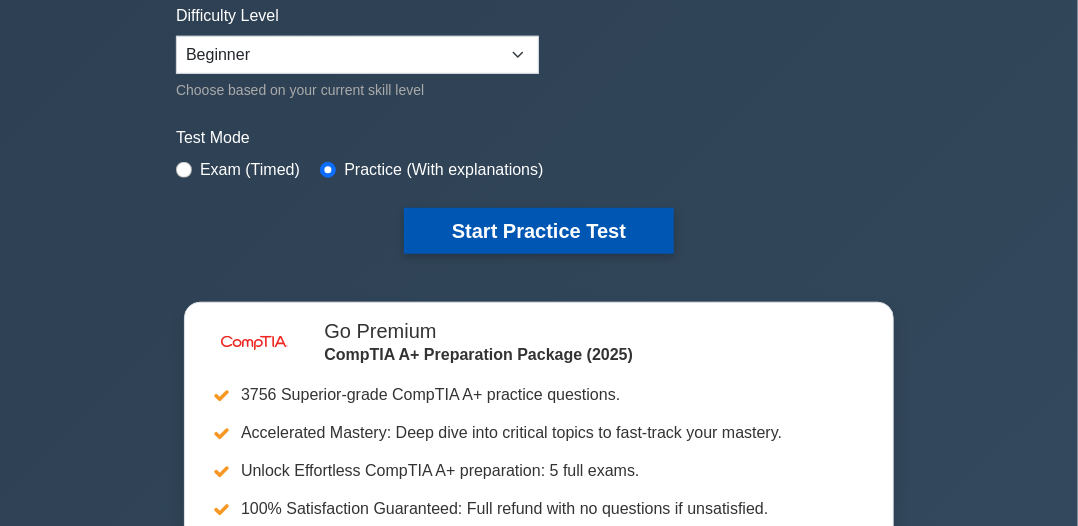 click on "Start Practice Test" at bounding box center [539, 231] 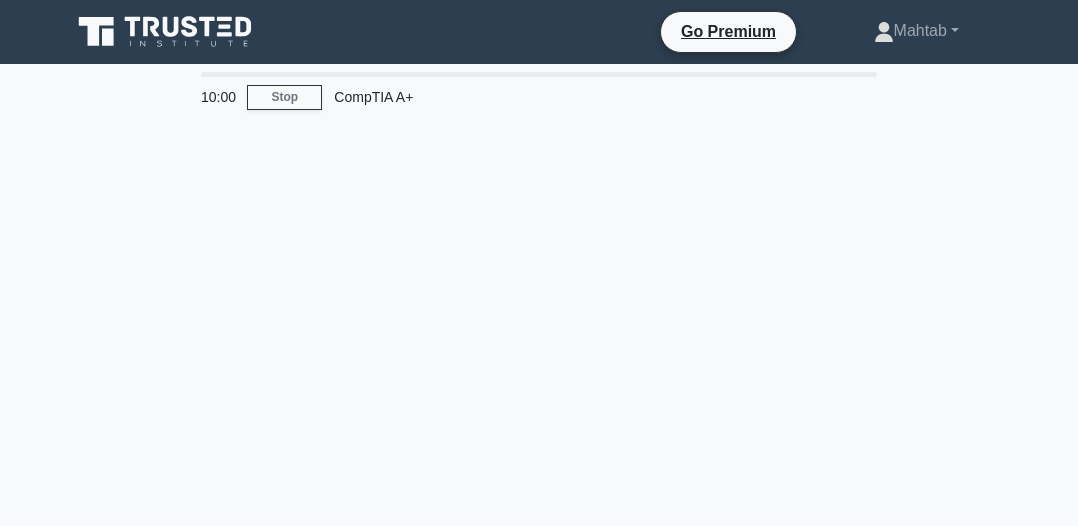 scroll, scrollTop: 0, scrollLeft: 0, axis: both 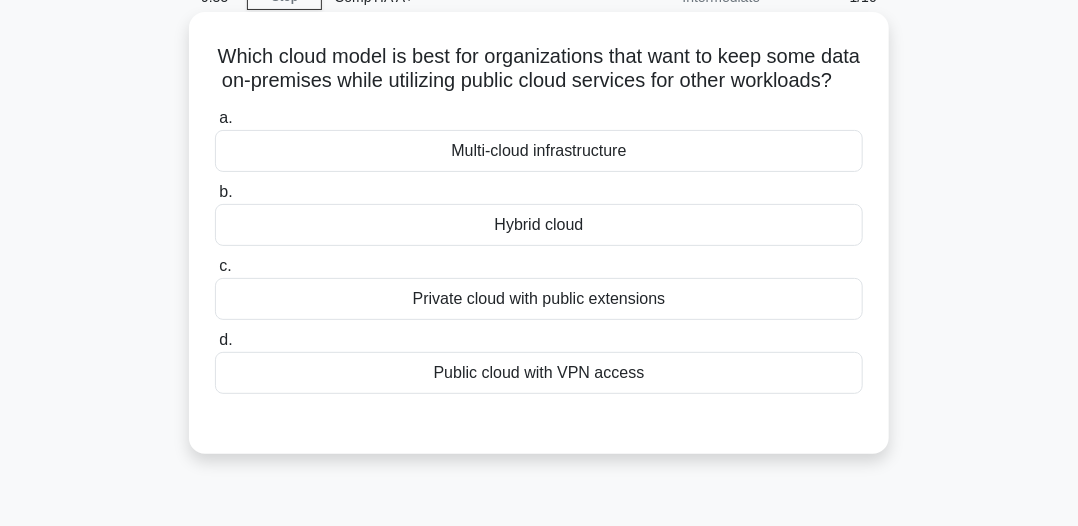 drag, startPoint x: 258, startPoint y: 62, endPoint x: 563, endPoint y: 94, distance: 306.6741 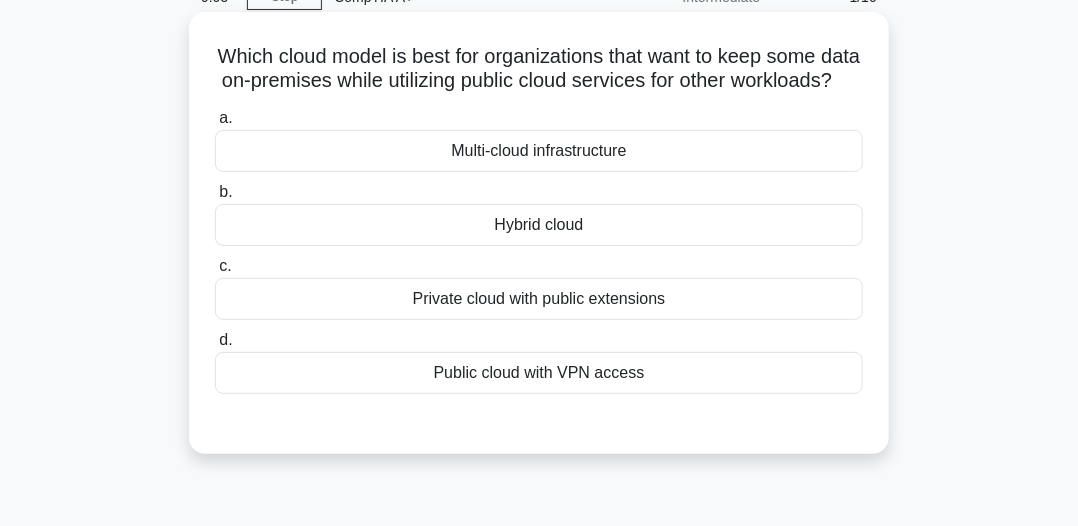 click on "Private cloud with public extensions" at bounding box center [539, 299] 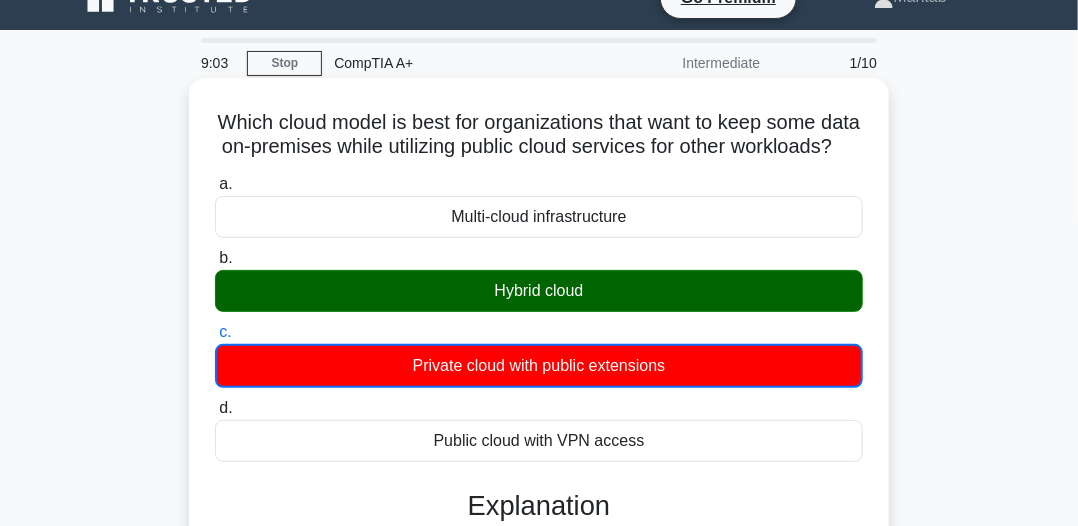 scroll, scrollTop: 0, scrollLeft: 0, axis: both 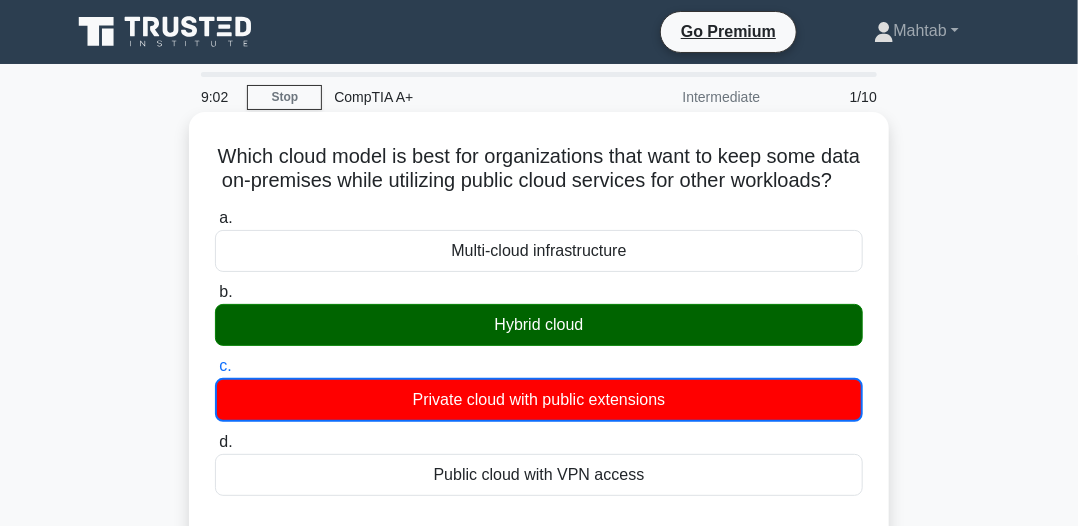 drag, startPoint x: 219, startPoint y: 157, endPoint x: 692, endPoint y: 211, distance: 476.07248 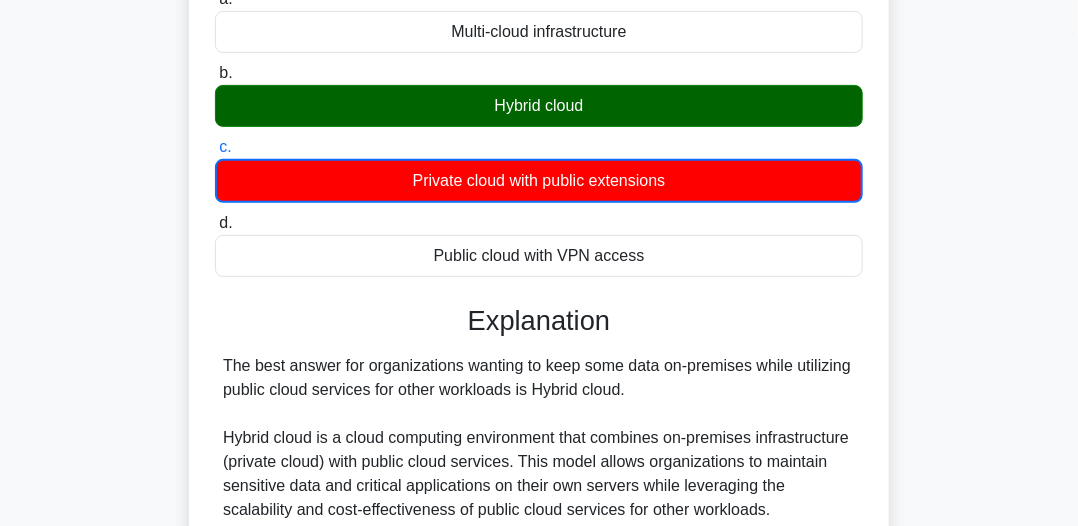 scroll, scrollTop: 100, scrollLeft: 0, axis: vertical 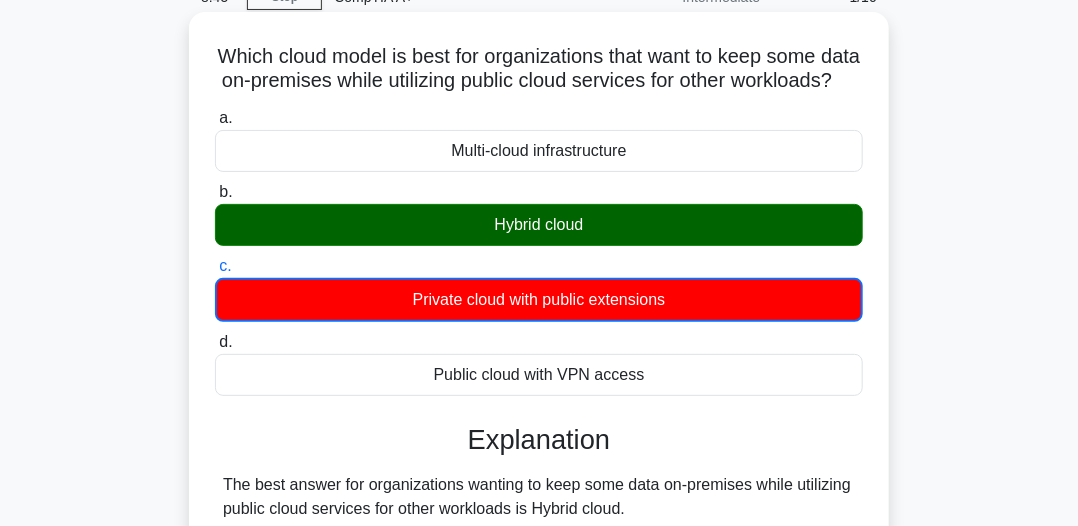 copy on "Which cloud model is best for organizations that want to keep some data on-premises while utilizing public cloud services for other workloads?" 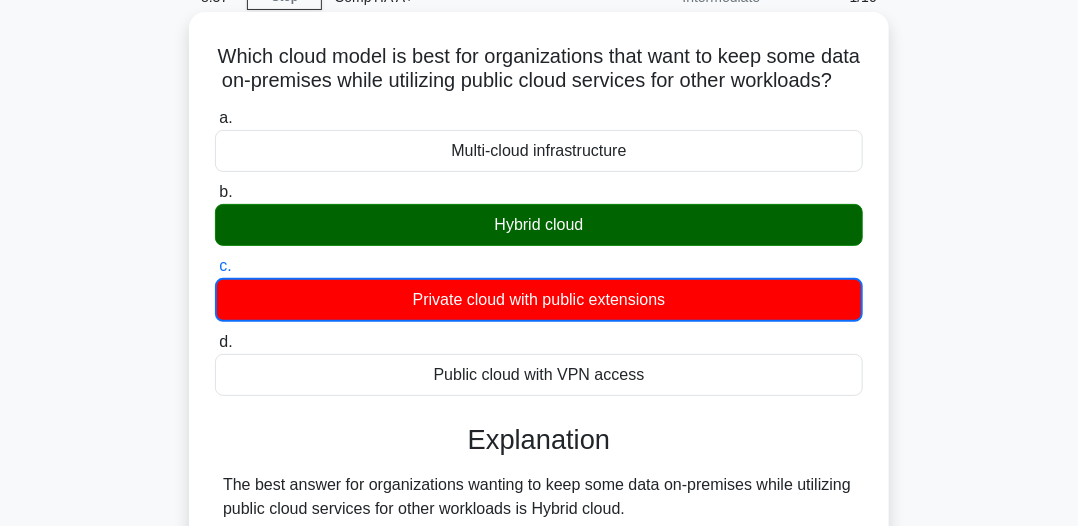 drag, startPoint x: 488, startPoint y: 250, endPoint x: 680, endPoint y: 257, distance: 192.12756 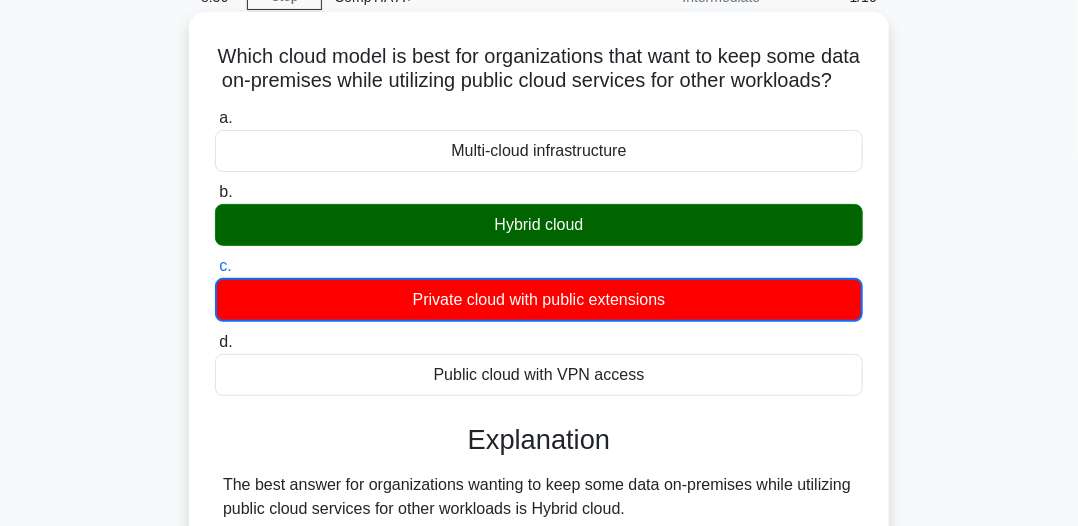 copy on "Hybrid cloud" 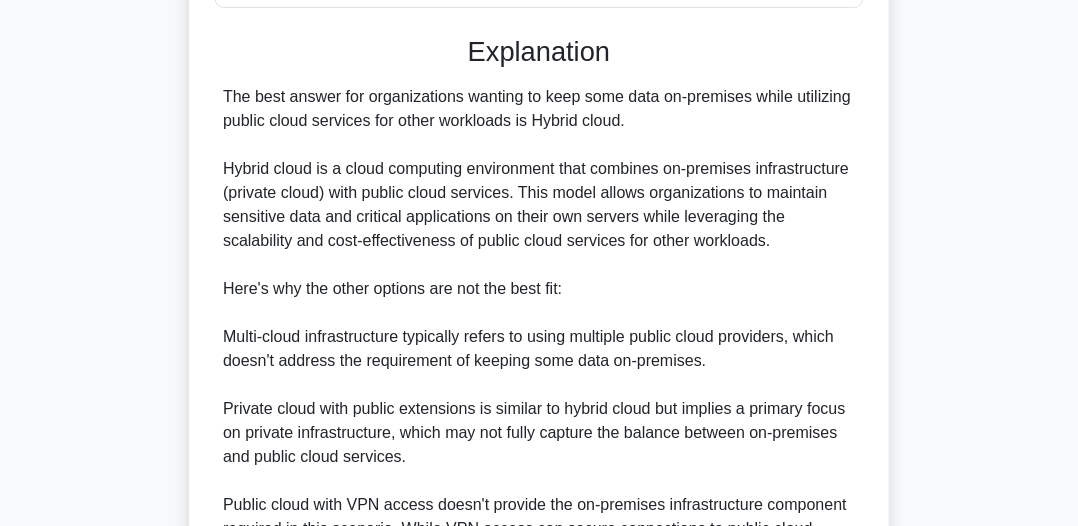 scroll, scrollTop: 500, scrollLeft: 0, axis: vertical 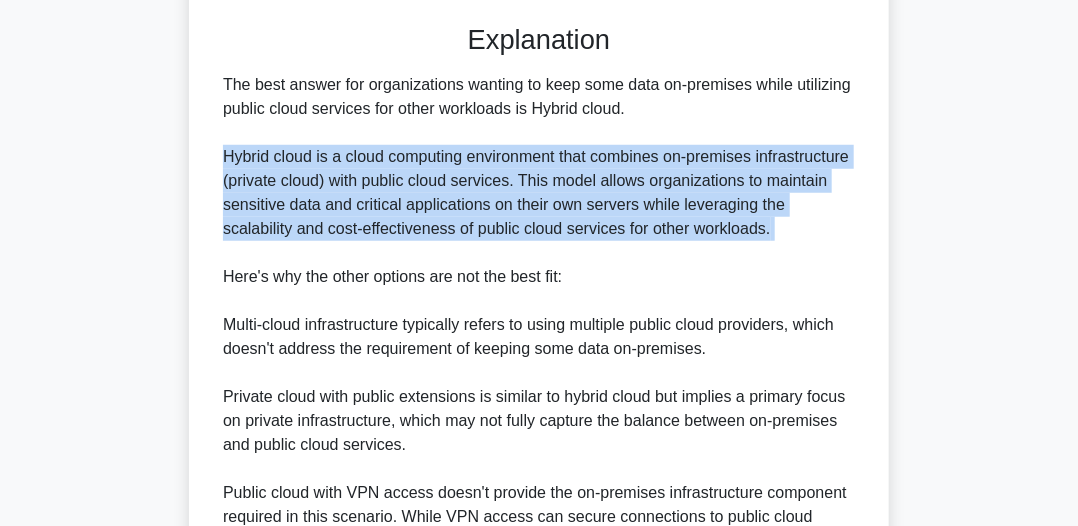 drag, startPoint x: 223, startPoint y: 183, endPoint x: 860, endPoint y: 268, distance: 642.6461 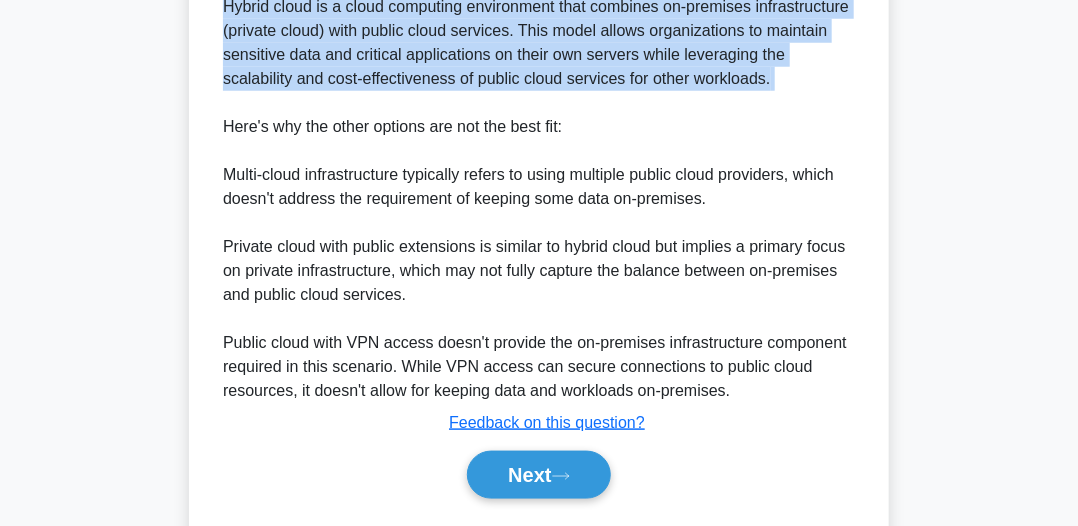 scroll, scrollTop: 730, scrollLeft: 0, axis: vertical 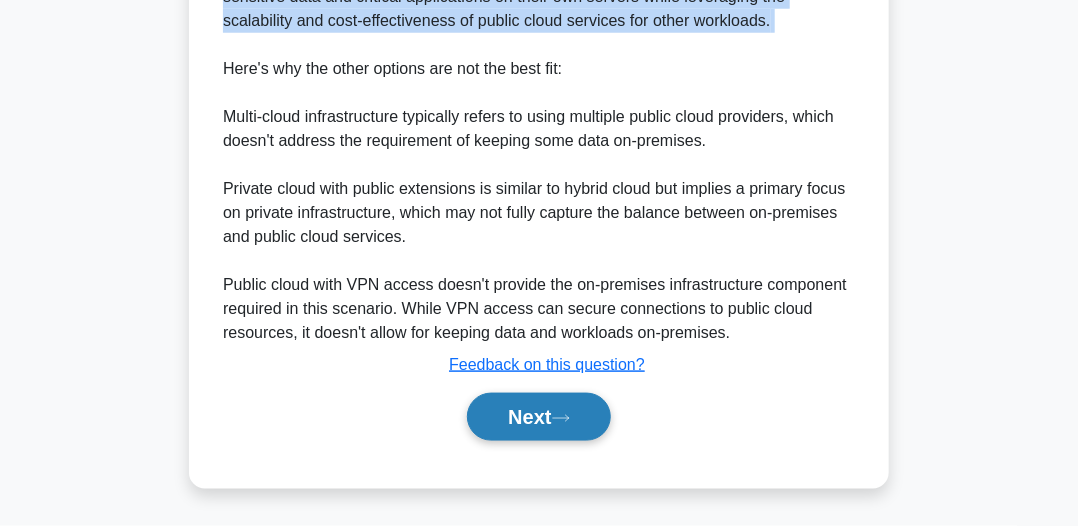 click on "Next" at bounding box center [538, 417] 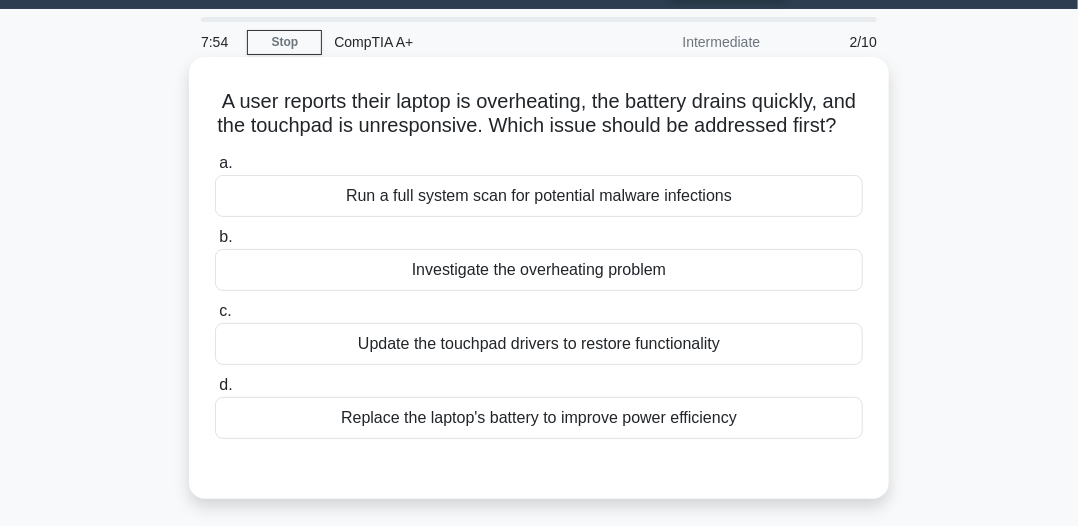 scroll, scrollTop: 54, scrollLeft: 0, axis: vertical 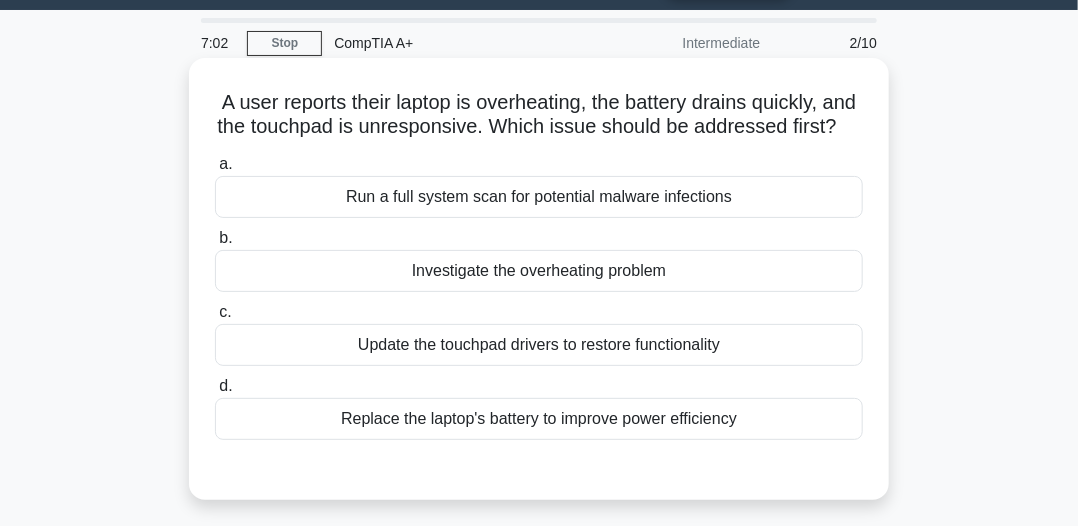 click on "Investigate the overheating problem" at bounding box center [539, 271] 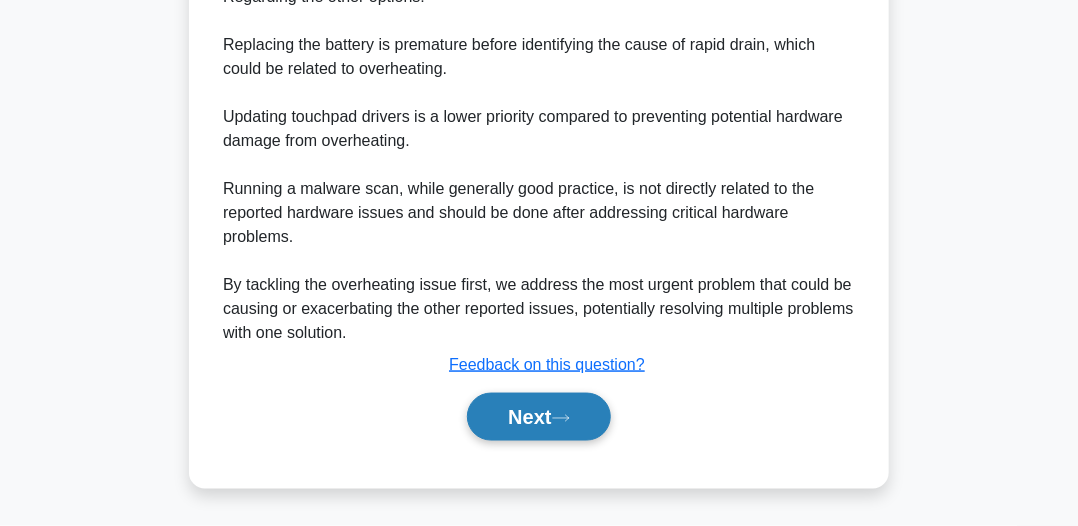 click on "Next" at bounding box center [538, 417] 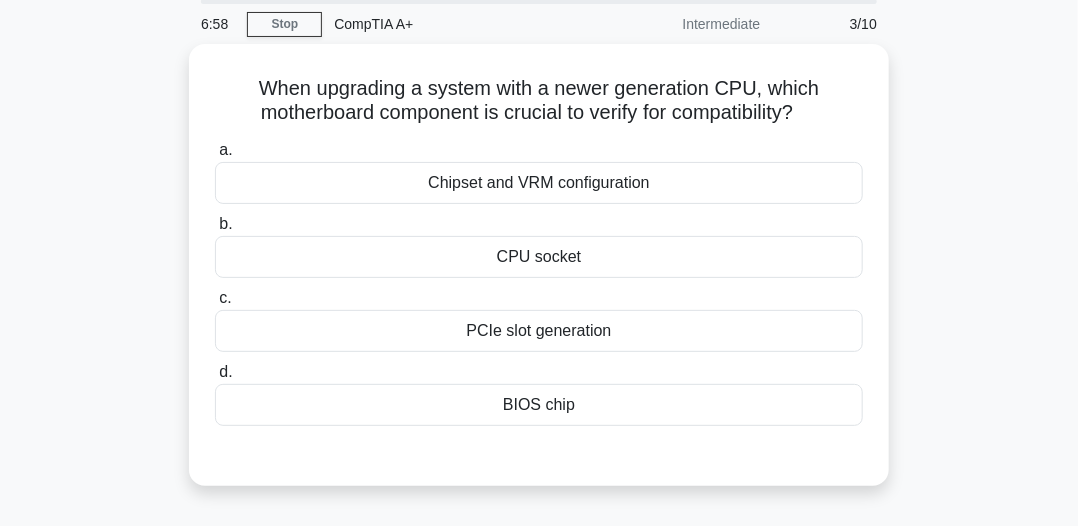 scroll, scrollTop: 54, scrollLeft: 0, axis: vertical 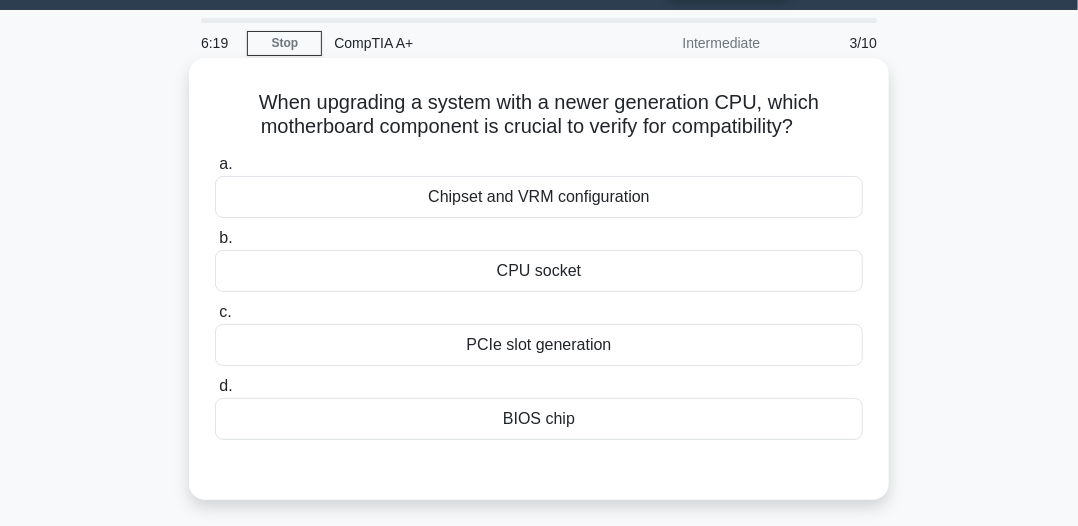 click on "CPU socket" at bounding box center [539, 271] 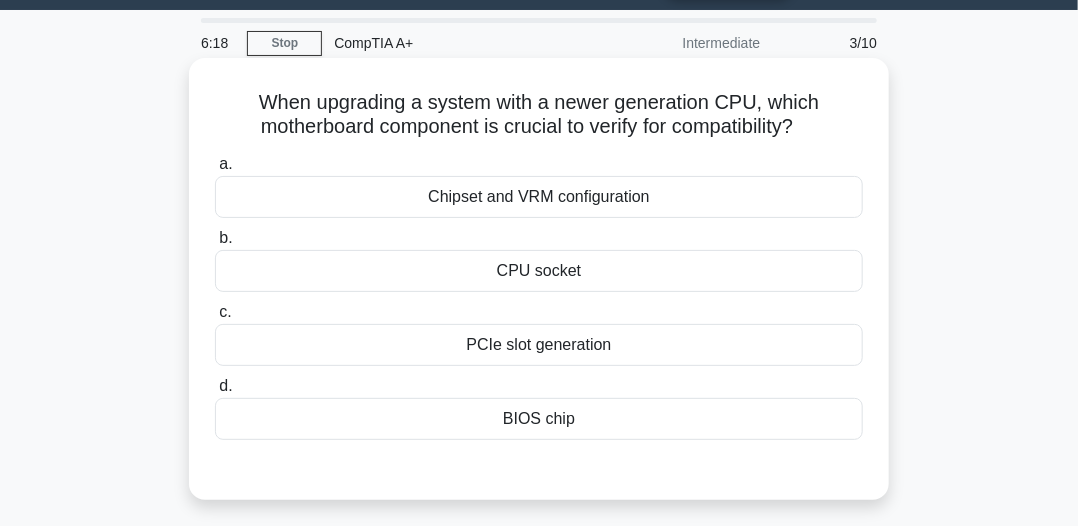 click on "CPU socket" at bounding box center (539, 271) 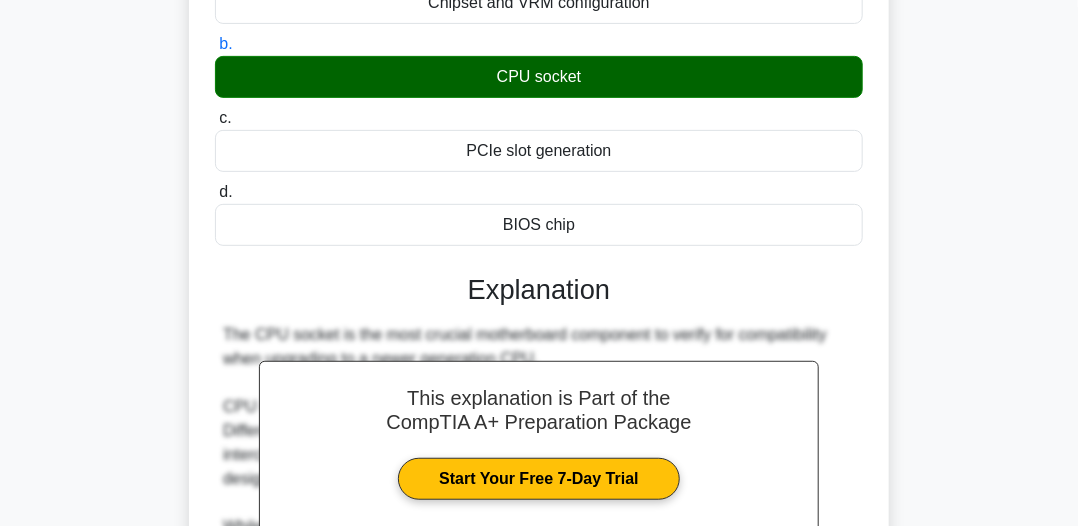 scroll, scrollTop: 54, scrollLeft: 0, axis: vertical 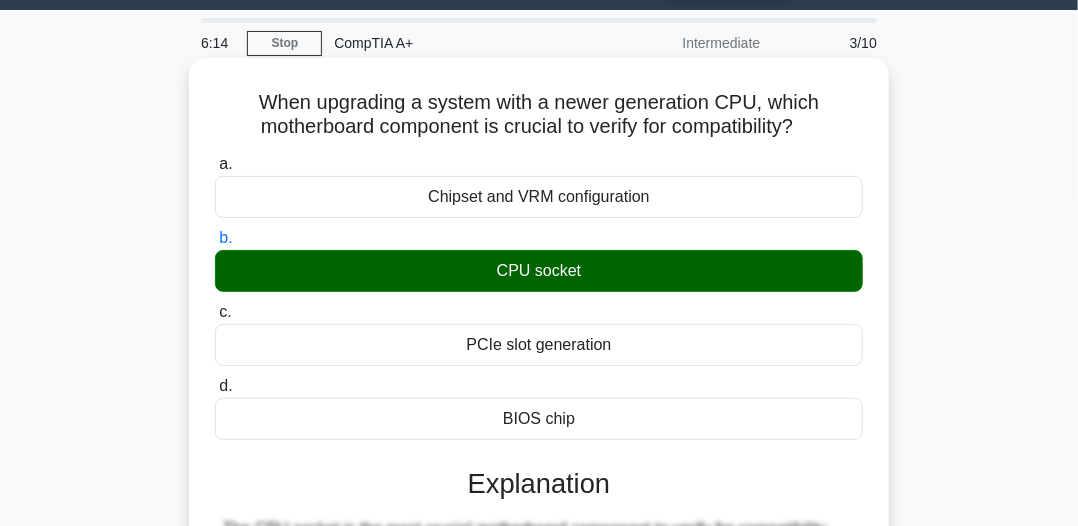 drag, startPoint x: 244, startPoint y: 101, endPoint x: 811, endPoint y: 131, distance: 567.7931 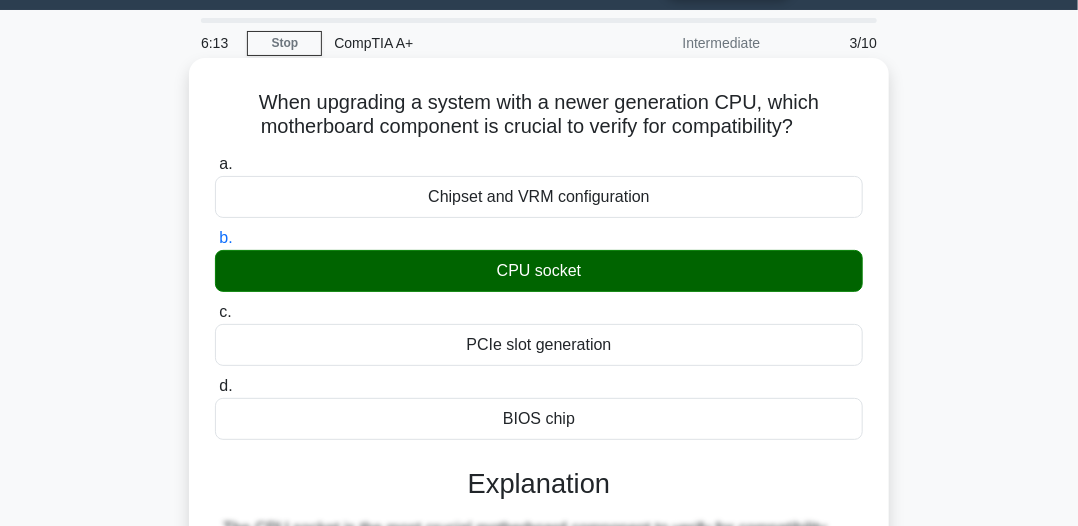 copy on "When upgrading a system with a newer generation CPU, which motherboard component is crucial to verify for compatibility?" 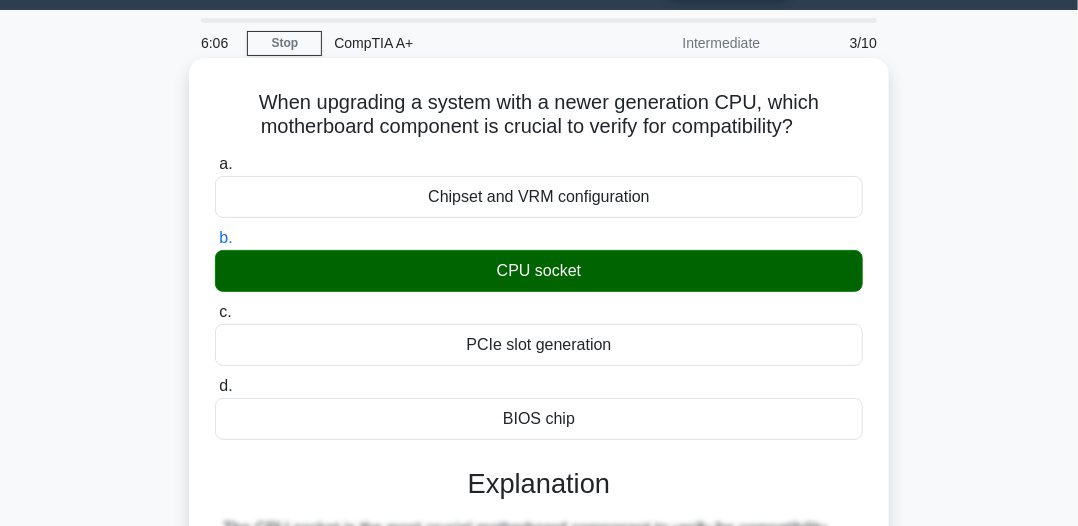drag, startPoint x: 497, startPoint y: 270, endPoint x: 592, endPoint y: 265, distance: 95.131485 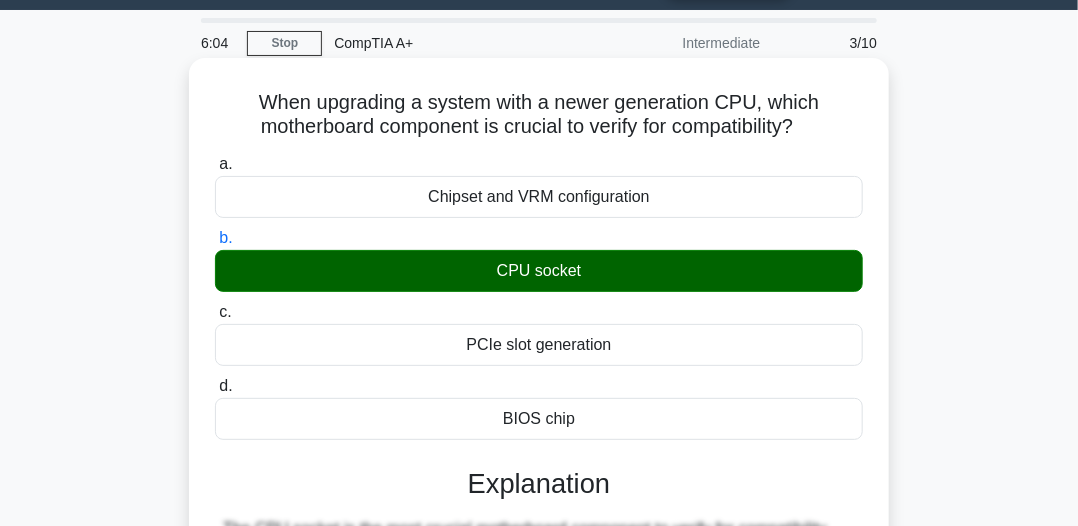 copy on "CPU socket" 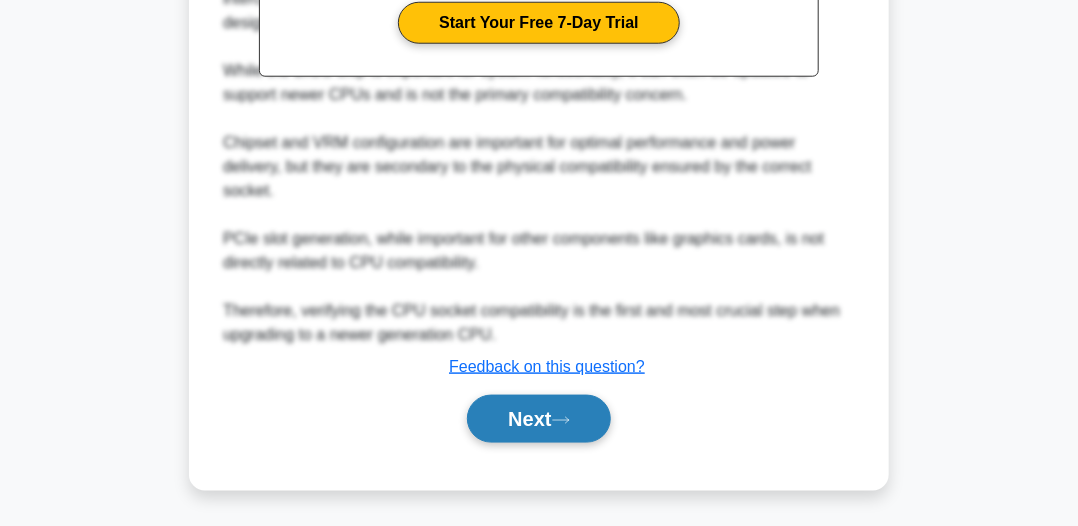 click on "Next" at bounding box center (538, 419) 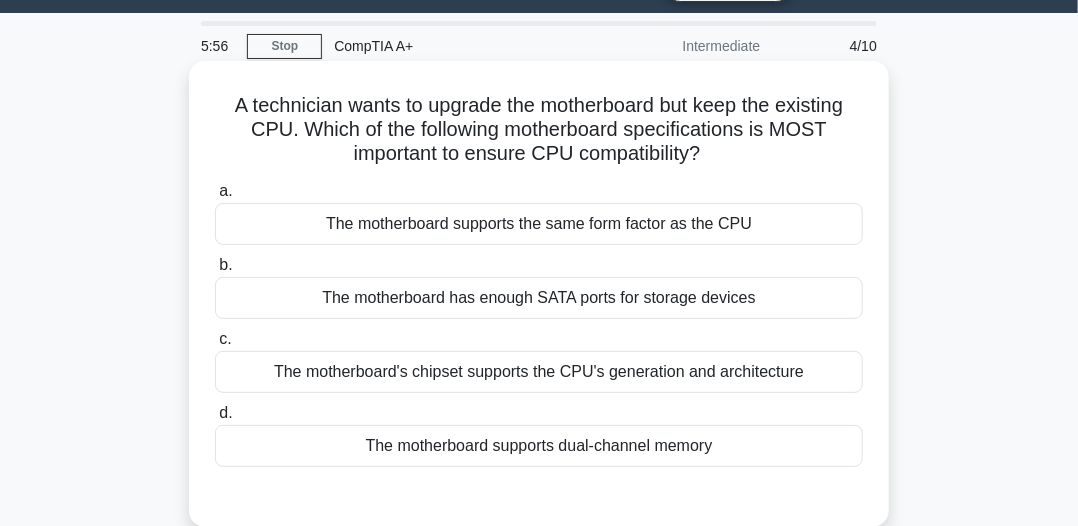 scroll, scrollTop: 100, scrollLeft: 0, axis: vertical 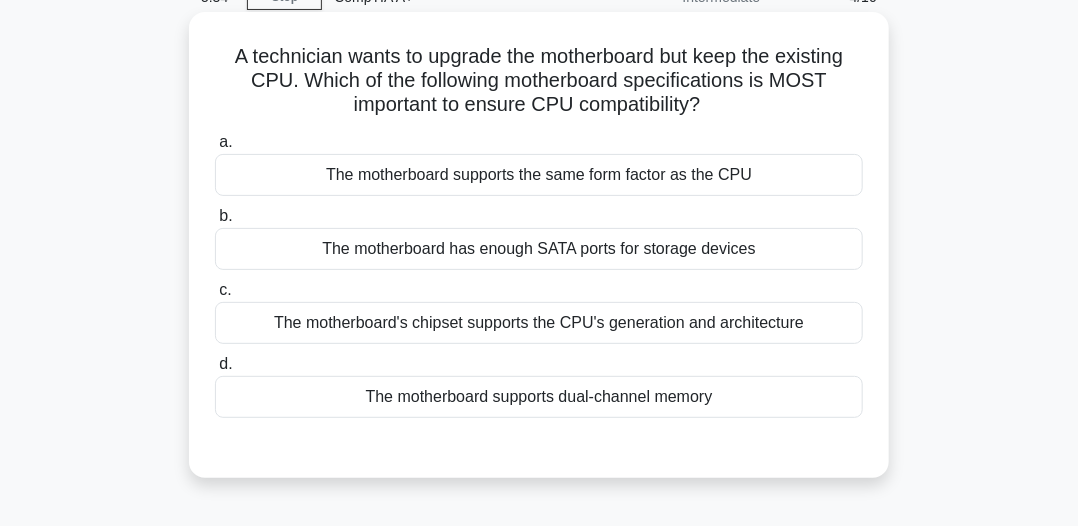 drag, startPoint x: 226, startPoint y: 62, endPoint x: 725, endPoint y: 108, distance: 501.11575 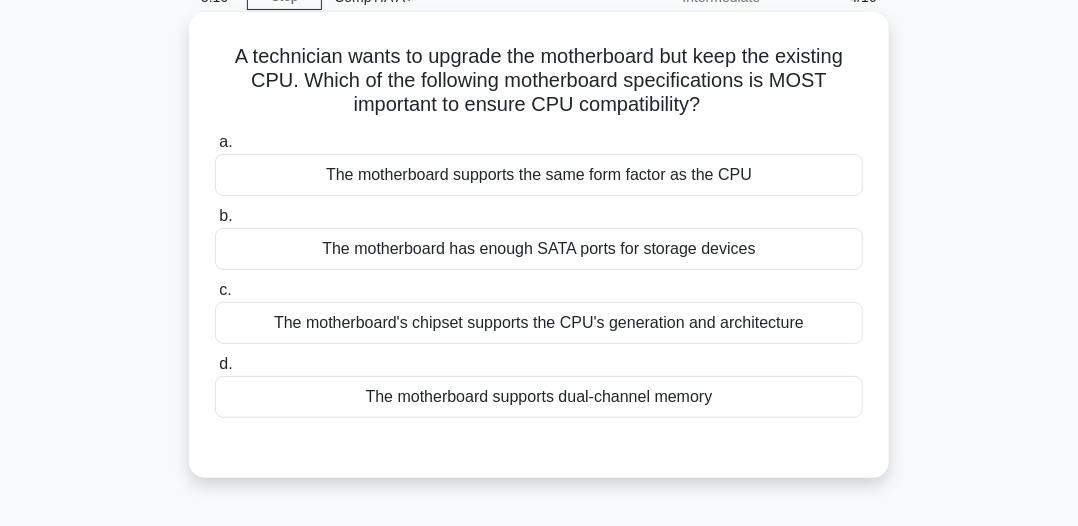 click on "The motherboard's chipset supports the CPU's generation and architecture" at bounding box center (539, 323) 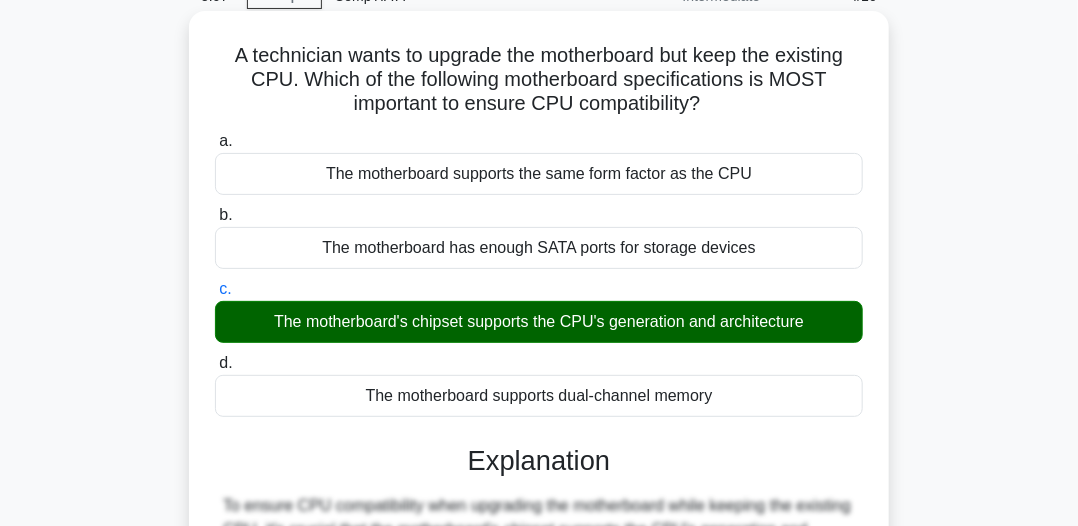 scroll, scrollTop: 500, scrollLeft: 0, axis: vertical 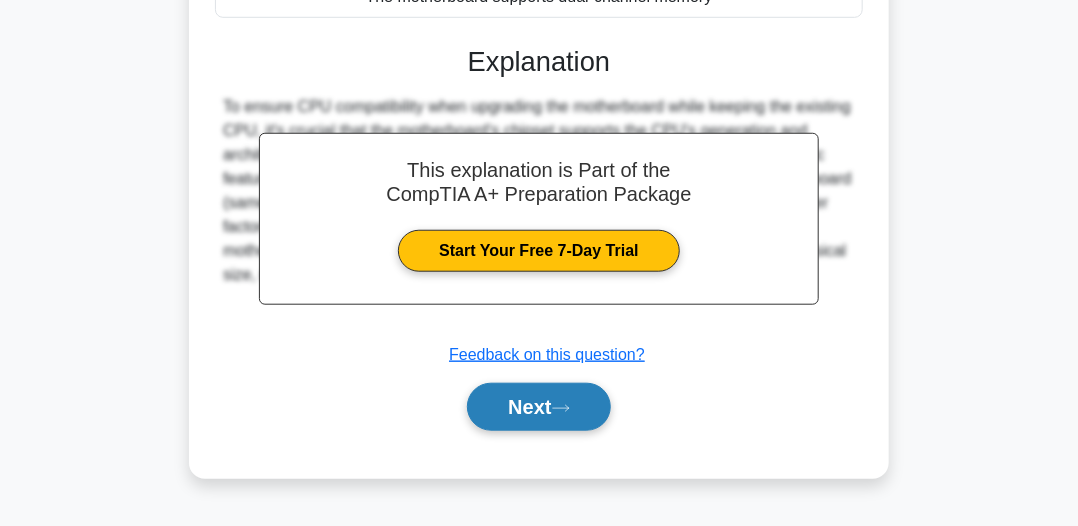 click on "Next" at bounding box center (538, 407) 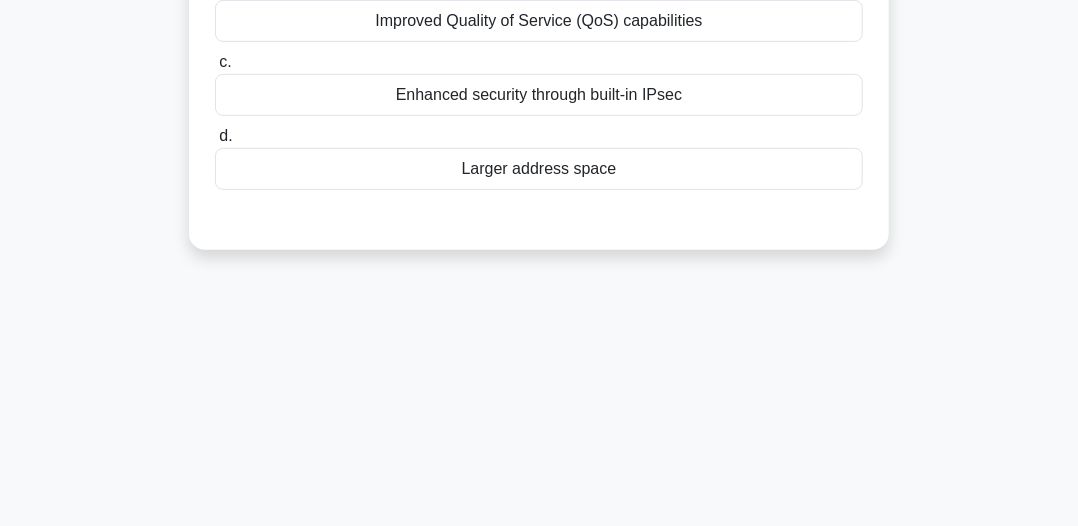 scroll, scrollTop: 100, scrollLeft: 0, axis: vertical 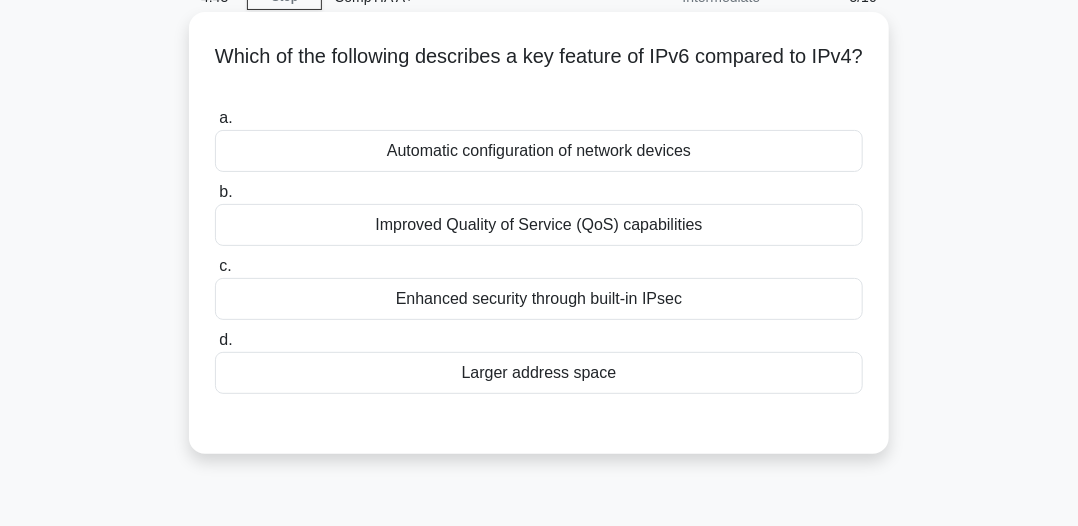 click on "Larger address space" at bounding box center [539, 373] 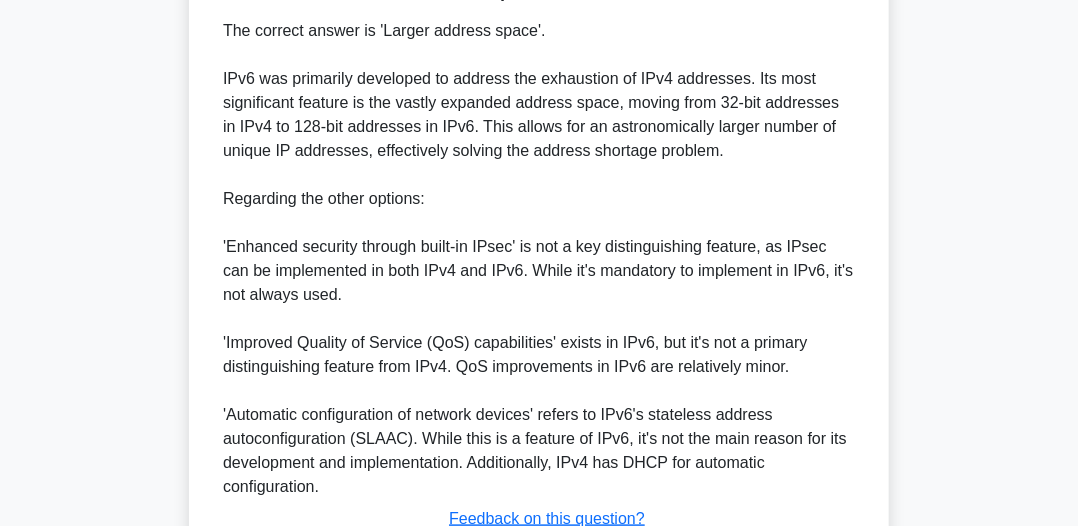 scroll, scrollTop: 400, scrollLeft: 0, axis: vertical 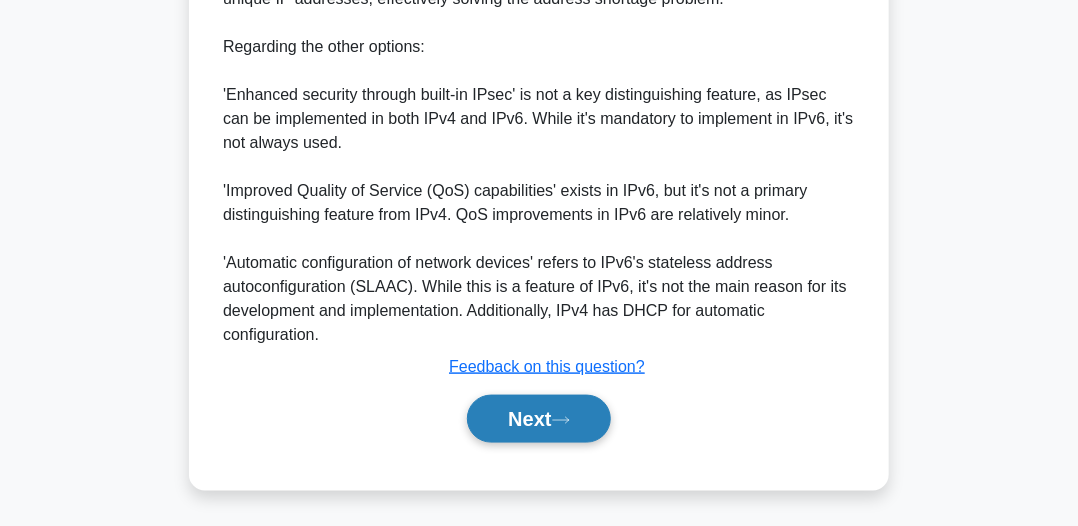 click on "Next" at bounding box center [538, 419] 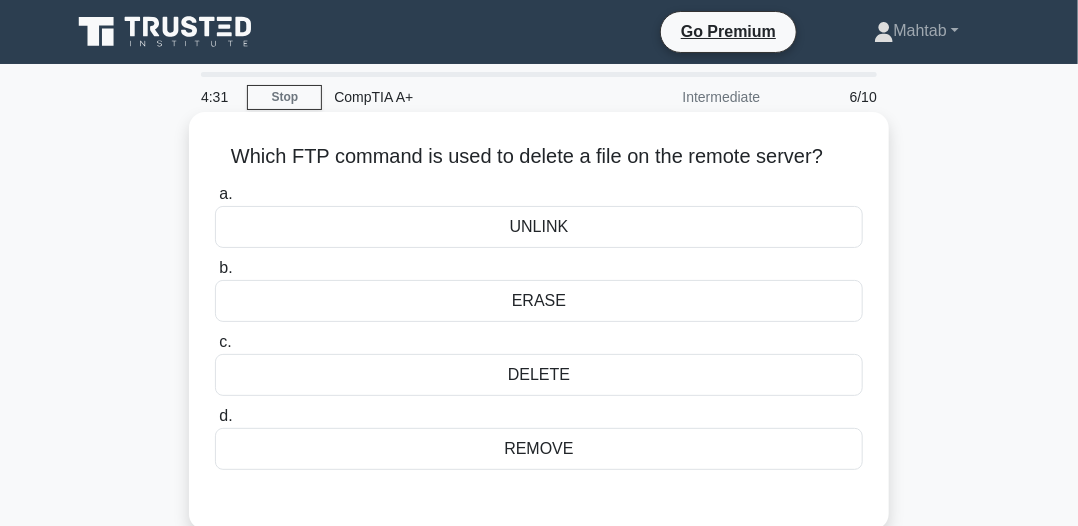 scroll, scrollTop: 100, scrollLeft: 0, axis: vertical 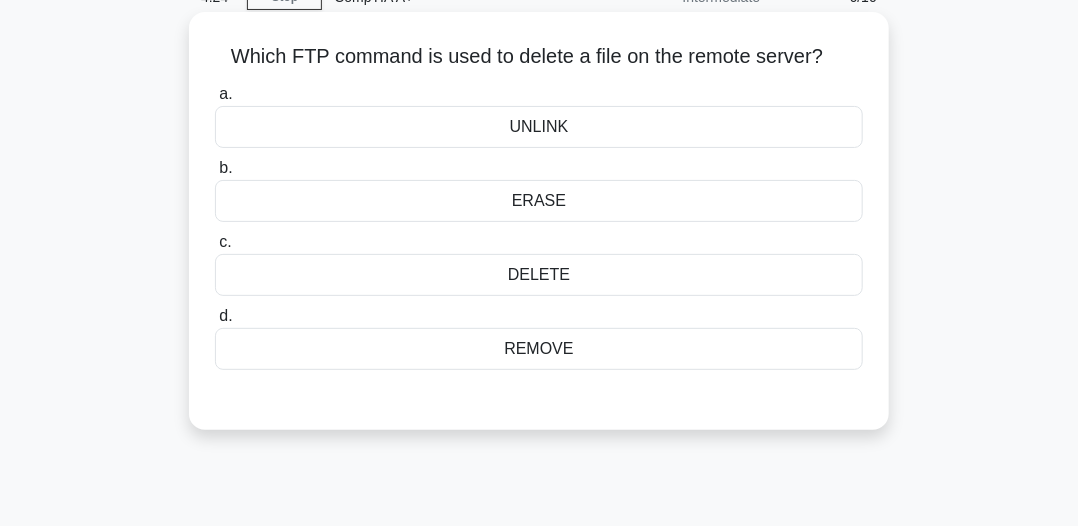 click on "DELETE" at bounding box center [539, 275] 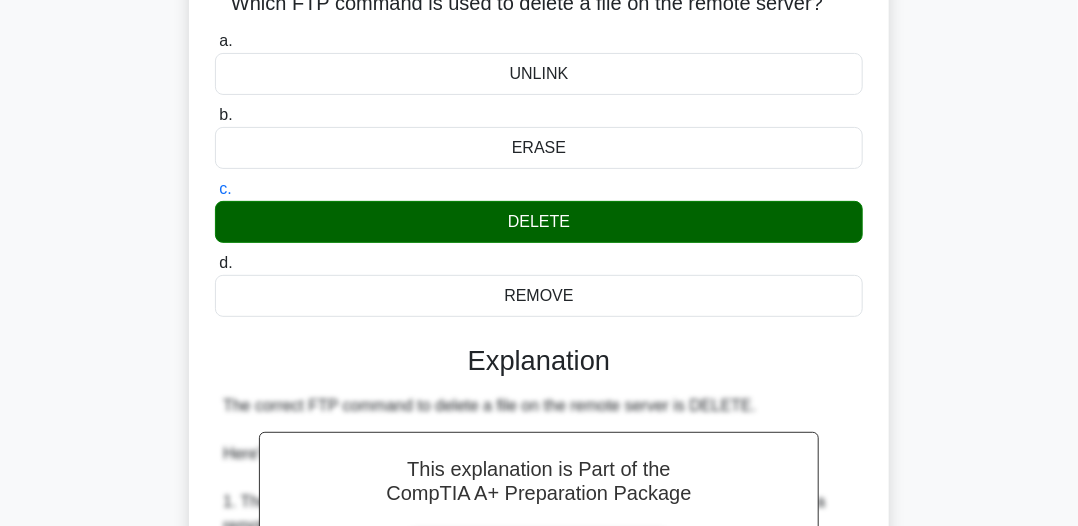 scroll, scrollTop: 100, scrollLeft: 0, axis: vertical 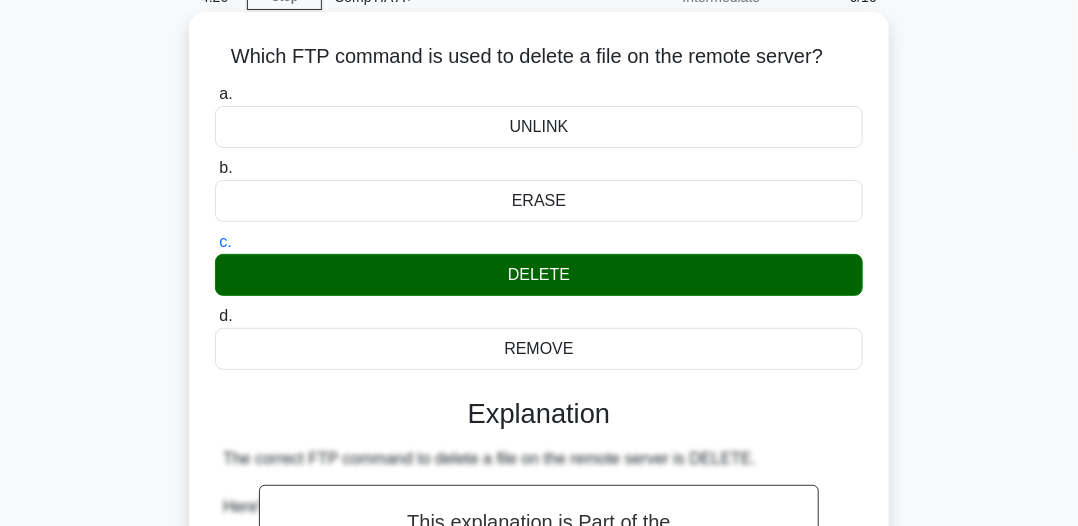 drag, startPoint x: 212, startPoint y: 56, endPoint x: 795, endPoint y: 53, distance: 583.0077 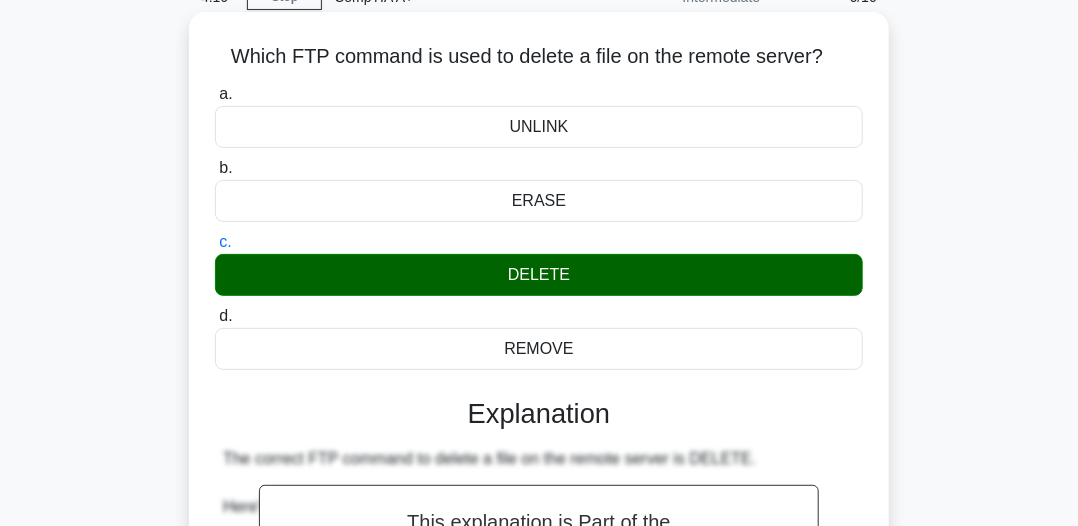 copy on "Which FTP command is used to delete a file on the remote server?" 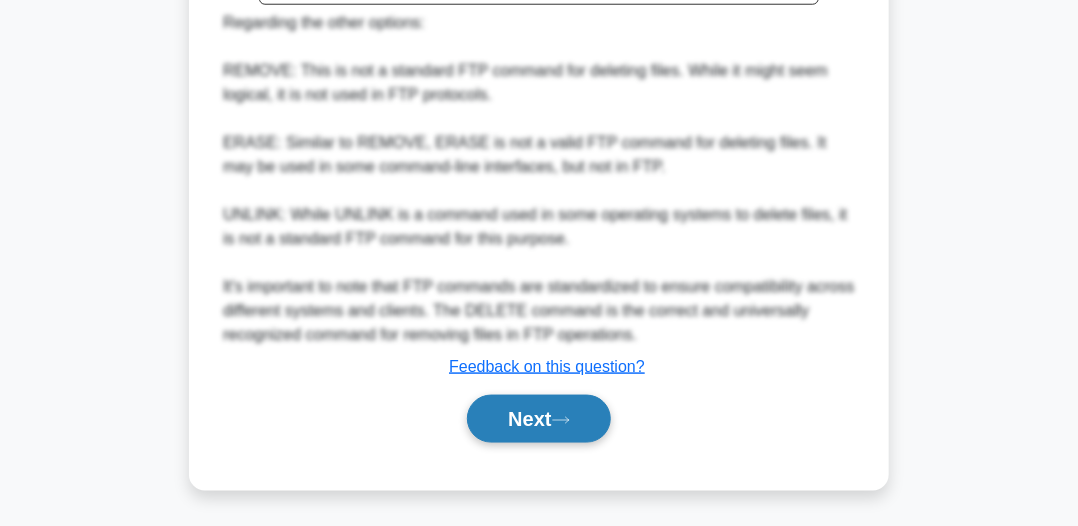 click on "Next" at bounding box center (538, 419) 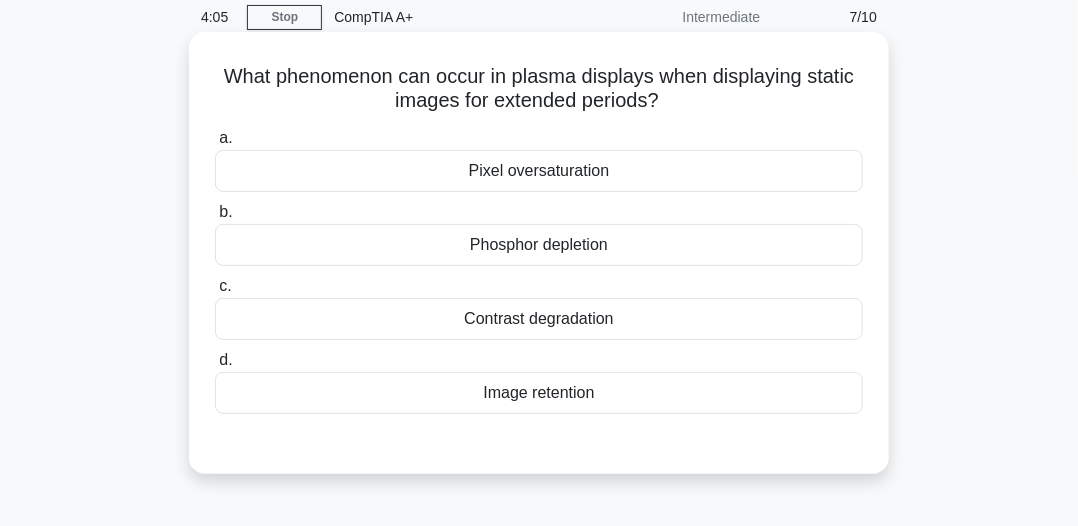 scroll, scrollTop: 54, scrollLeft: 0, axis: vertical 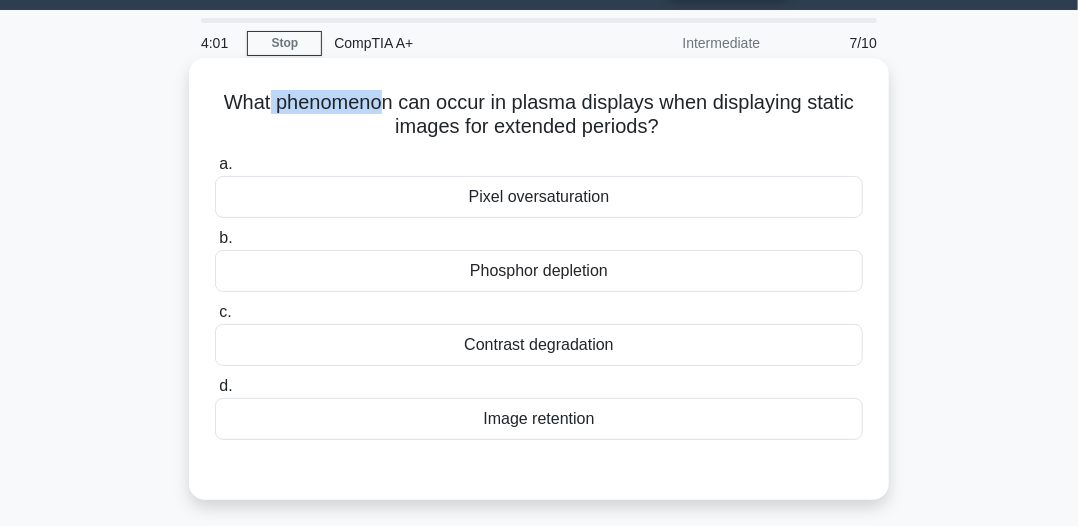 drag, startPoint x: 268, startPoint y: 101, endPoint x: 386, endPoint y: 102, distance: 118.004234 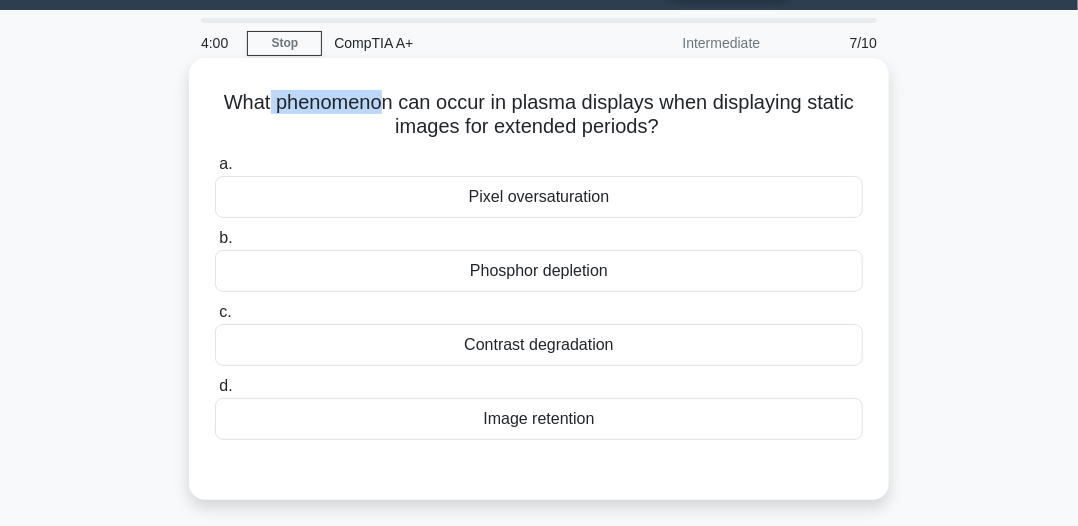 click on "What phenomenon can occur in plasma displays when displaying static images for extended periods?
.spinner_0XTQ{transform-origin:center;animation:spinner_y6GP .75s linear infinite}@keyframes spinner_y6GP{100%{transform:rotate(360deg)}}" at bounding box center [539, 115] 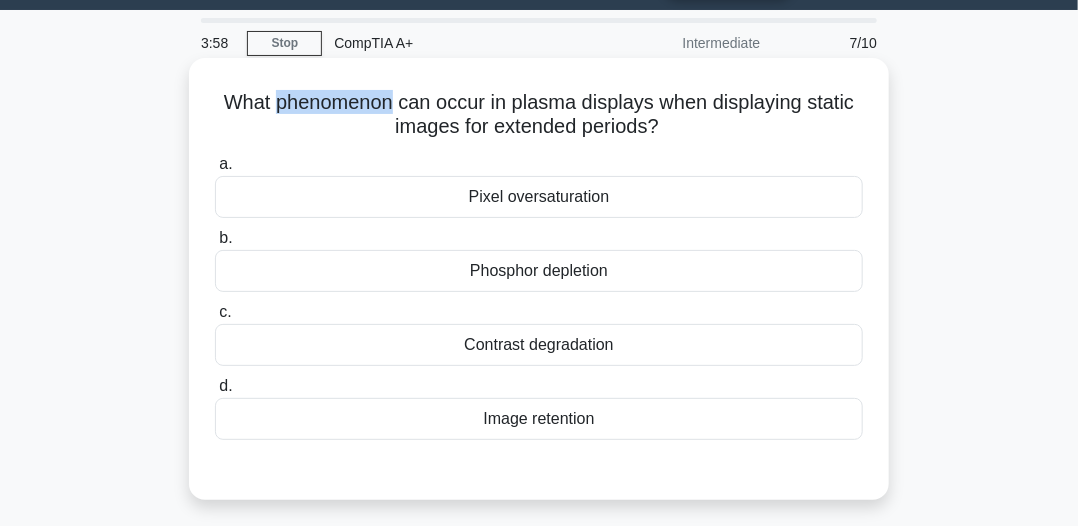 drag, startPoint x: 275, startPoint y: 108, endPoint x: 391, endPoint y: 102, distance: 116.15507 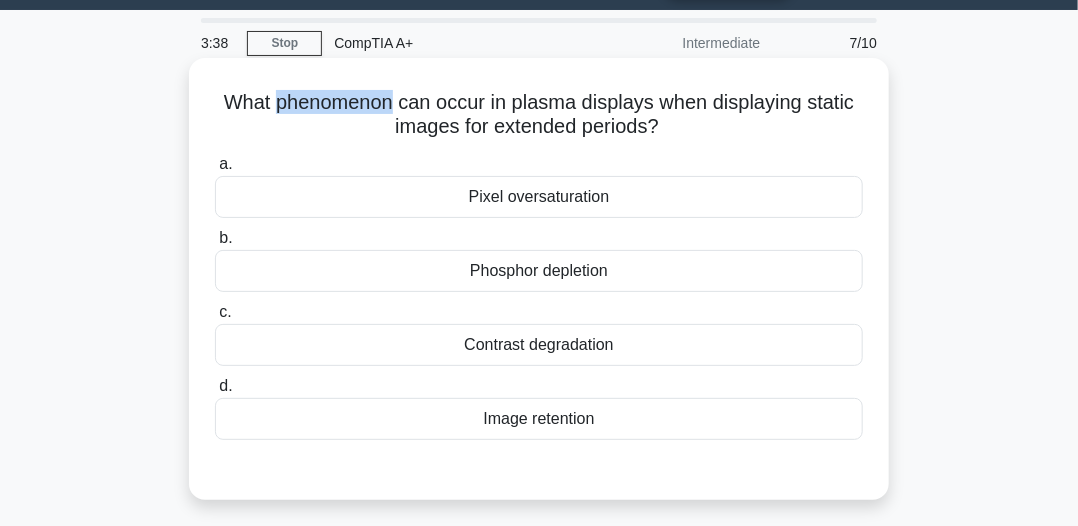 drag, startPoint x: 475, startPoint y: 421, endPoint x: 577, endPoint y: 423, distance: 102.01961 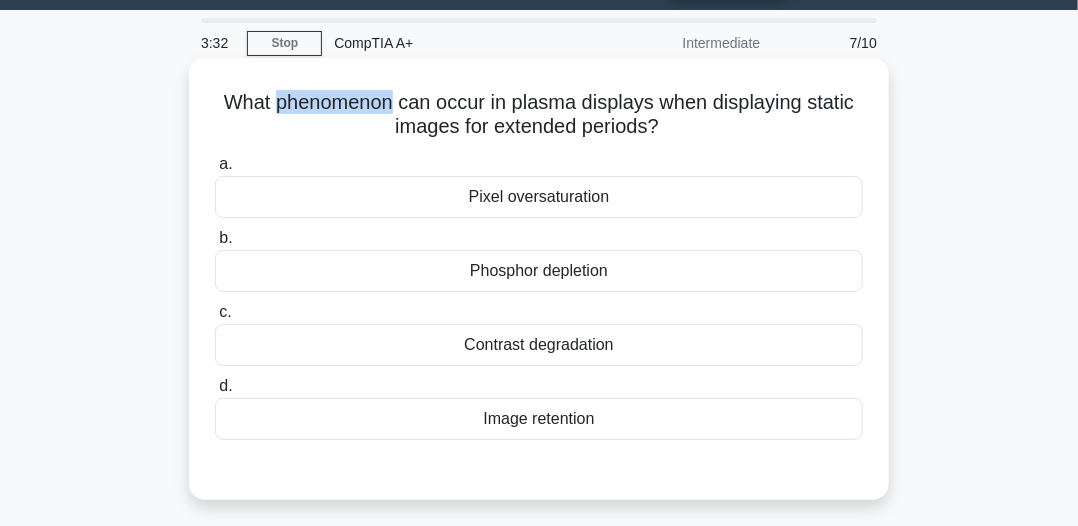 drag, startPoint x: 454, startPoint y: 345, endPoint x: 590, endPoint y: 347, distance: 136.01471 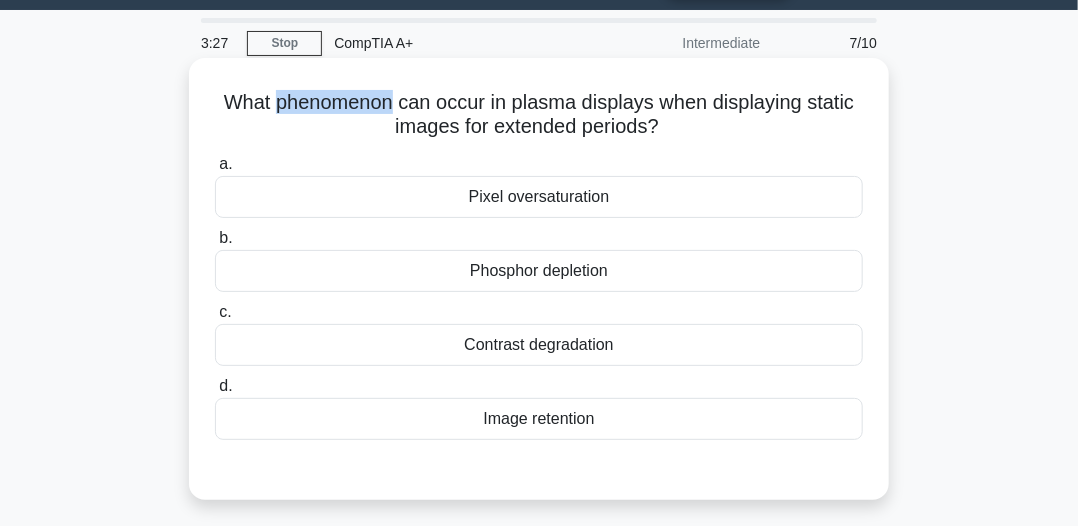 drag, startPoint x: 460, startPoint y: 270, endPoint x: 628, endPoint y: 272, distance: 168.0119 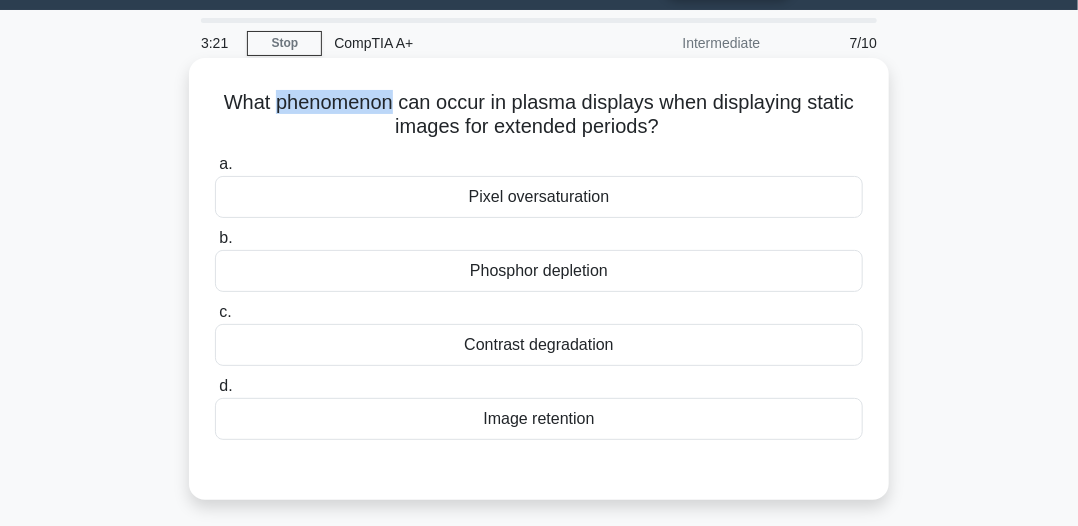 drag, startPoint x: 472, startPoint y: 197, endPoint x: 611, endPoint y: 201, distance: 139.05754 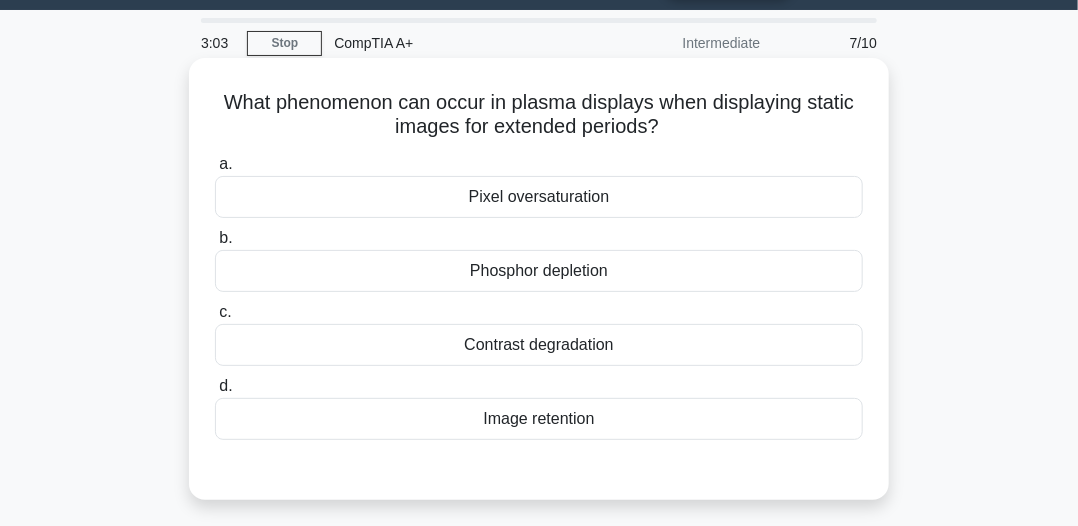 click on "Contrast degradation" at bounding box center [539, 345] 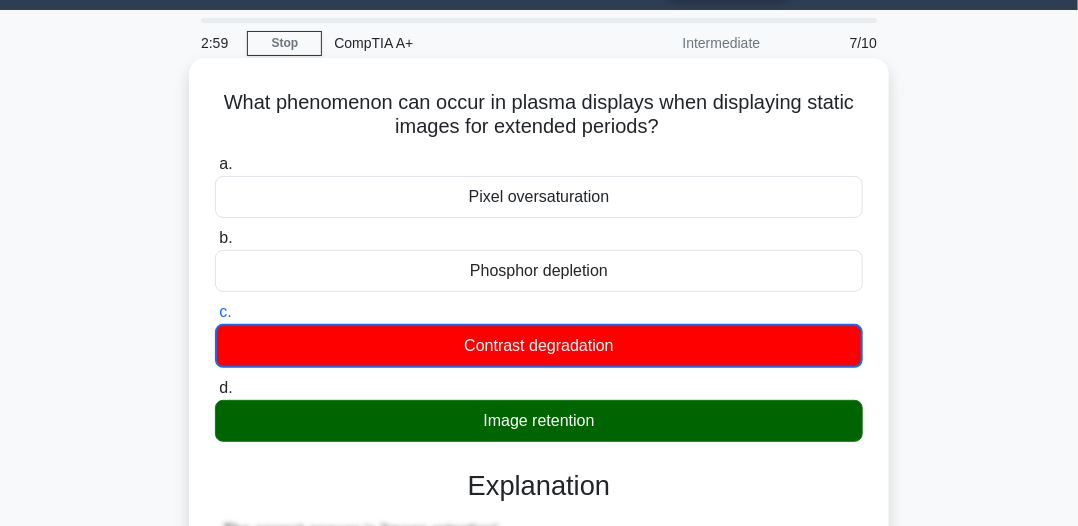 drag, startPoint x: 211, startPoint y: 108, endPoint x: 715, endPoint y: 132, distance: 504.5711 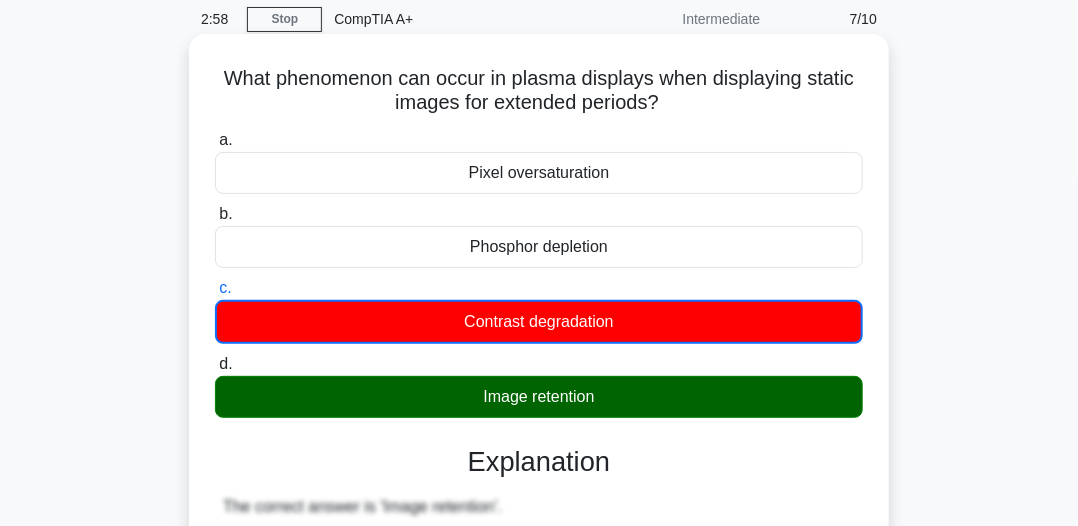 scroll, scrollTop: 0, scrollLeft: 0, axis: both 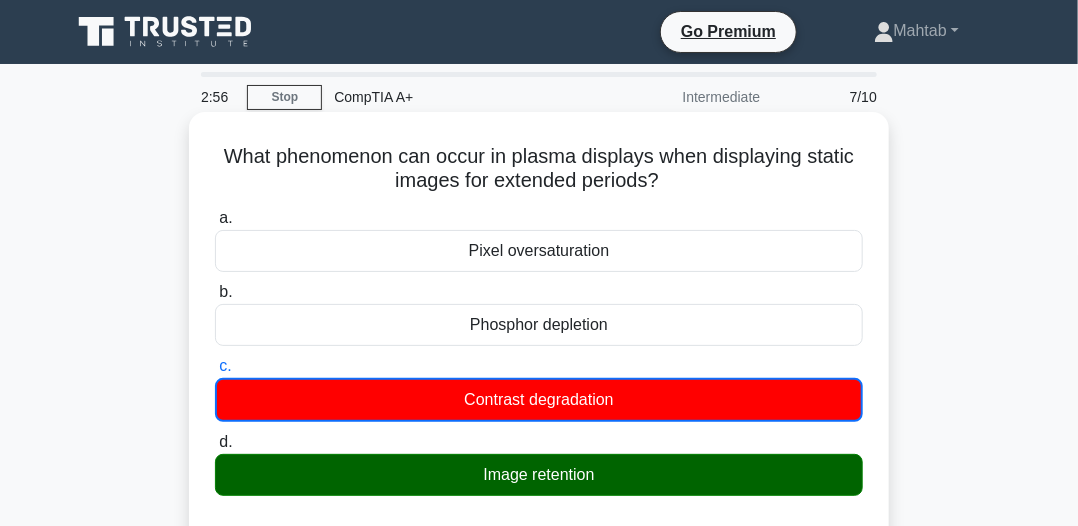 copy on "What phenomenon can occur in plasma displays when displaying static images for extended periods?" 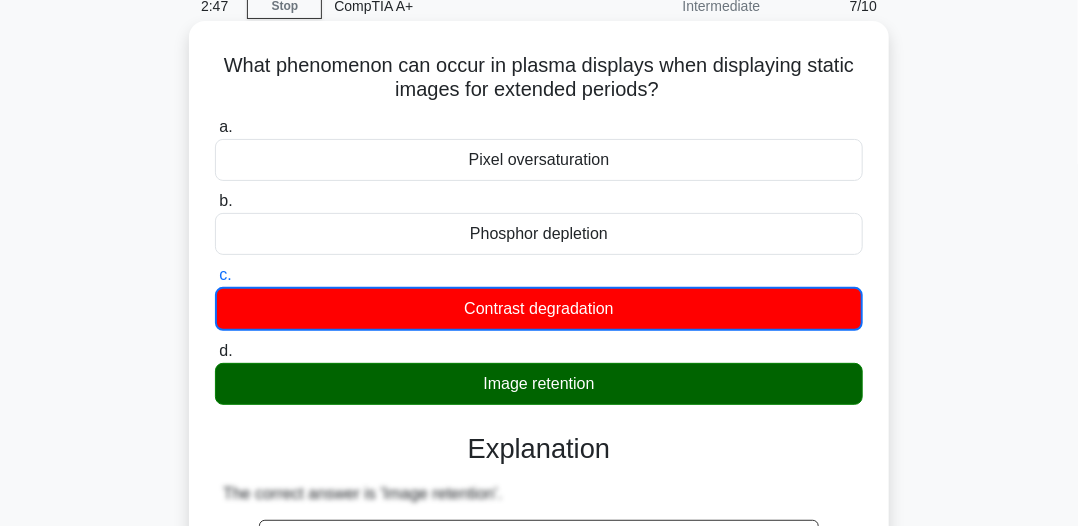 scroll, scrollTop: 200, scrollLeft: 0, axis: vertical 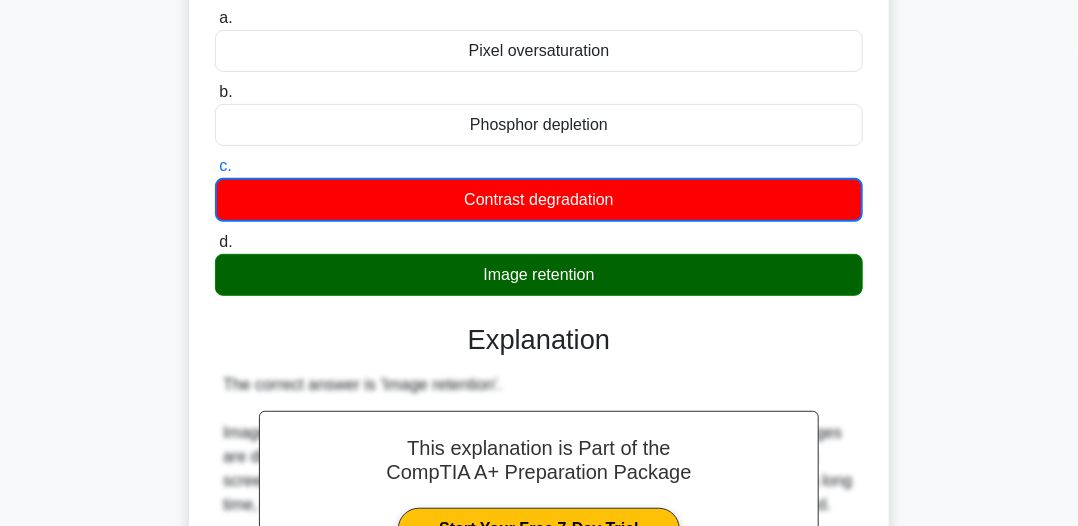 drag, startPoint x: 476, startPoint y: 273, endPoint x: 585, endPoint y: 277, distance: 109.07337 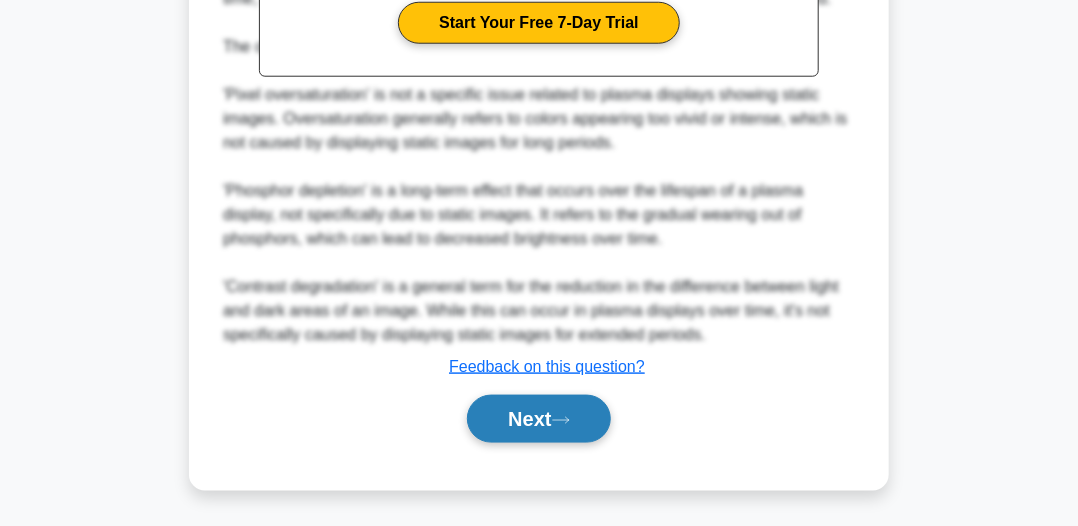 click on "Next" at bounding box center (538, 419) 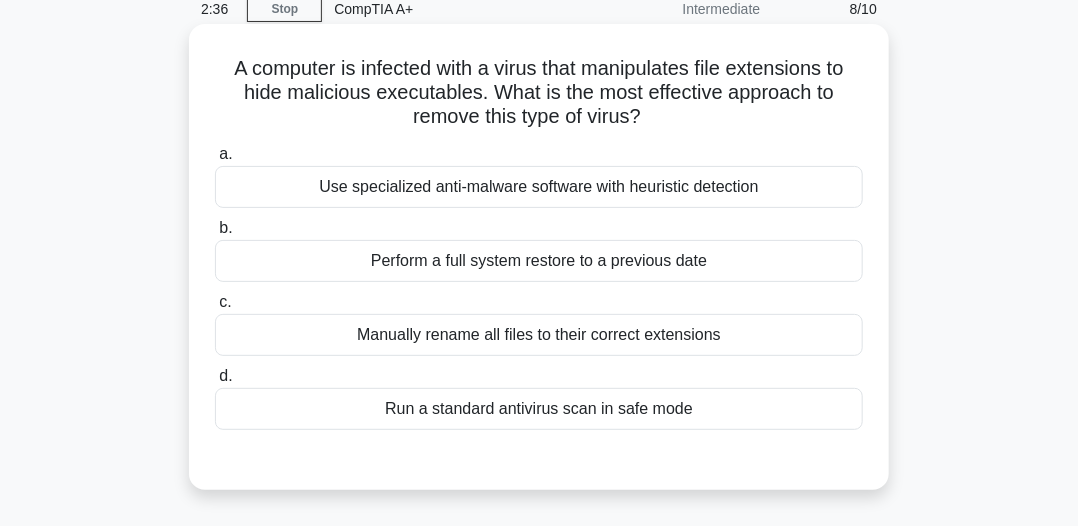 scroll, scrollTop: 54, scrollLeft: 0, axis: vertical 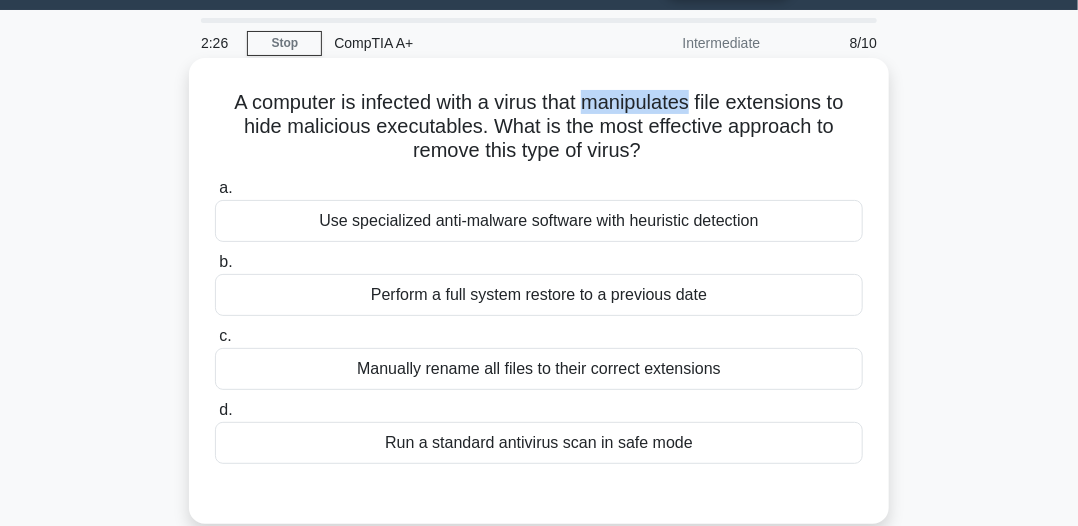 drag, startPoint x: 588, startPoint y: 102, endPoint x: 748, endPoint y: 108, distance: 160.11246 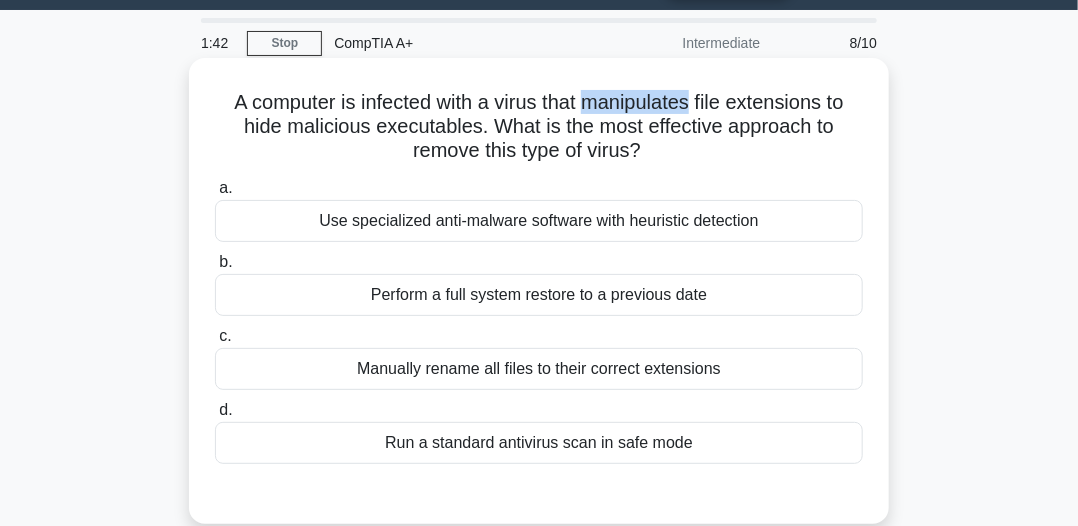 drag, startPoint x: 323, startPoint y: 225, endPoint x: 767, endPoint y: 222, distance: 444.01013 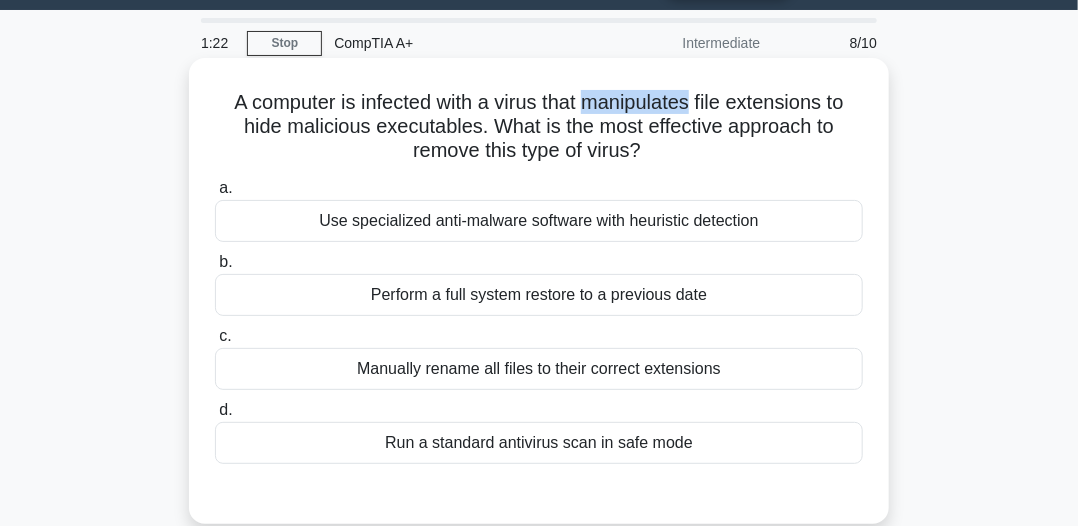 click on "Use specialized anti-malware software with heuristic detection" at bounding box center [539, 221] 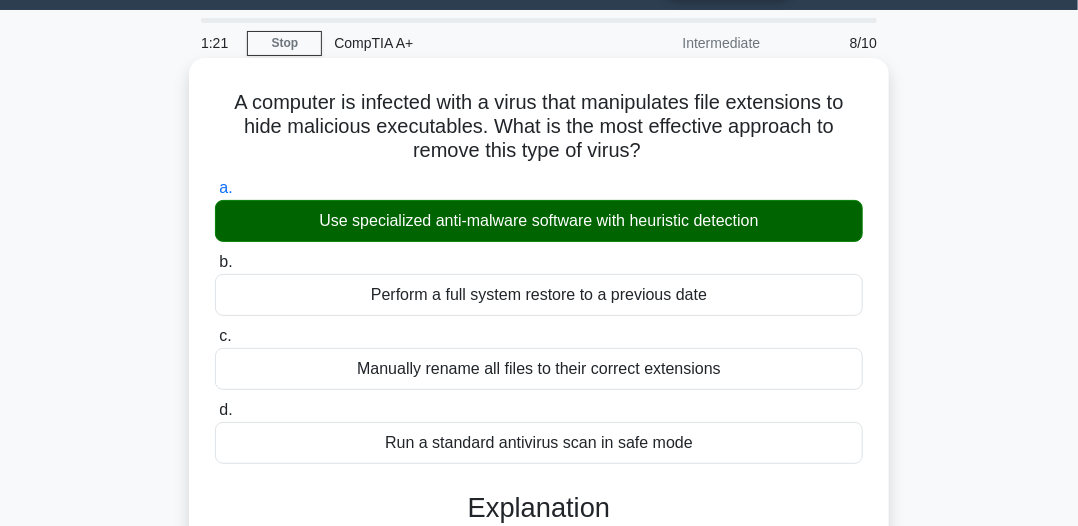 click on "Use specialized anti-malware software with heuristic detection" at bounding box center (539, 221) 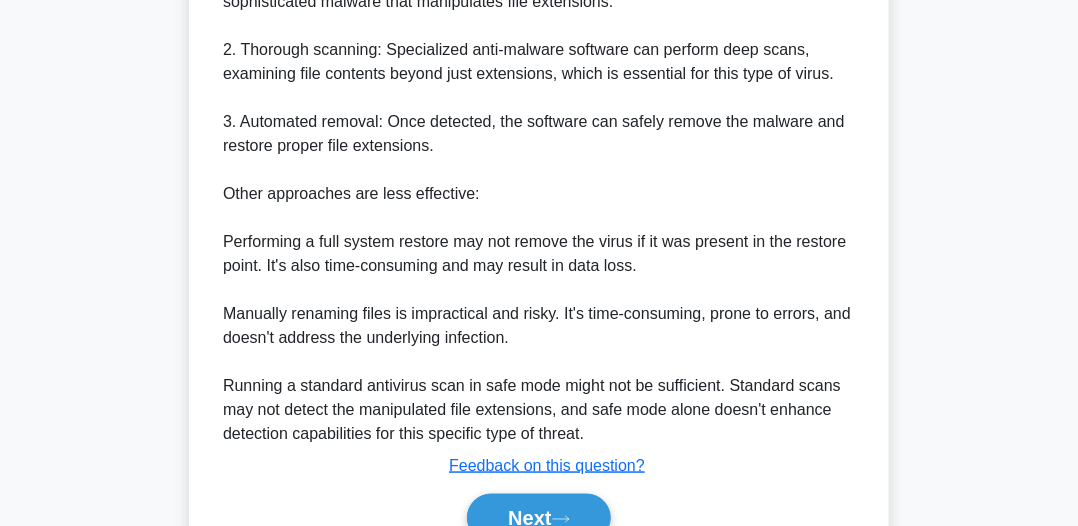 scroll, scrollTop: 748, scrollLeft: 0, axis: vertical 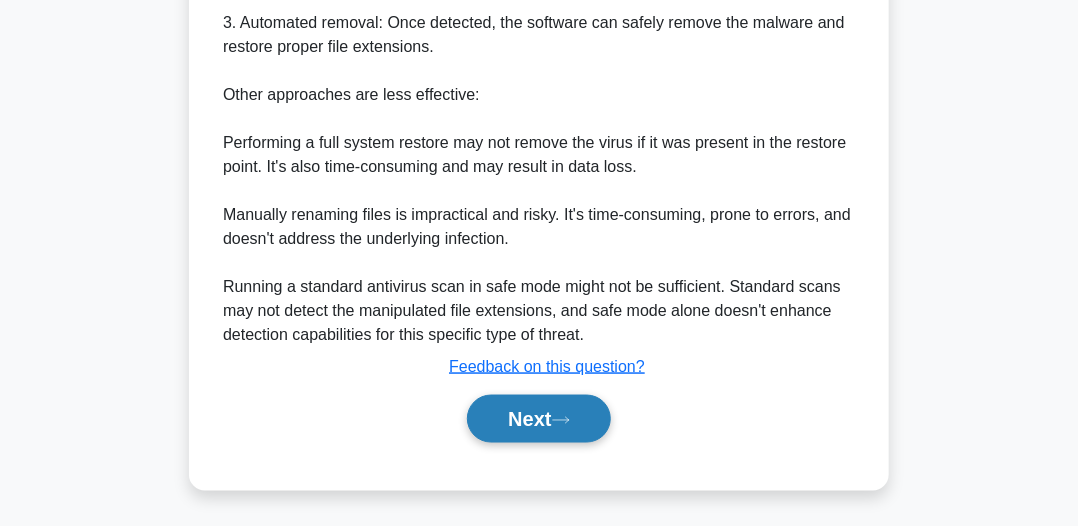click on "Next" at bounding box center [538, 419] 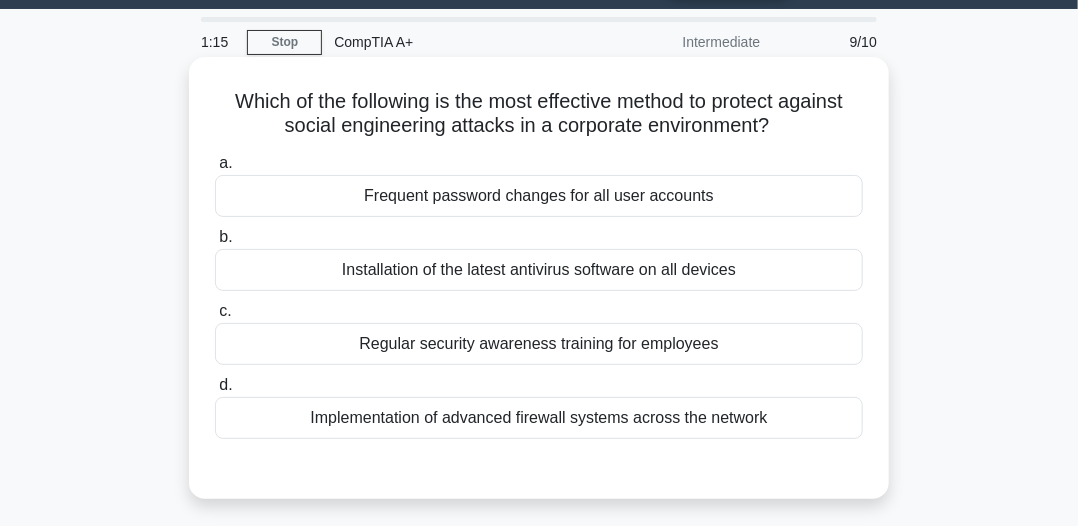 scroll, scrollTop: 54, scrollLeft: 0, axis: vertical 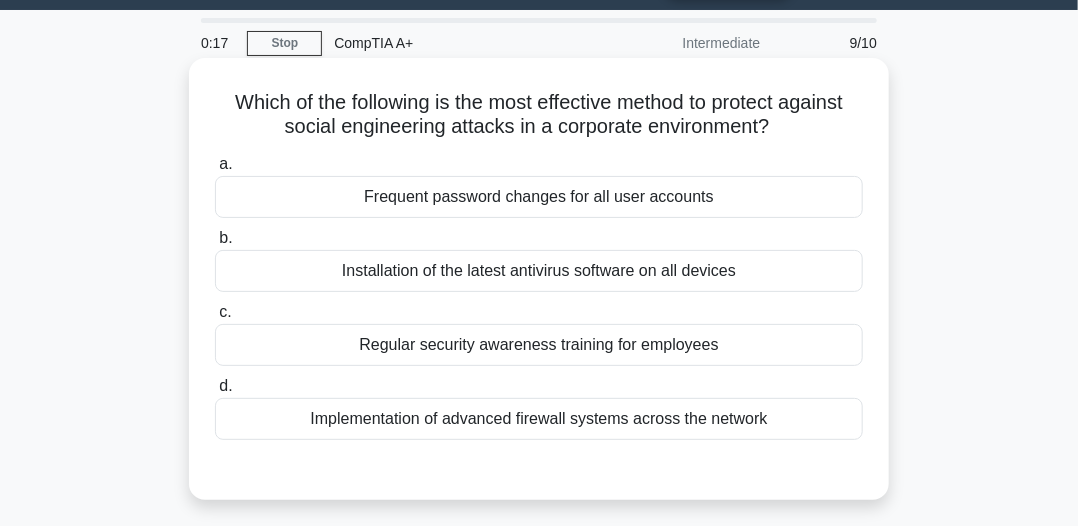 click on "Installation of the latest antivirus software on all devices" at bounding box center [539, 271] 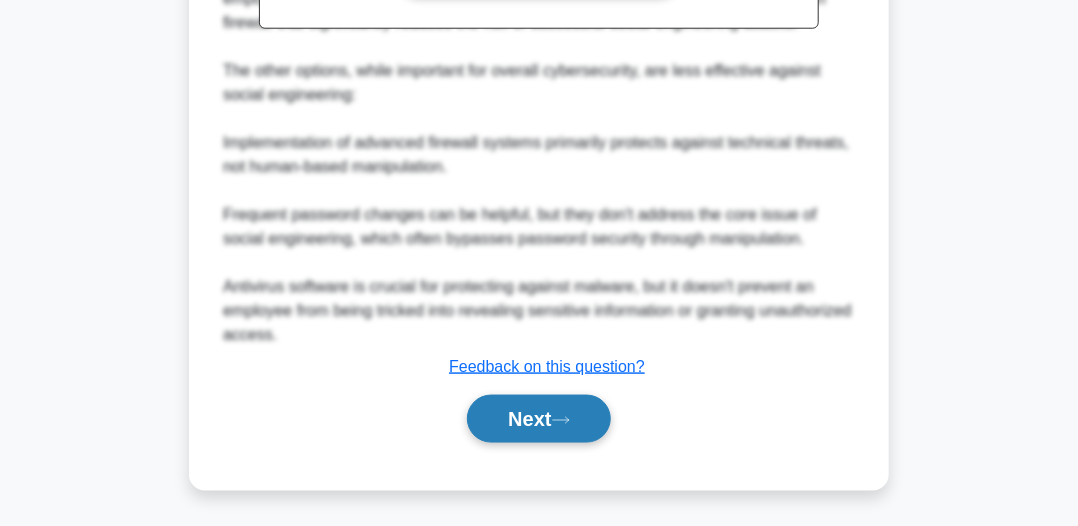 click on "Next" at bounding box center [538, 419] 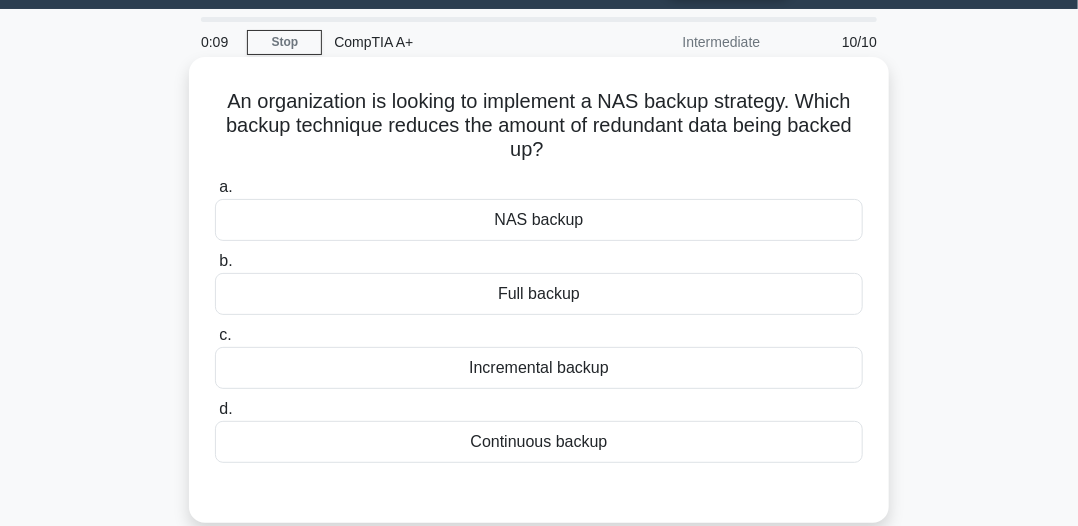 scroll, scrollTop: 54, scrollLeft: 0, axis: vertical 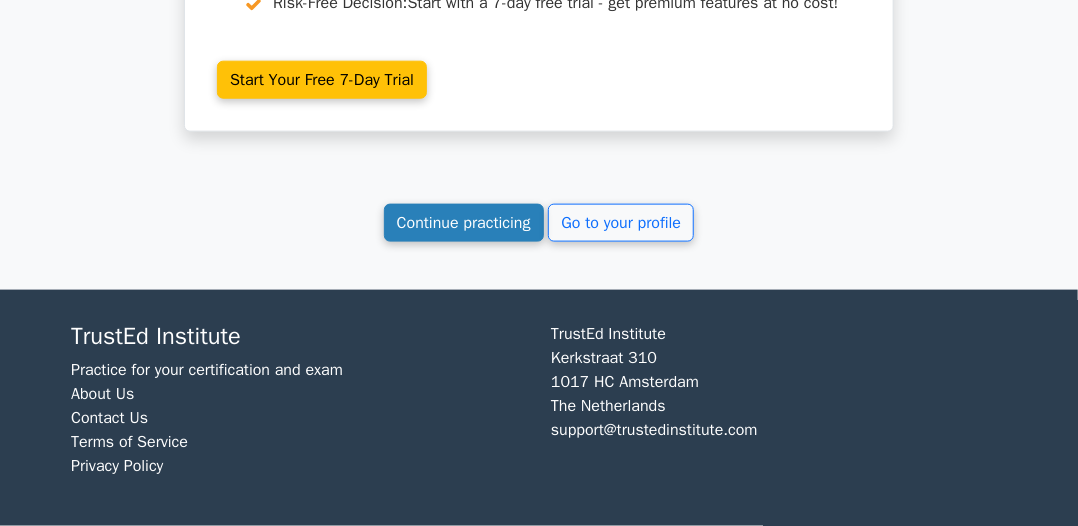 click on "Continue practicing" at bounding box center (464, 223) 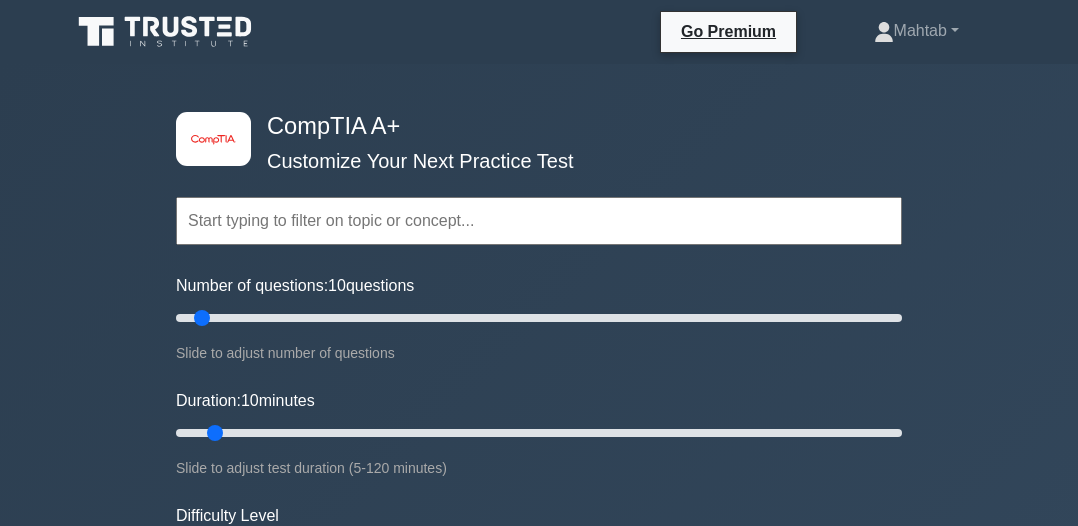 scroll, scrollTop: 0, scrollLeft: 0, axis: both 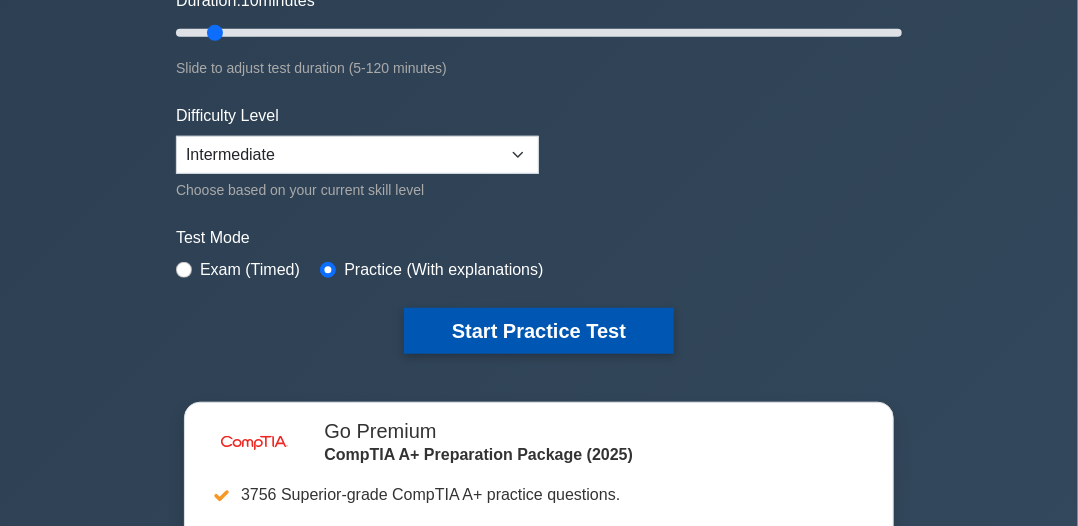 click on "Start Practice Test" at bounding box center (539, 331) 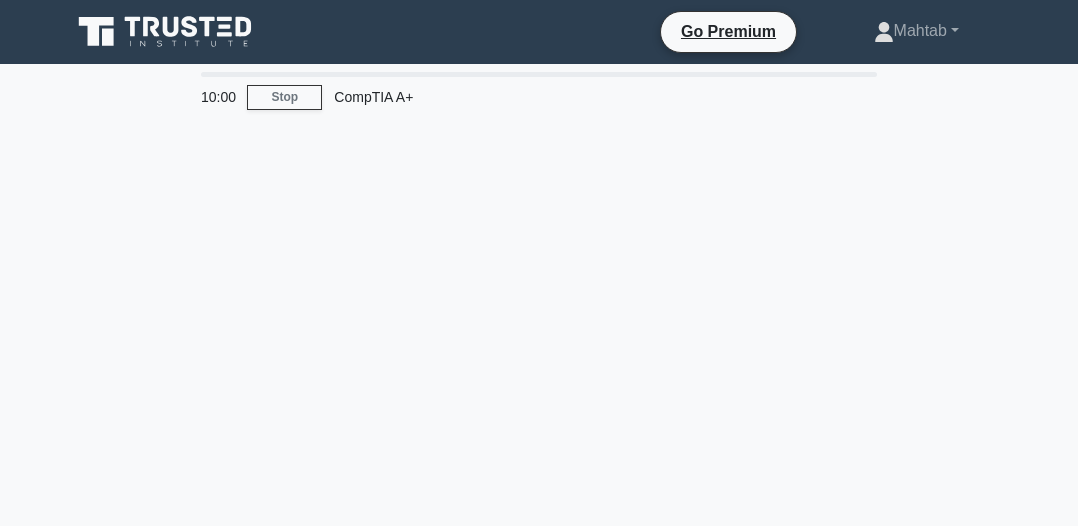 scroll, scrollTop: 0, scrollLeft: 0, axis: both 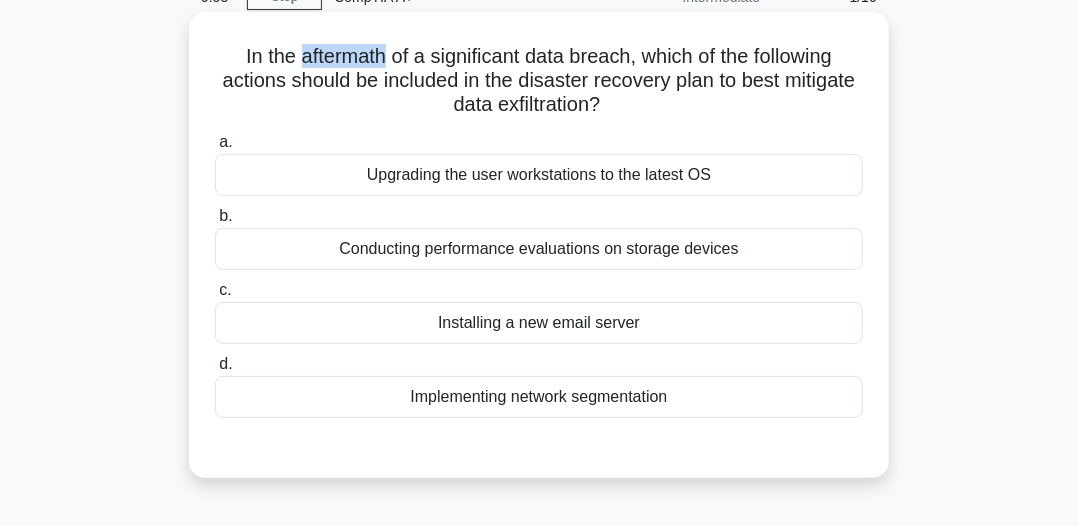 drag, startPoint x: 292, startPoint y: 52, endPoint x: 378, endPoint y: 46, distance: 86.209045 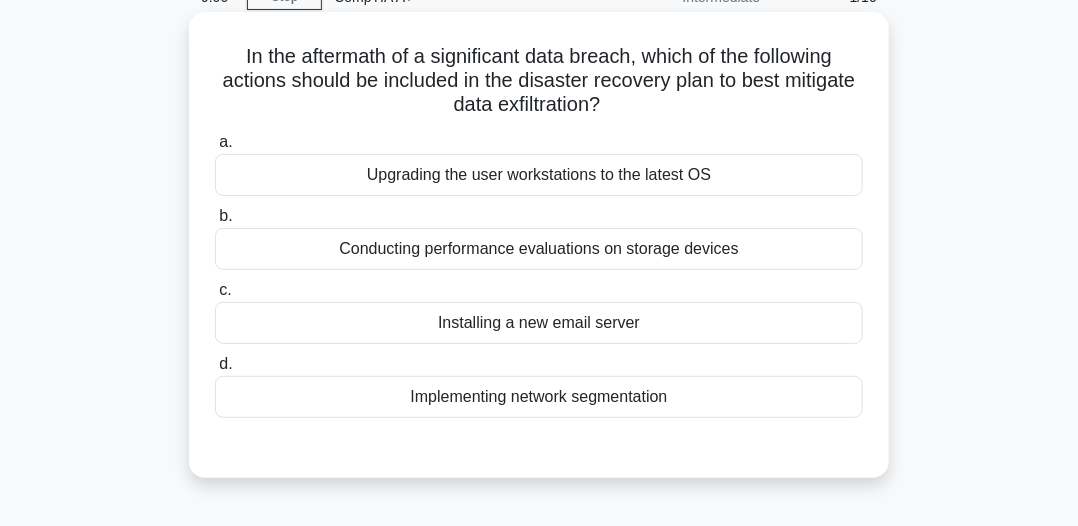 click on "Conducting performance evaluations on storage devices" at bounding box center [539, 249] 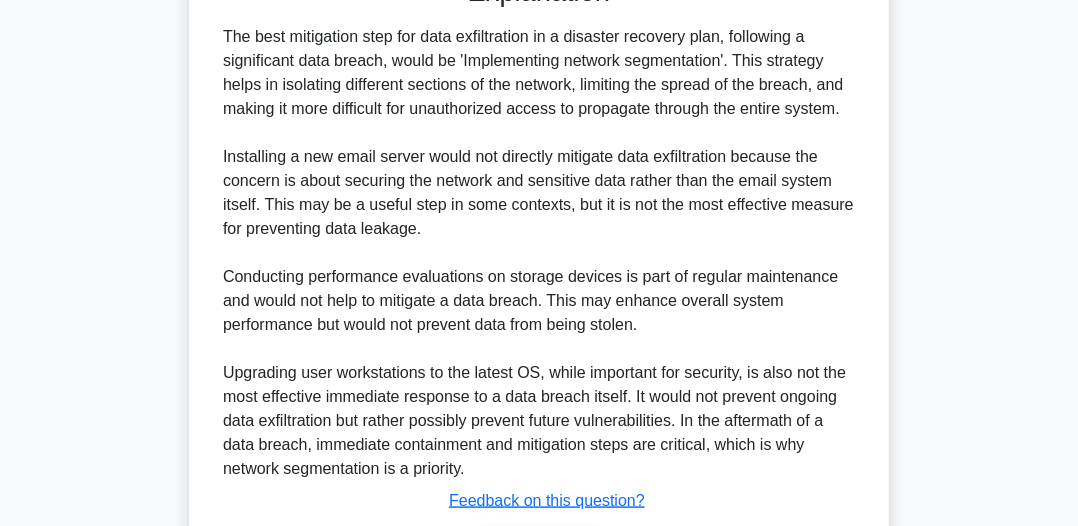 scroll, scrollTop: 706, scrollLeft: 0, axis: vertical 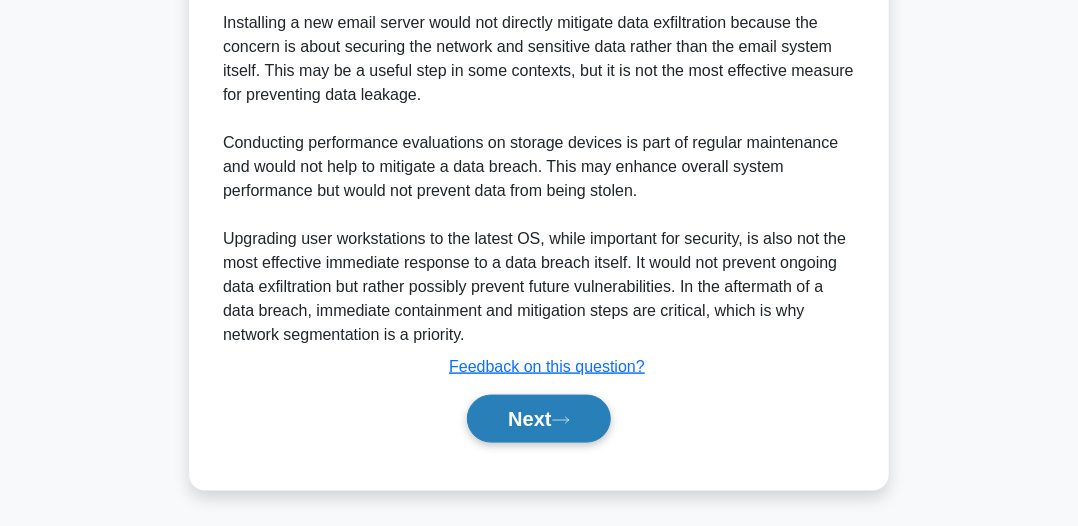 click on "Next" at bounding box center (538, 419) 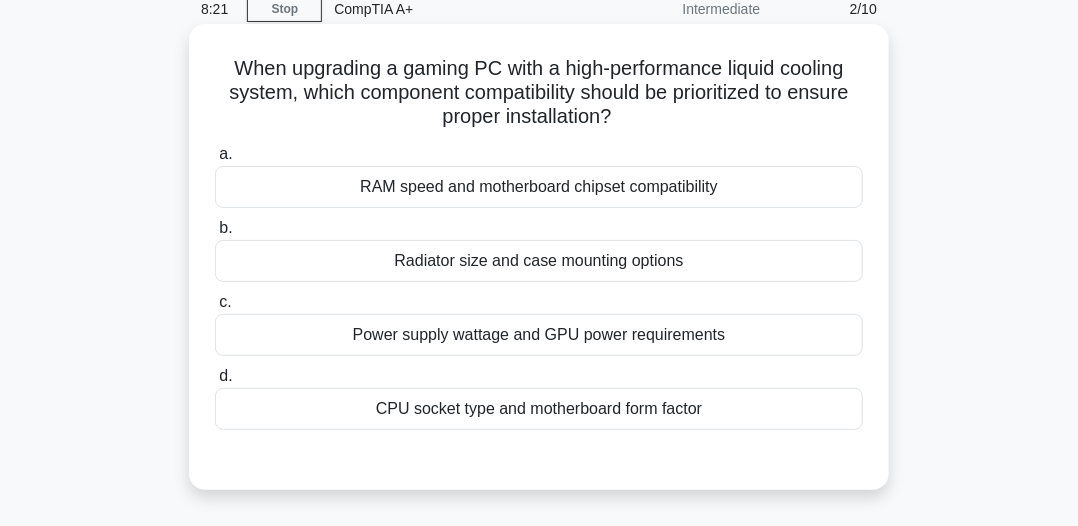 scroll, scrollTop: 54, scrollLeft: 0, axis: vertical 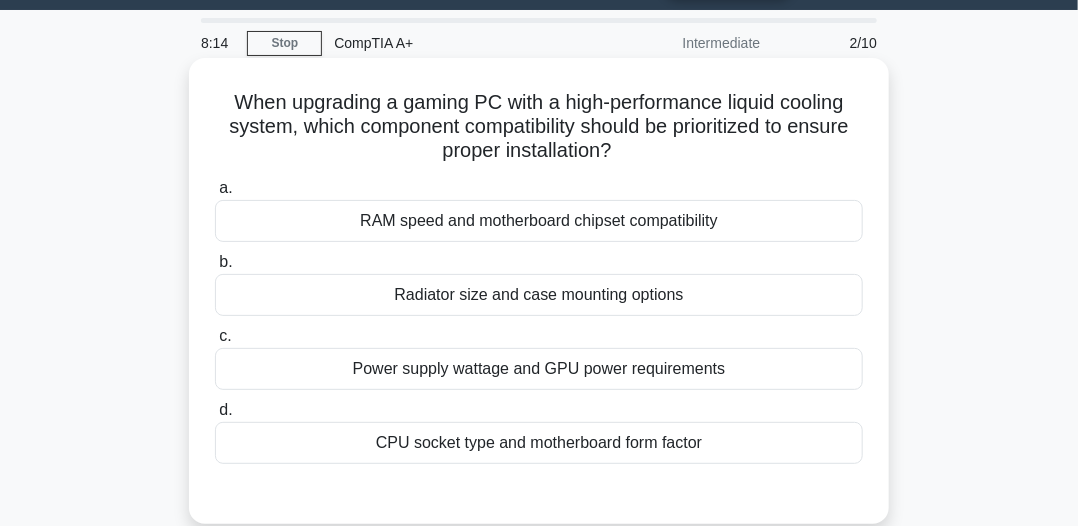 click on "RAM speed and motherboard chipset compatibility" at bounding box center [539, 221] 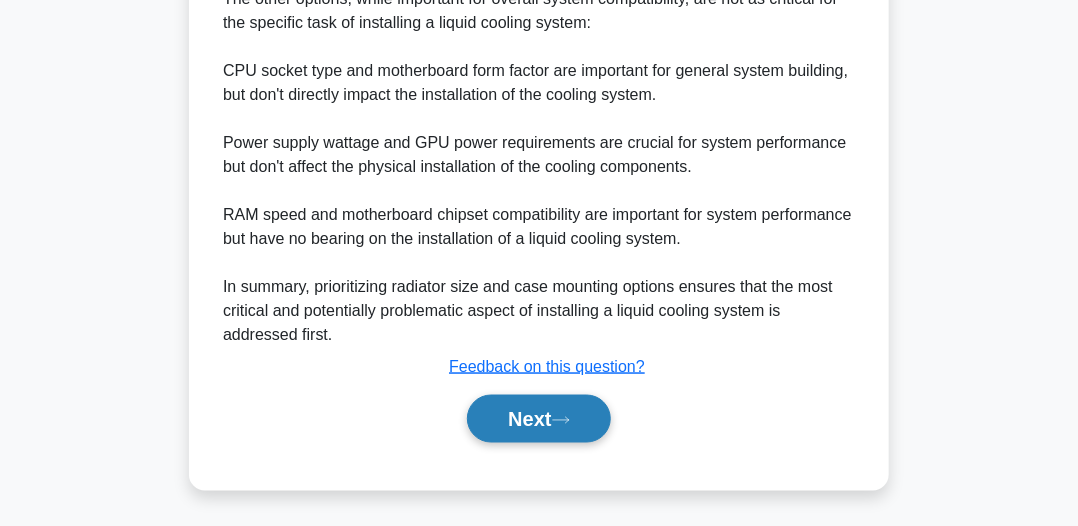 click on "Next" at bounding box center [538, 419] 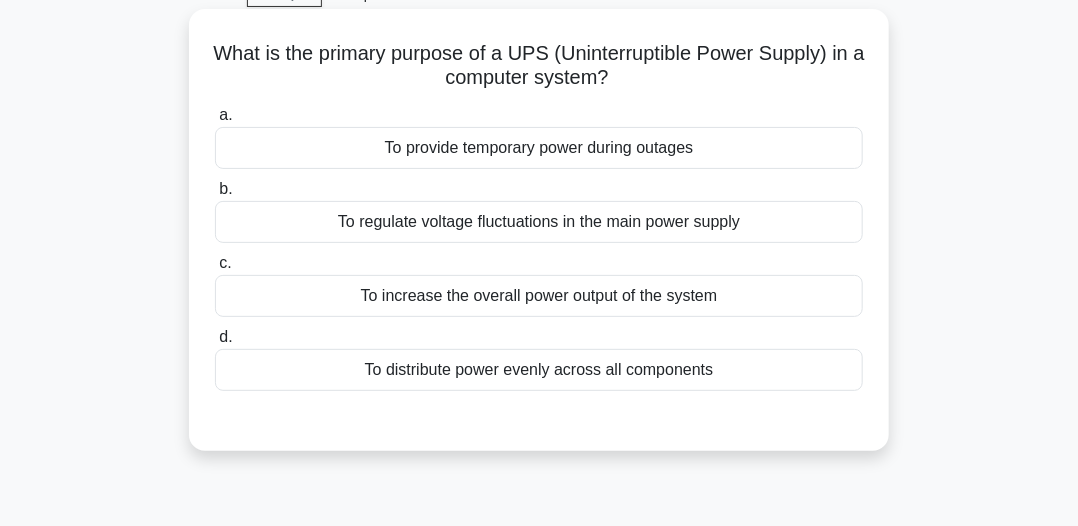 scroll, scrollTop: 54, scrollLeft: 0, axis: vertical 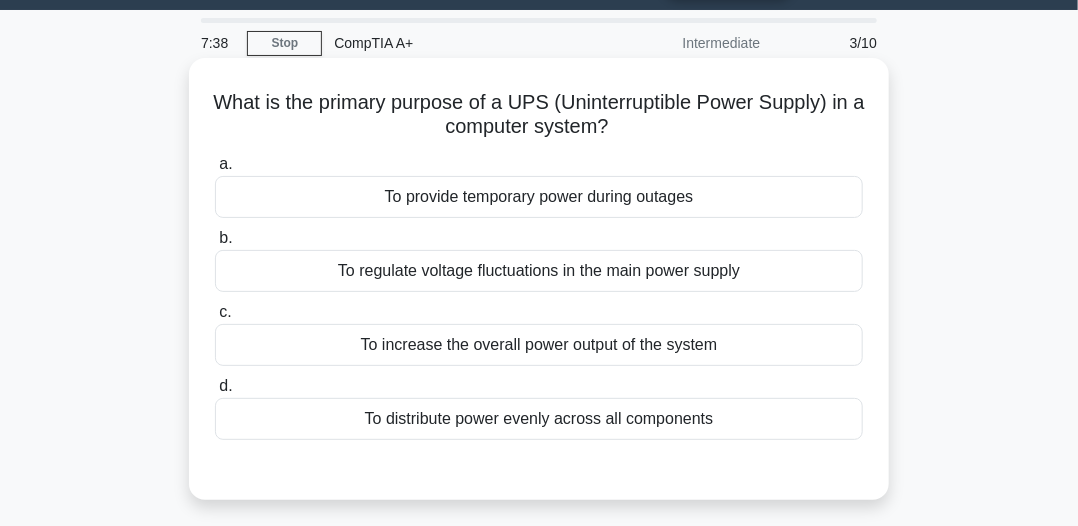 click on "To provide temporary power during outages" at bounding box center [539, 197] 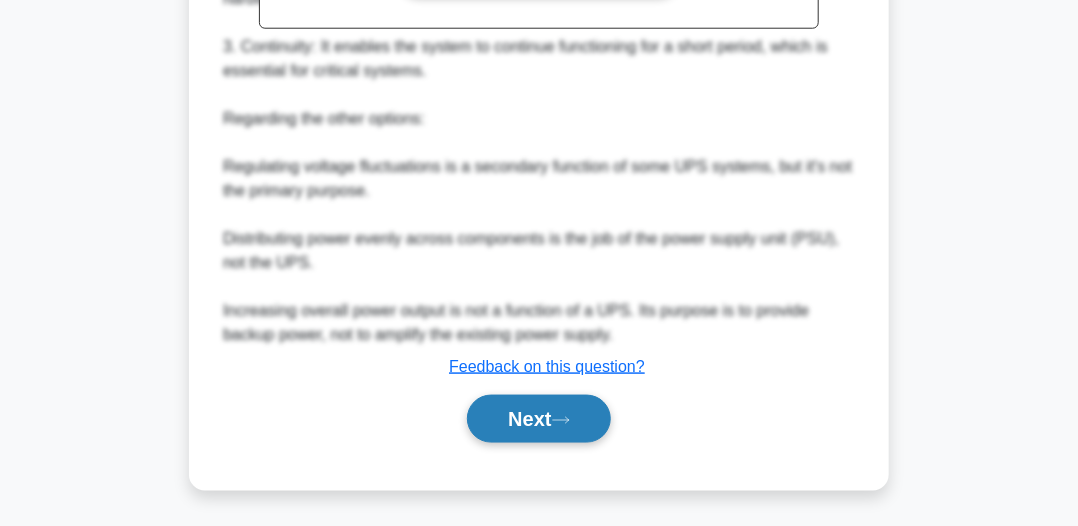 click on "Next" at bounding box center [538, 419] 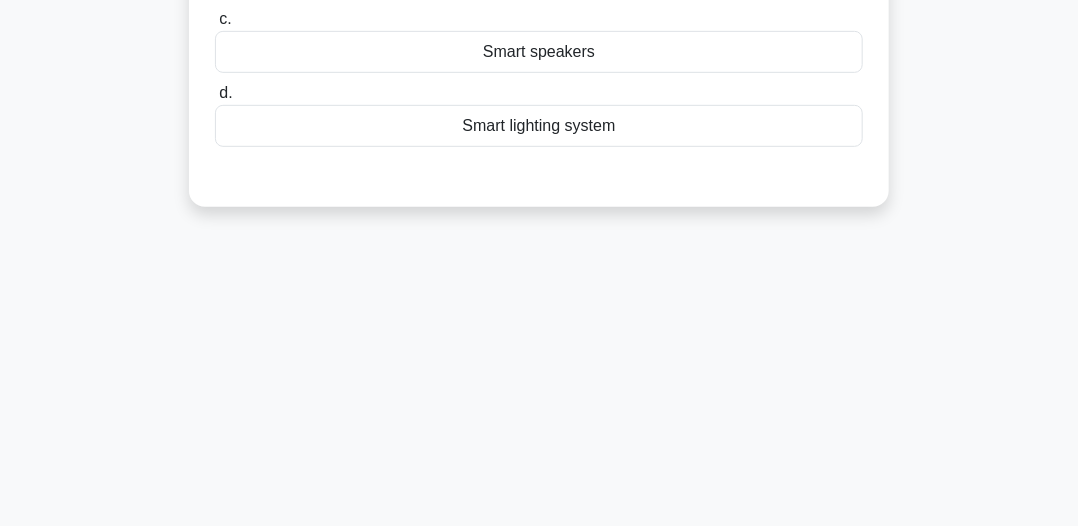 scroll, scrollTop: 54, scrollLeft: 0, axis: vertical 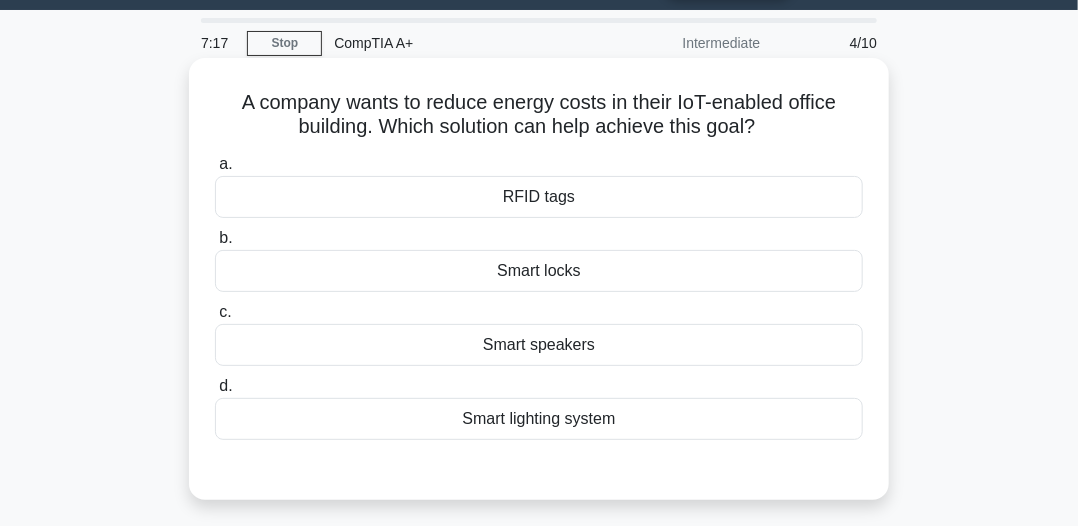 click on "Smart lighting system" at bounding box center (539, 419) 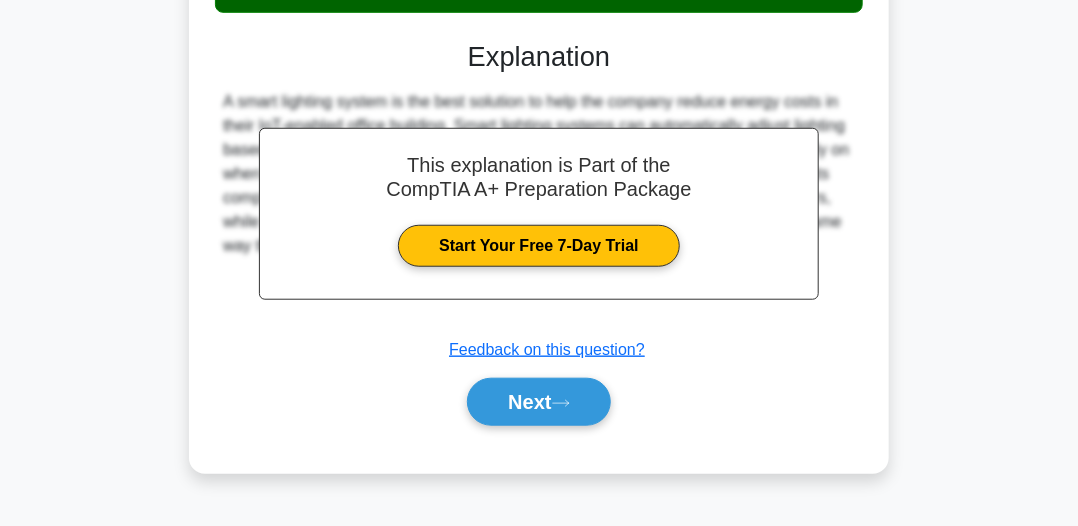 scroll, scrollTop: 554, scrollLeft: 0, axis: vertical 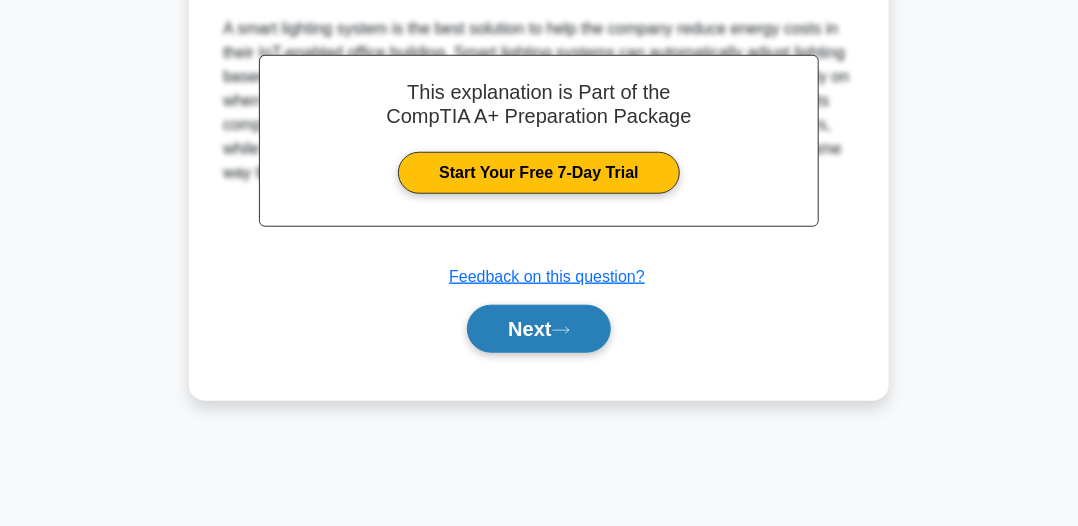 click on "Next" at bounding box center [538, 329] 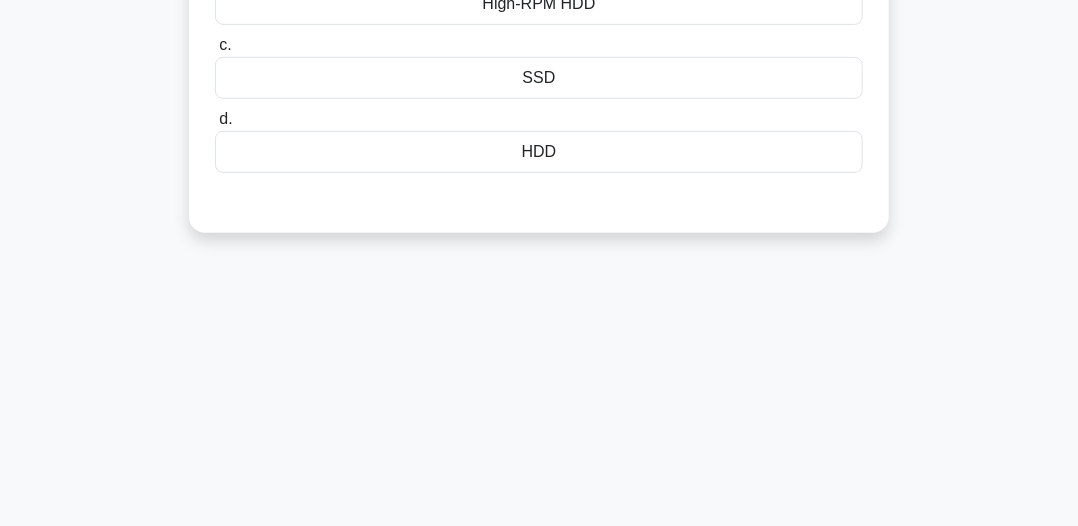 scroll, scrollTop: 54, scrollLeft: 0, axis: vertical 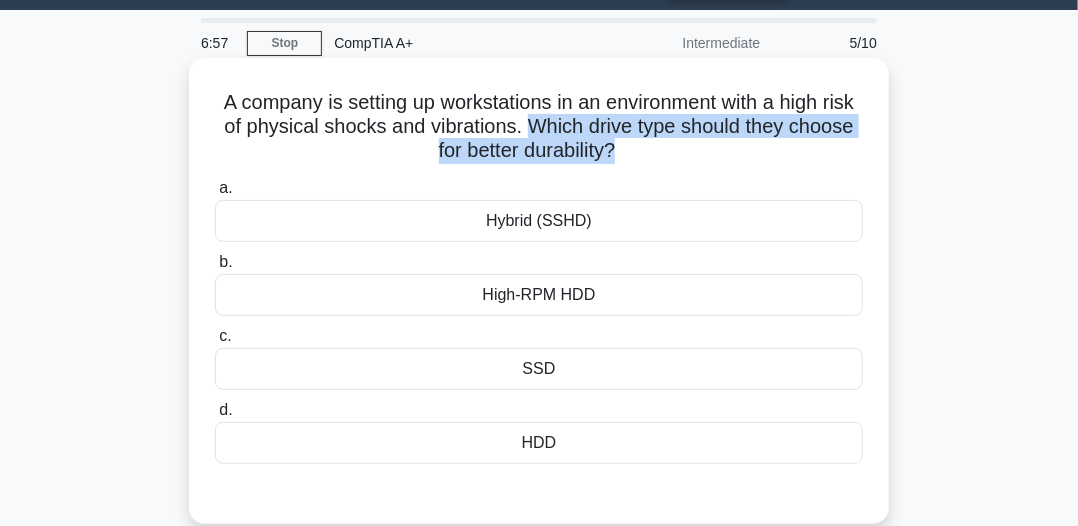 drag, startPoint x: 578, startPoint y: 125, endPoint x: 654, endPoint y: 154, distance: 81.34495 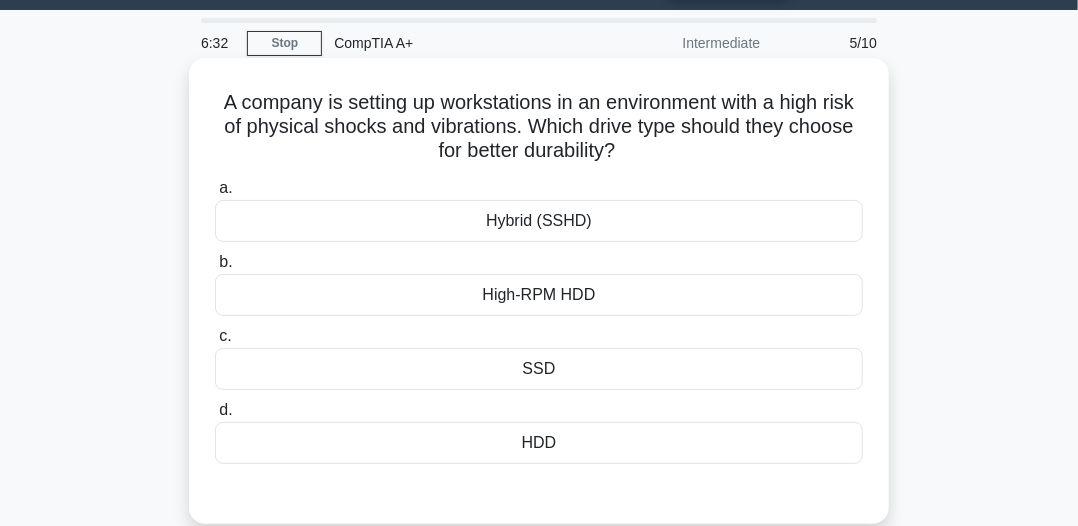 click on "SSD" at bounding box center [539, 369] 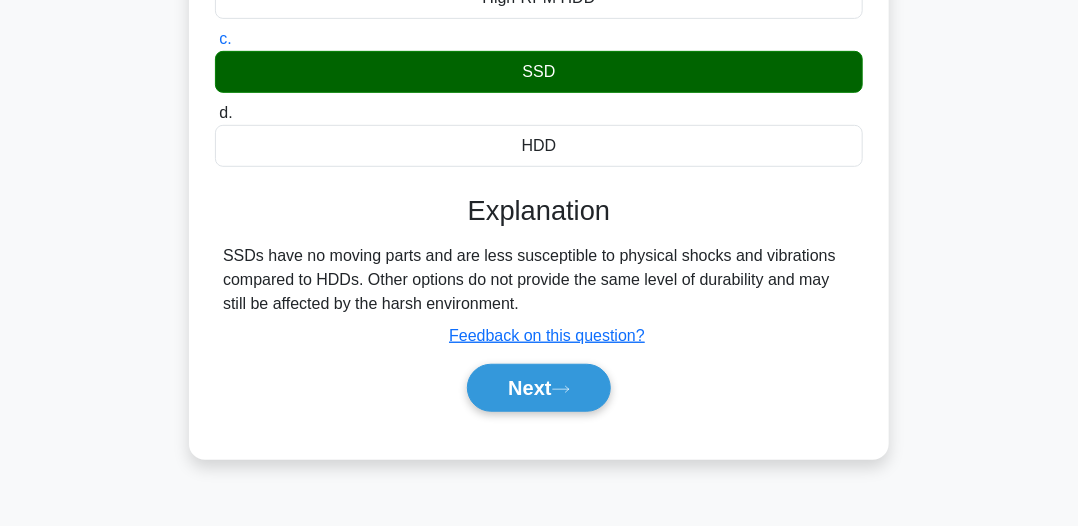 scroll, scrollTop: 354, scrollLeft: 0, axis: vertical 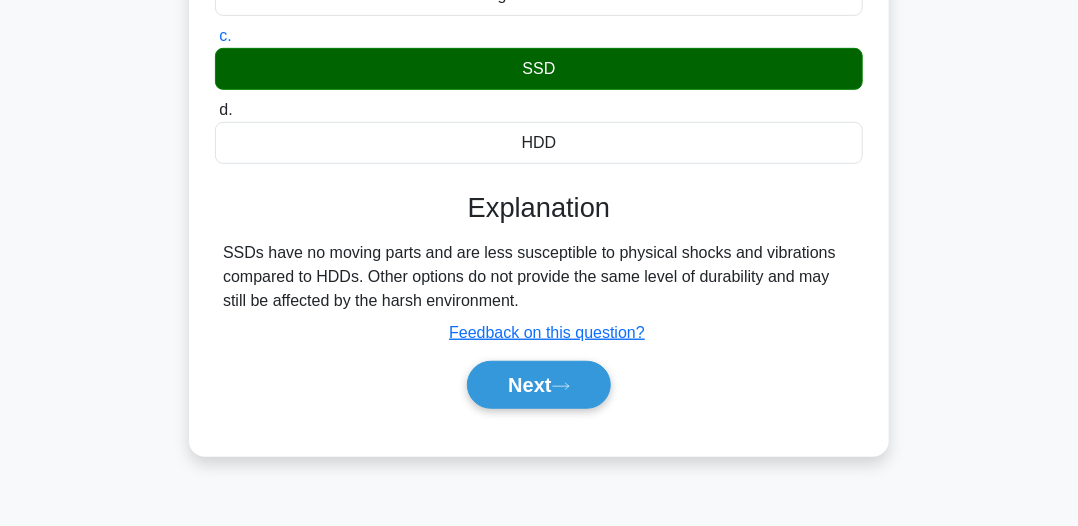 drag, startPoint x: 215, startPoint y: 252, endPoint x: 533, endPoint y: 304, distance: 322.2235 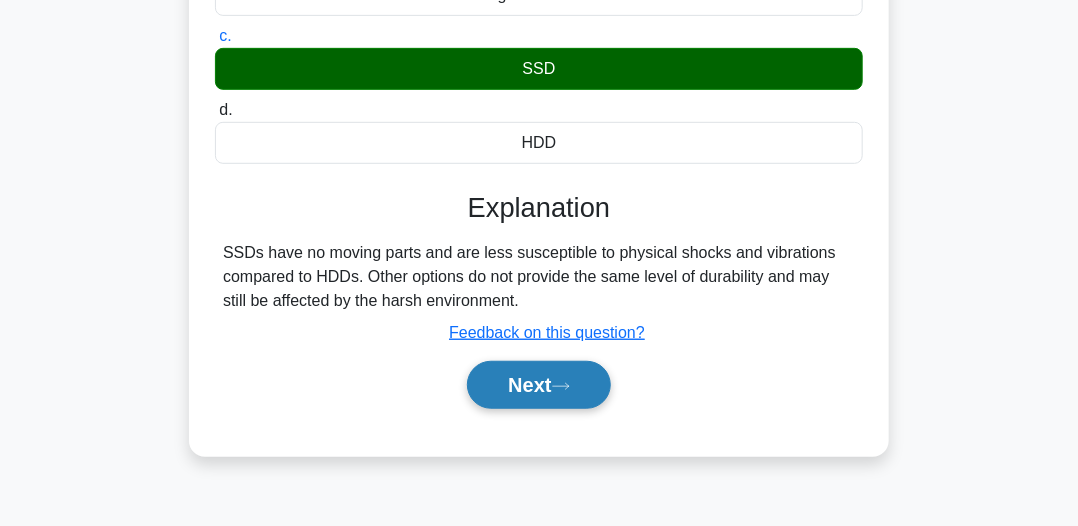 click on "Next" at bounding box center (538, 385) 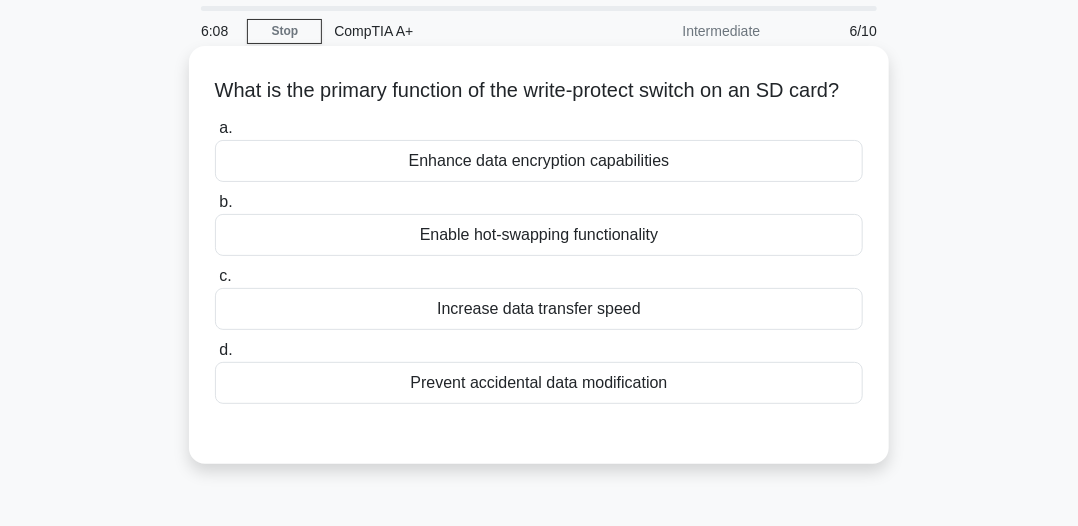 scroll, scrollTop: 100, scrollLeft: 0, axis: vertical 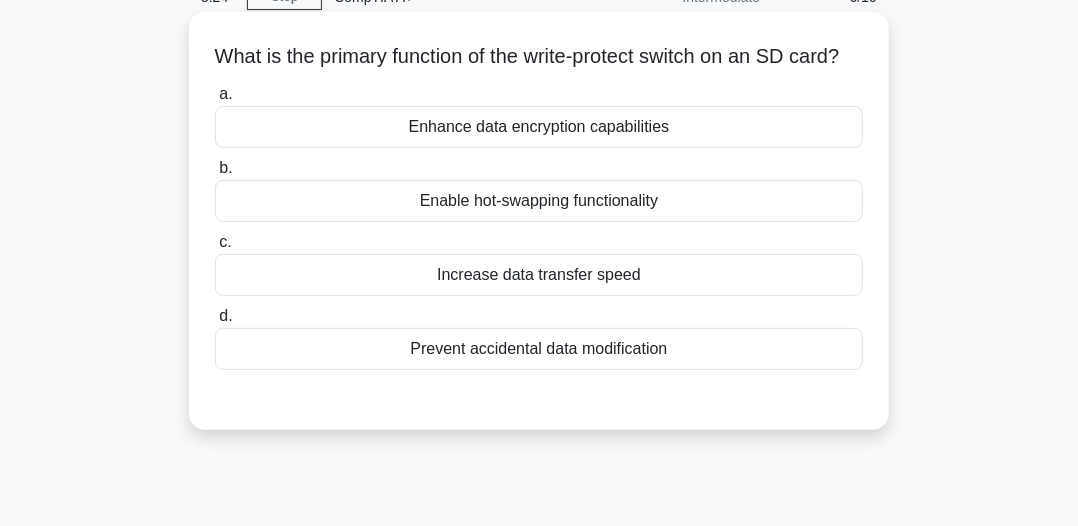 click on "Prevent accidental data modification" at bounding box center [539, 349] 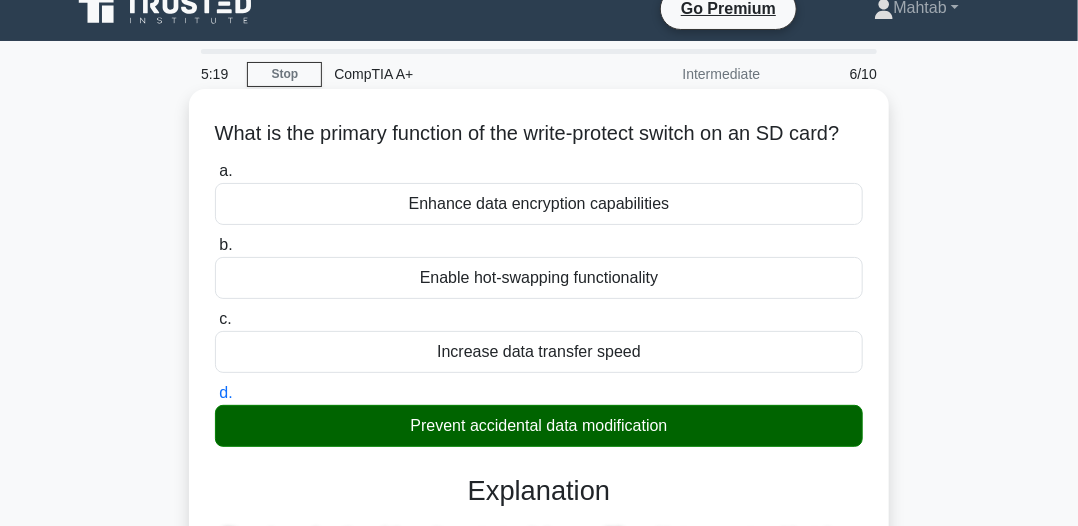 scroll, scrollTop: 0, scrollLeft: 0, axis: both 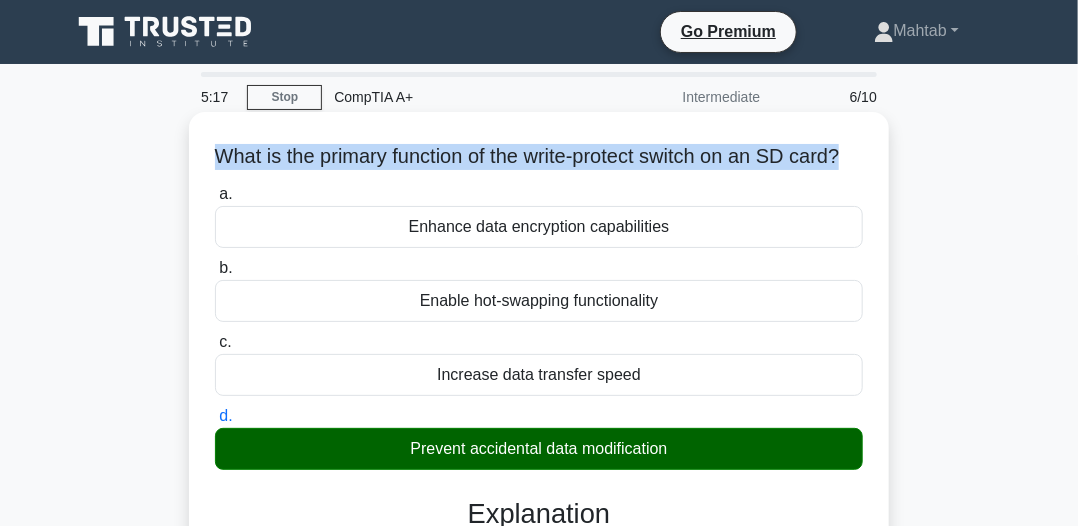 drag, startPoint x: 213, startPoint y: 162, endPoint x: 828, endPoint y: 156, distance: 615.0293 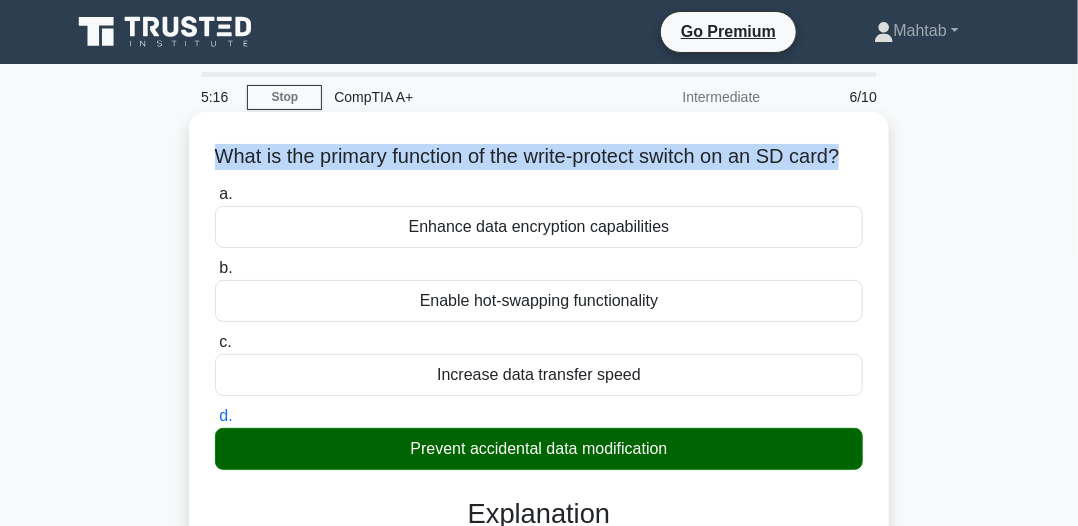 copy on "What is the primary function of the write-protect switch on an SD card?" 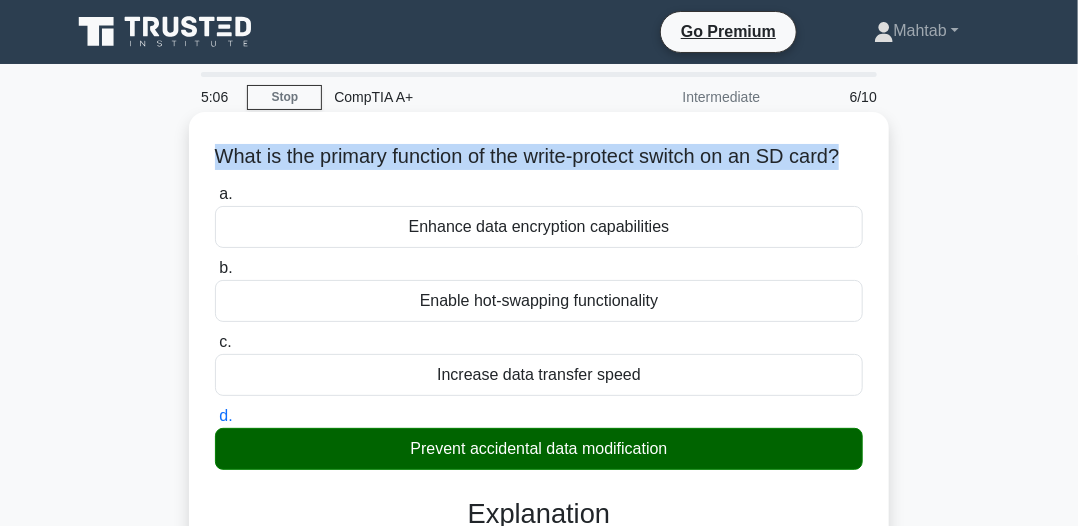 drag, startPoint x: 392, startPoint y: 471, endPoint x: 688, endPoint y: 478, distance: 296.08276 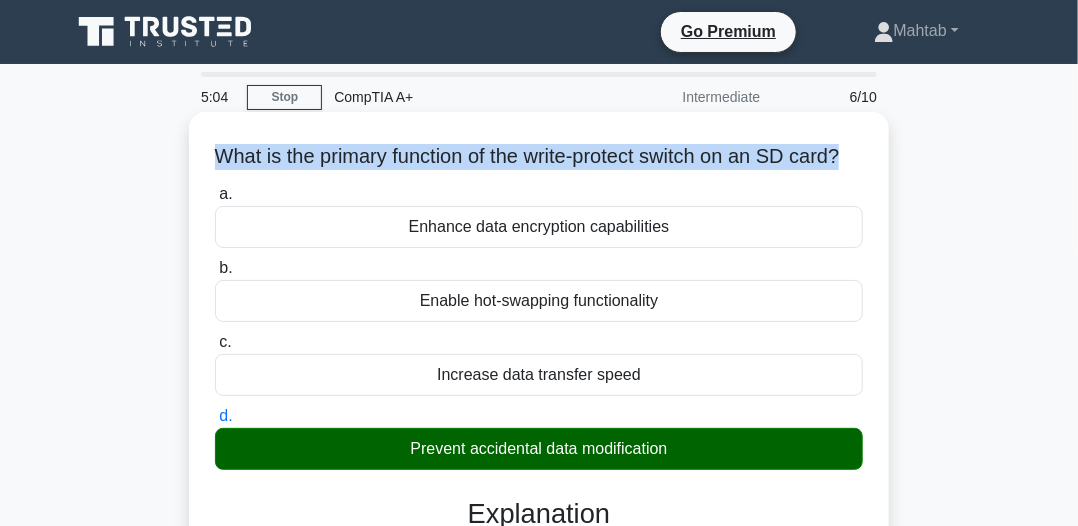 copy on "Prevent accidental data modification" 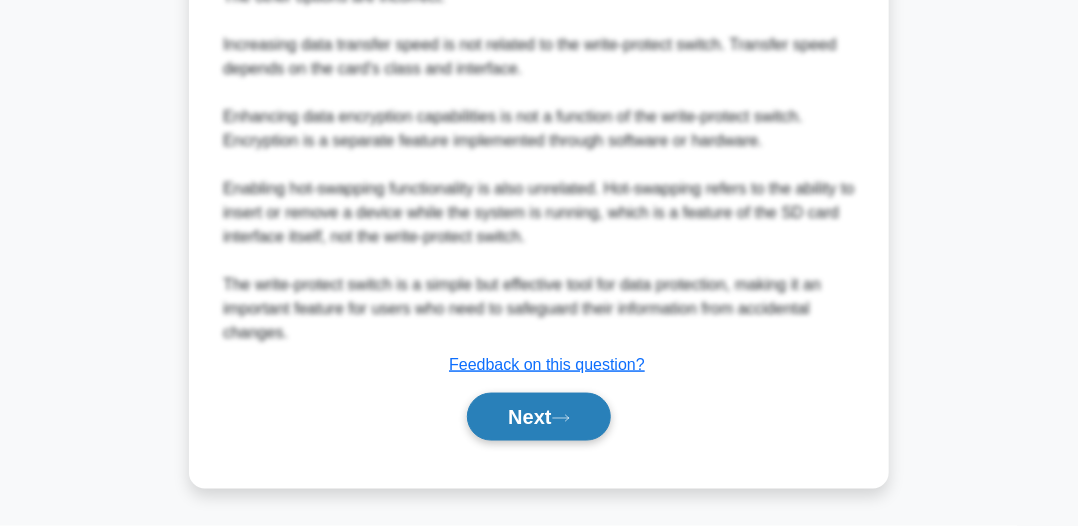 click on "Next" at bounding box center [538, 417] 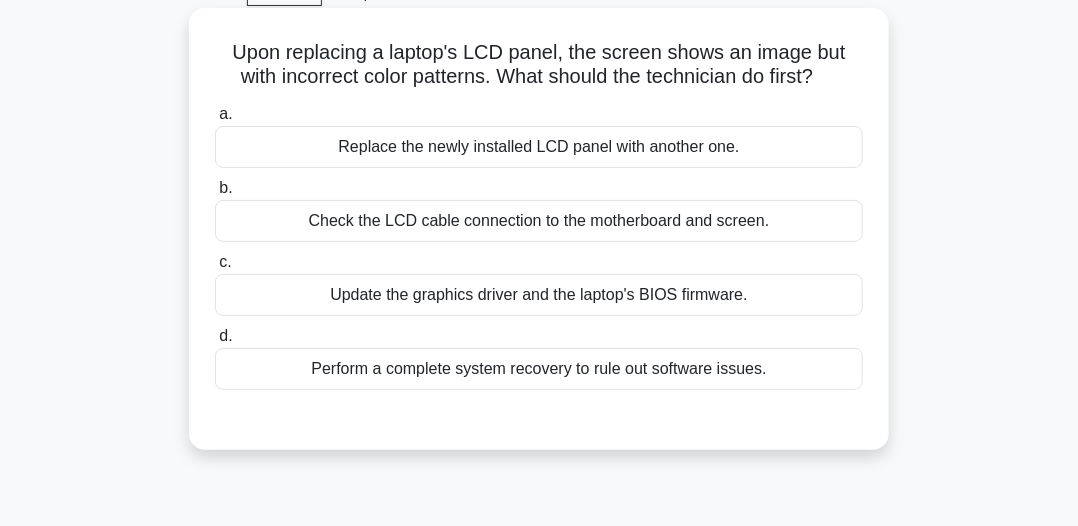 scroll, scrollTop: 54, scrollLeft: 0, axis: vertical 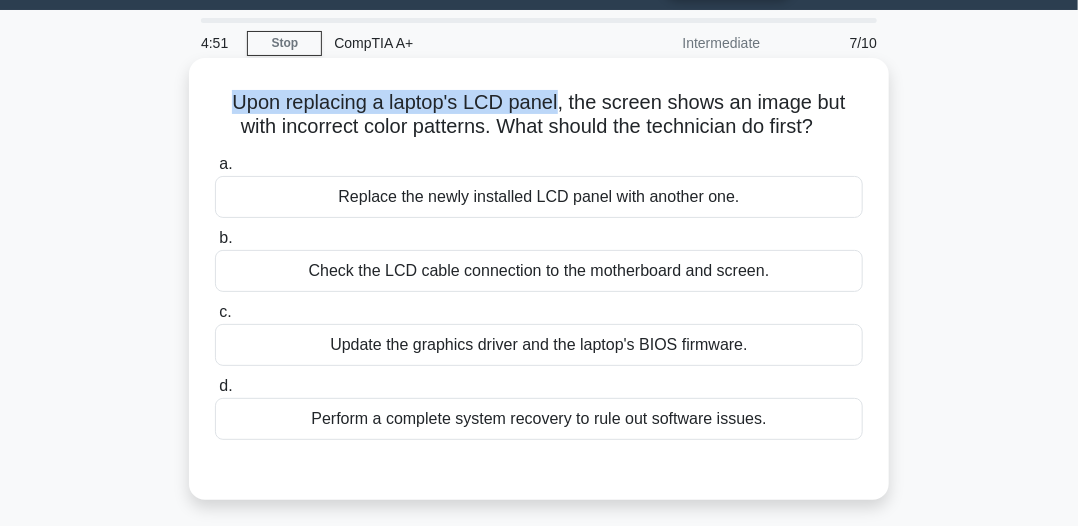 drag, startPoint x: 226, startPoint y: 101, endPoint x: 560, endPoint y: 105, distance: 334.02396 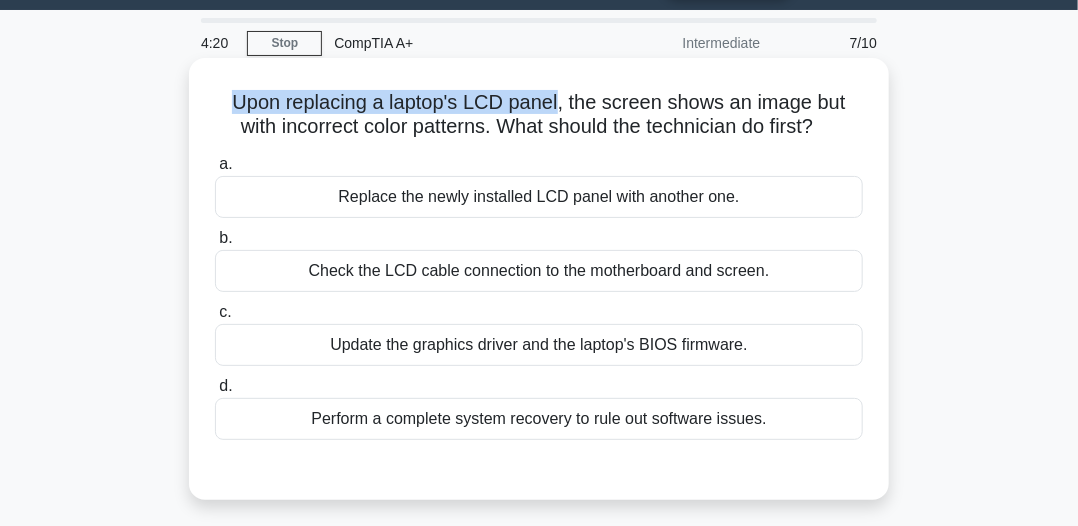 drag, startPoint x: 311, startPoint y: 416, endPoint x: 741, endPoint y: 420, distance: 430.01862 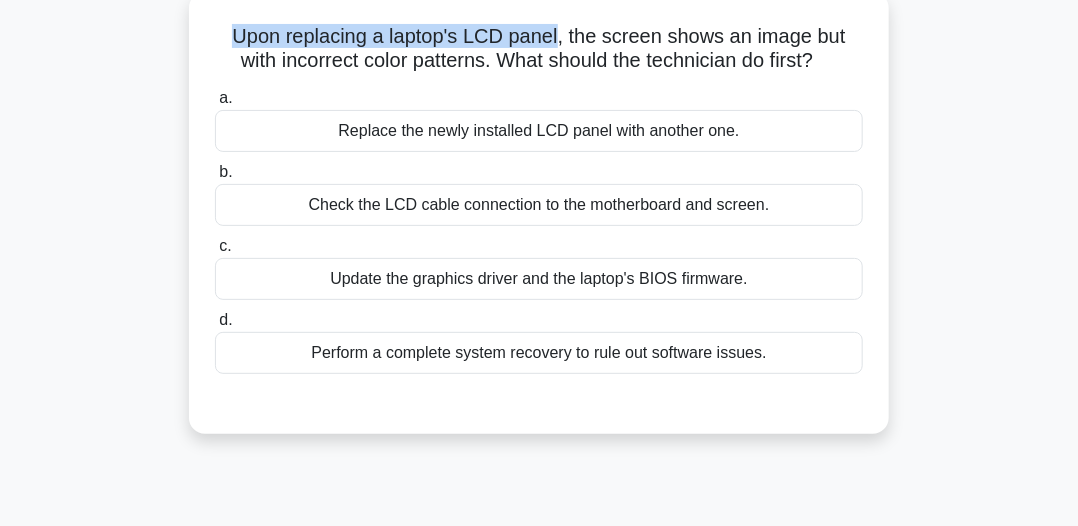 scroll, scrollTop: 154, scrollLeft: 0, axis: vertical 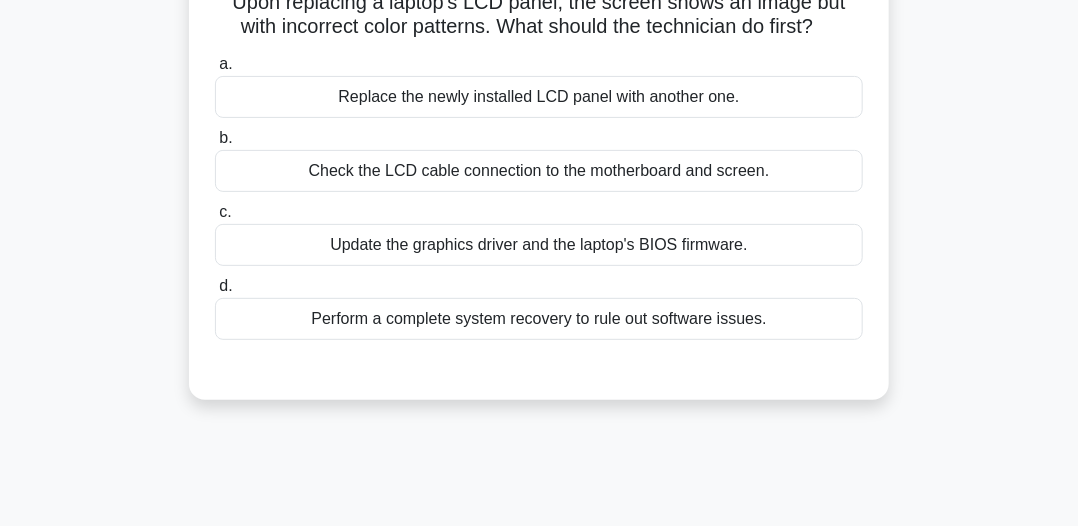 click on "Upon replacing a laptop's LCD panel, the screen shows an image but with incorrect color patterns. What should the technician do first?
.spinner_0XTQ{transform-origin:center;animation:spinner_y6GP .75s linear infinite}@keyframes spinner_y6GP{100%{transform:rotate(360deg)}}
a.
Replace the newly installed LCD panel with another one.
b. c. d." at bounding box center (539, 179) 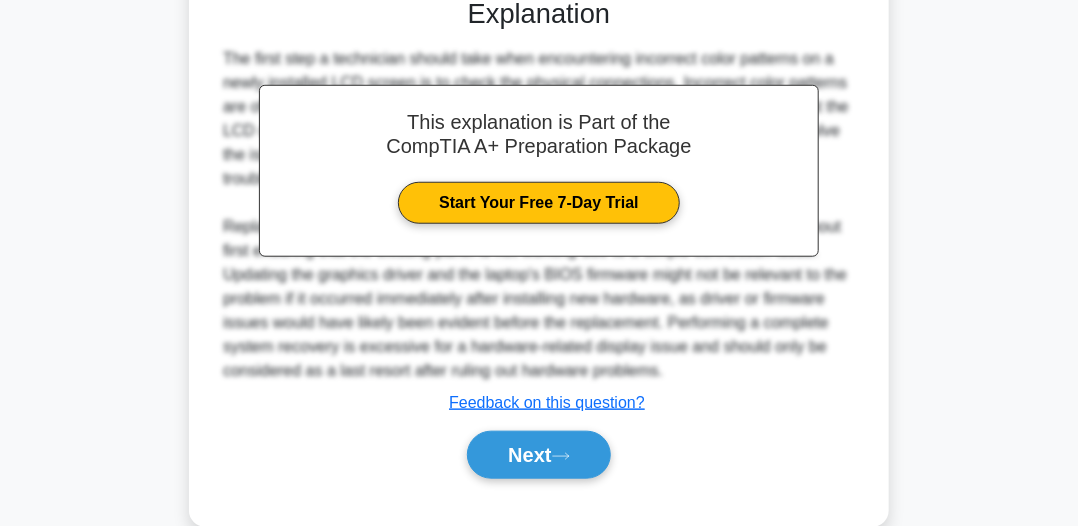 scroll, scrollTop: 554, scrollLeft: 0, axis: vertical 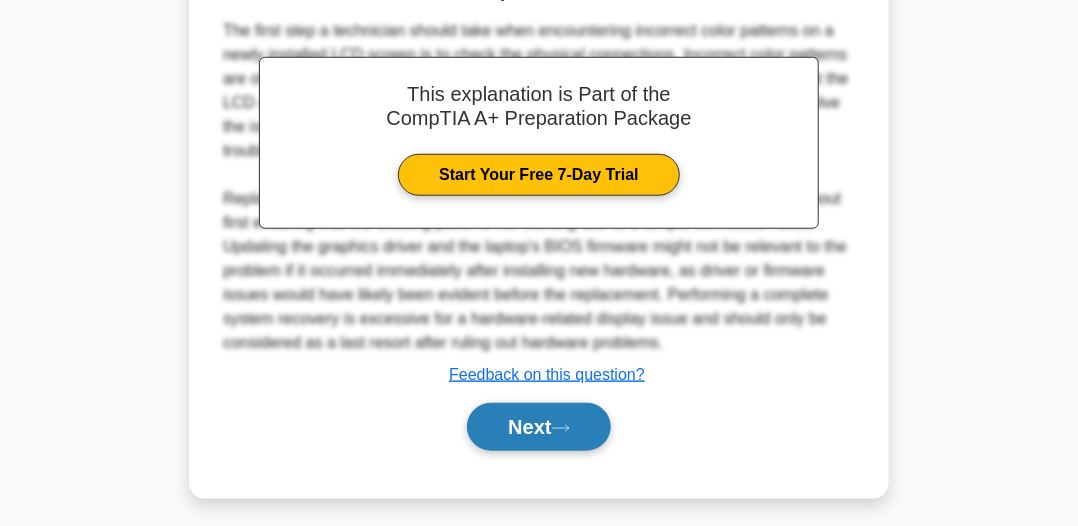 click on "Next" at bounding box center (538, 427) 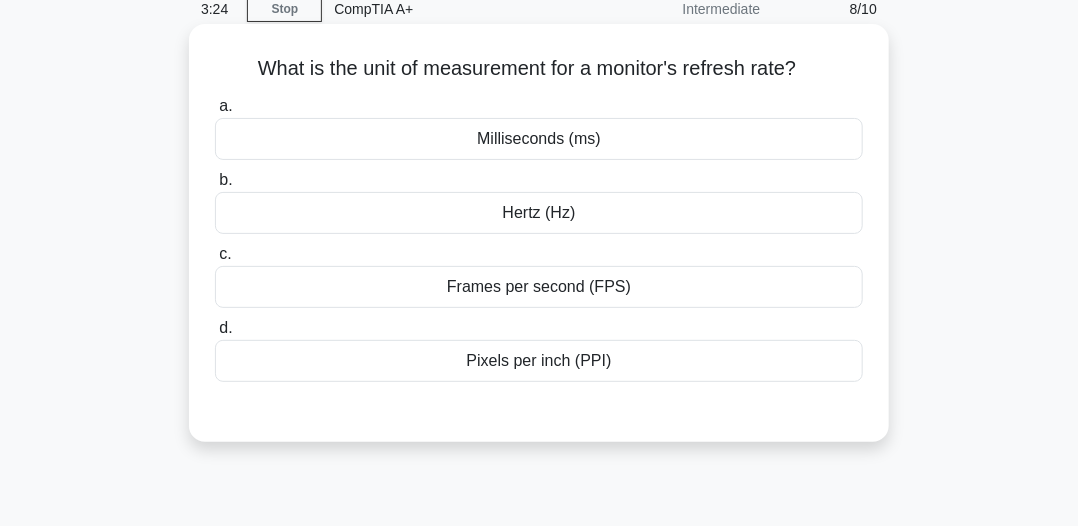 scroll, scrollTop: 54, scrollLeft: 0, axis: vertical 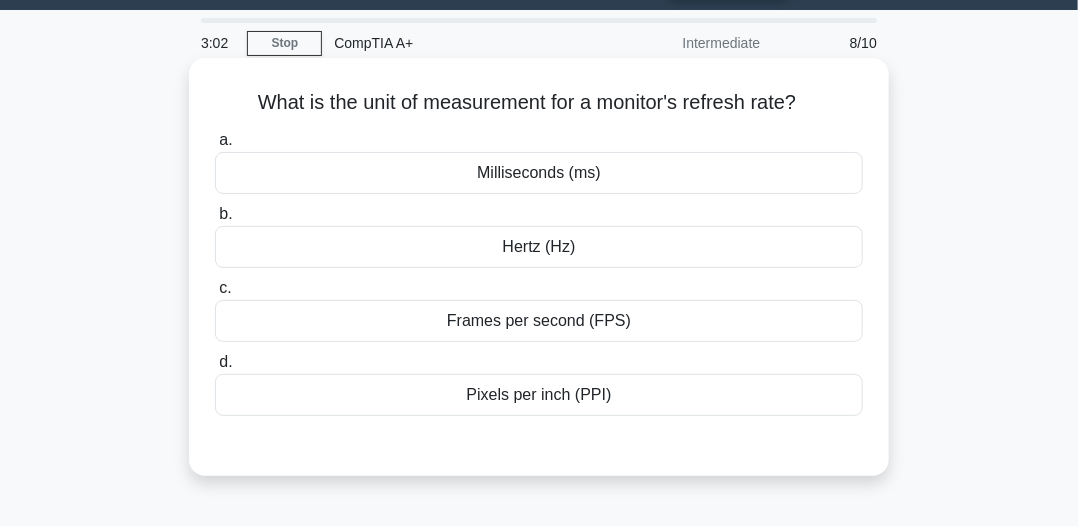 click on "Pixels per inch (PPI)" at bounding box center [539, 395] 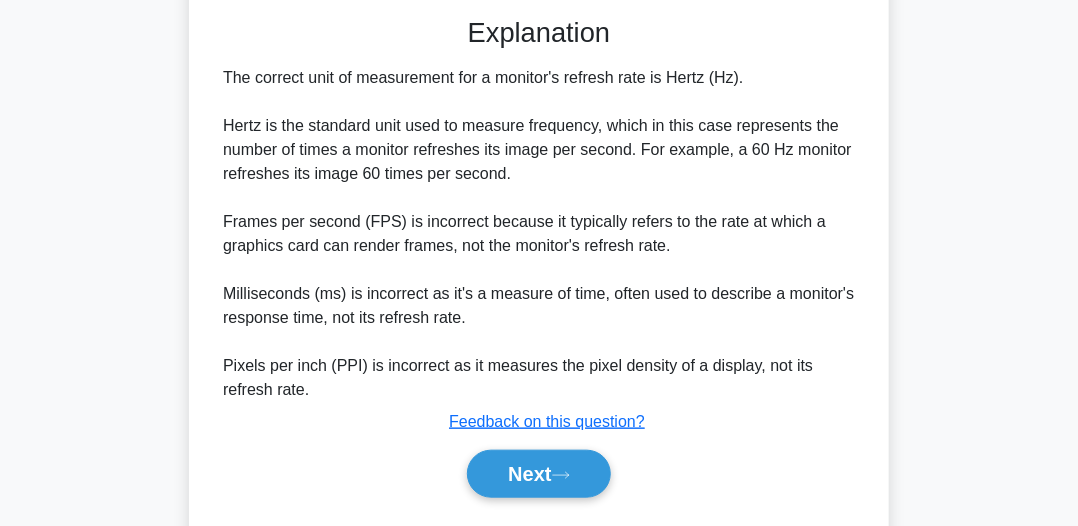 scroll, scrollTop: 554, scrollLeft: 0, axis: vertical 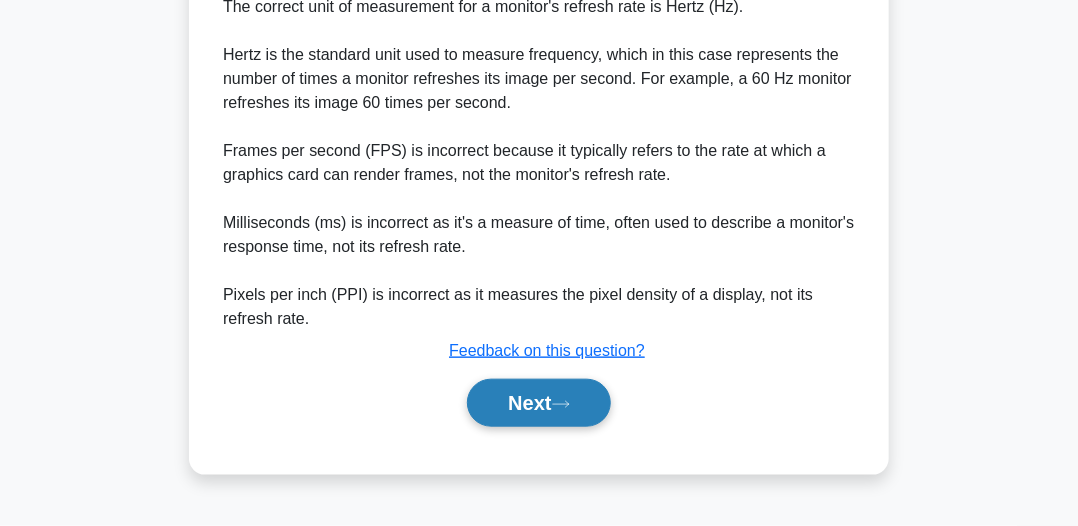 click on "Next" at bounding box center [538, 403] 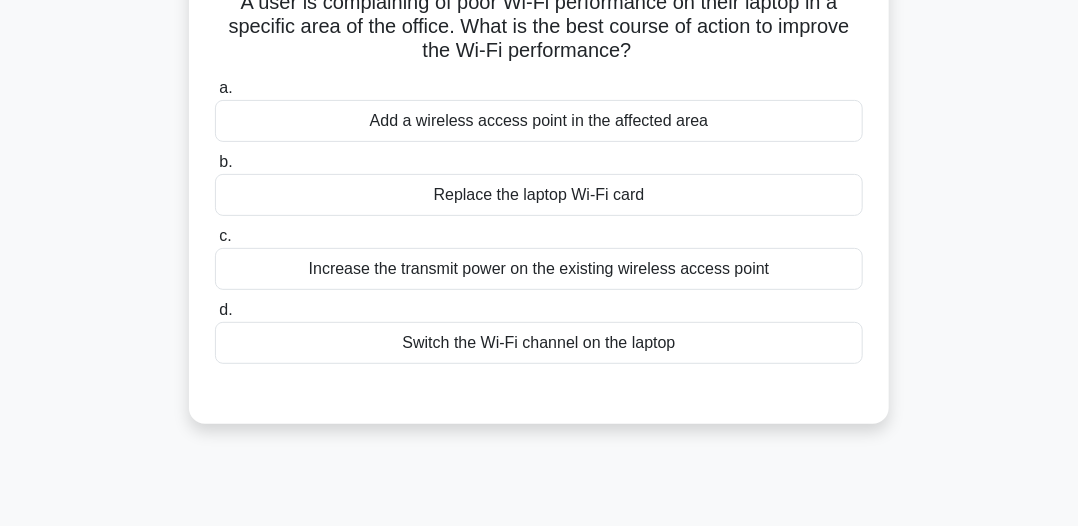 scroll, scrollTop: 54, scrollLeft: 0, axis: vertical 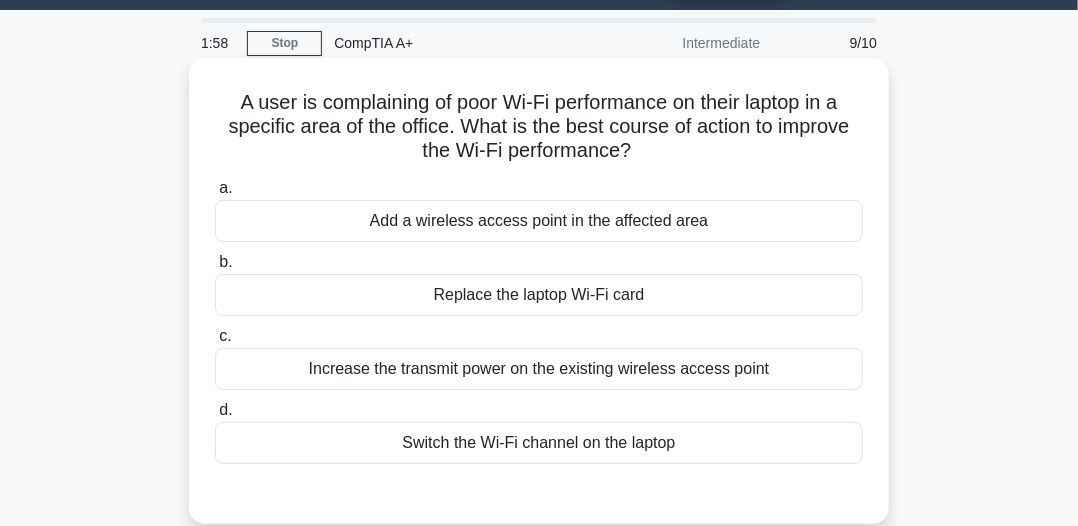 click on "Add a wireless access point in the affected area" at bounding box center [539, 221] 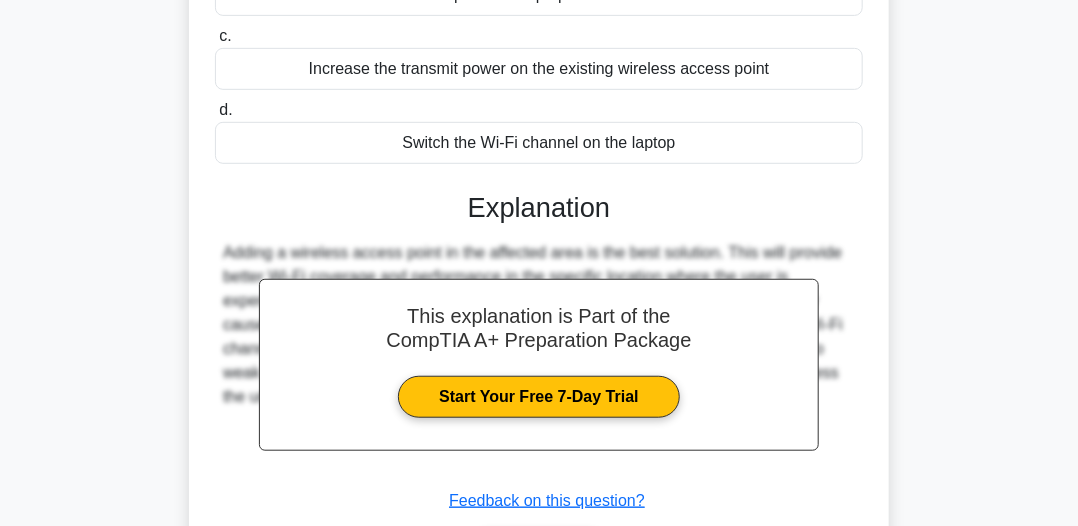 scroll, scrollTop: 554, scrollLeft: 0, axis: vertical 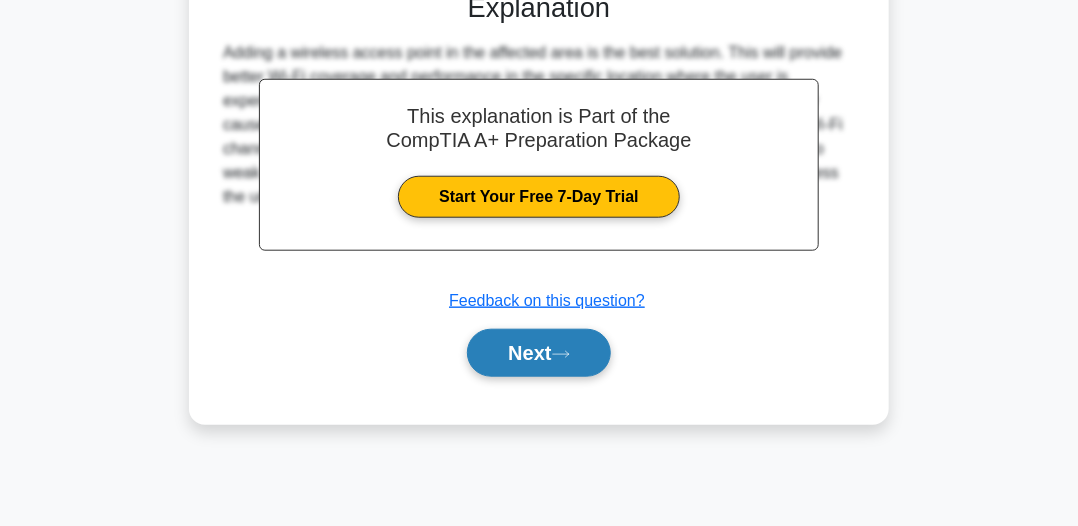 click on "Next" at bounding box center [538, 353] 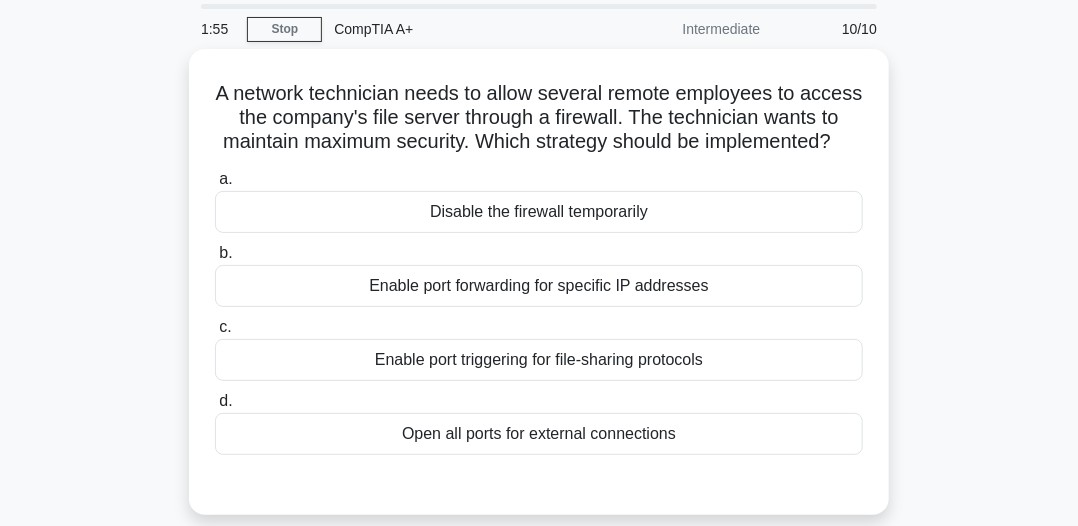 scroll, scrollTop: 54, scrollLeft: 0, axis: vertical 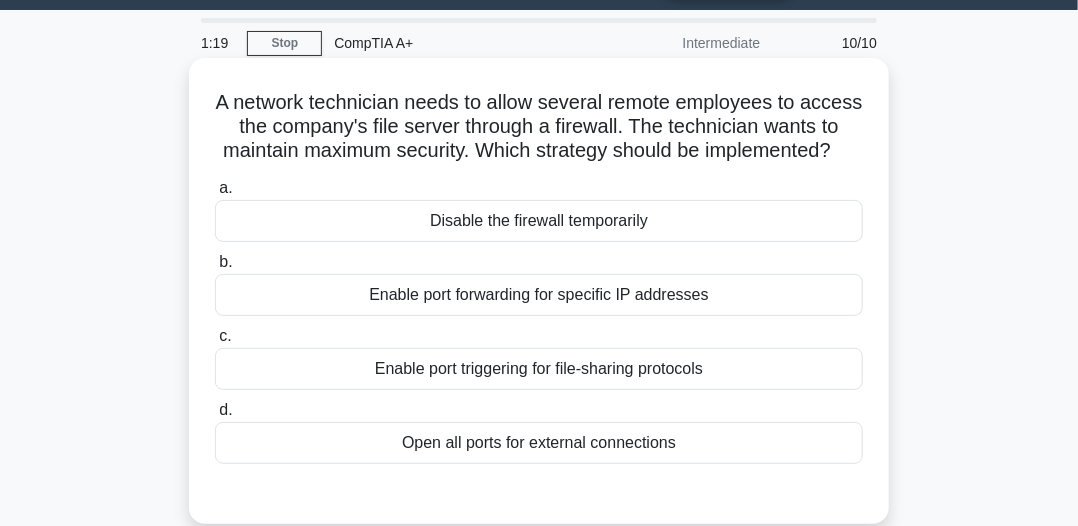 click on "Enable port forwarding for specific IP addresses" at bounding box center [539, 295] 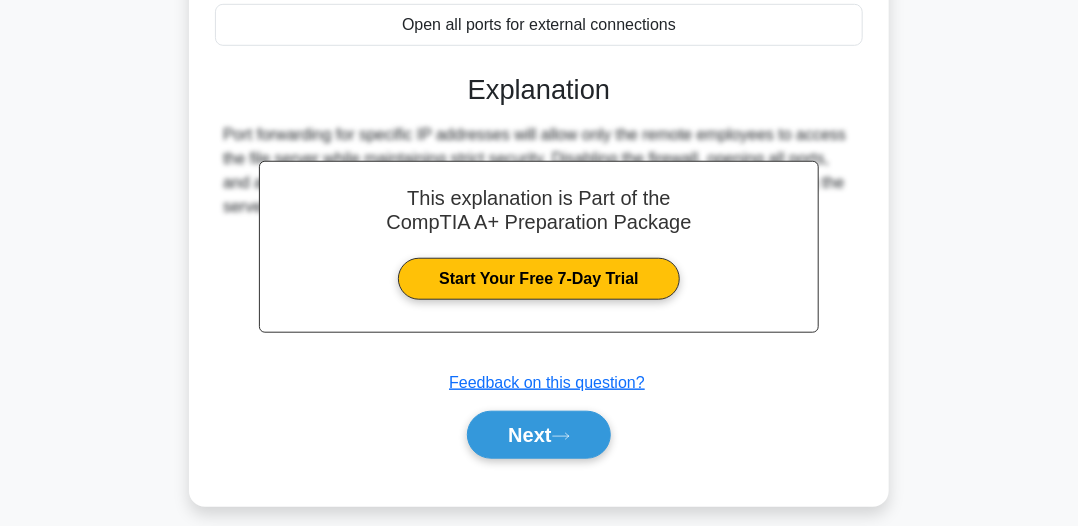scroll, scrollTop: 554, scrollLeft: 0, axis: vertical 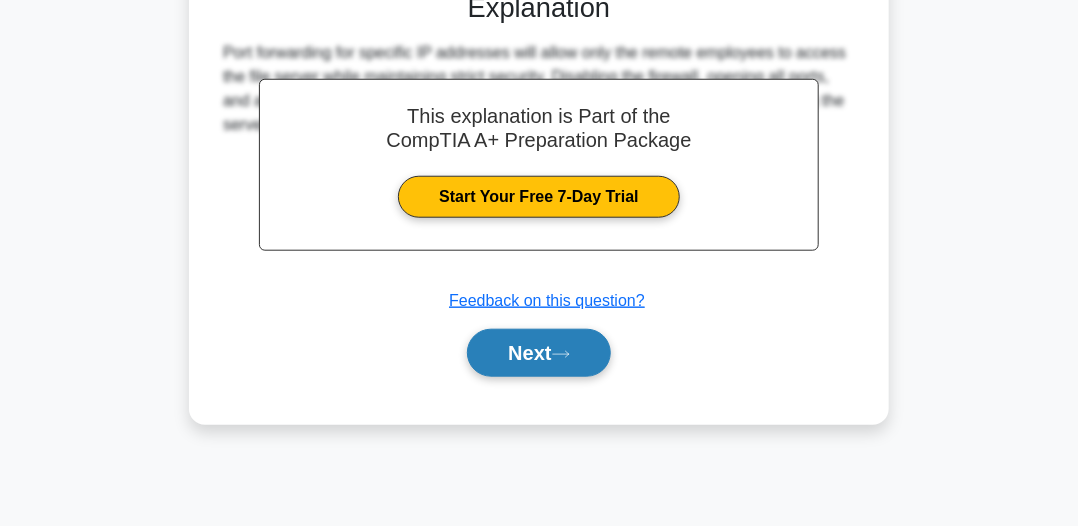 click on "Next" at bounding box center [538, 353] 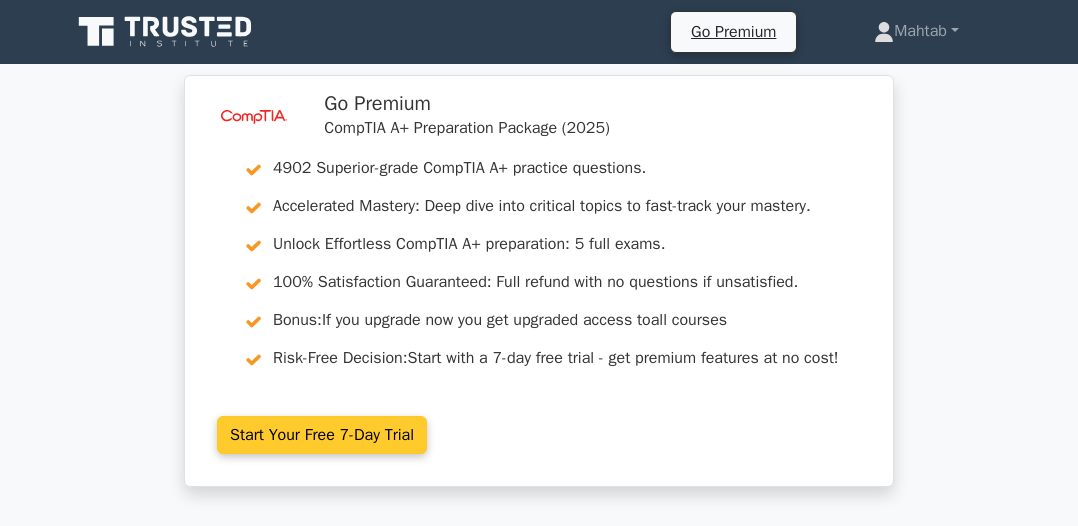scroll, scrollTop: 1, scrollLeft: 0, axis: vertical 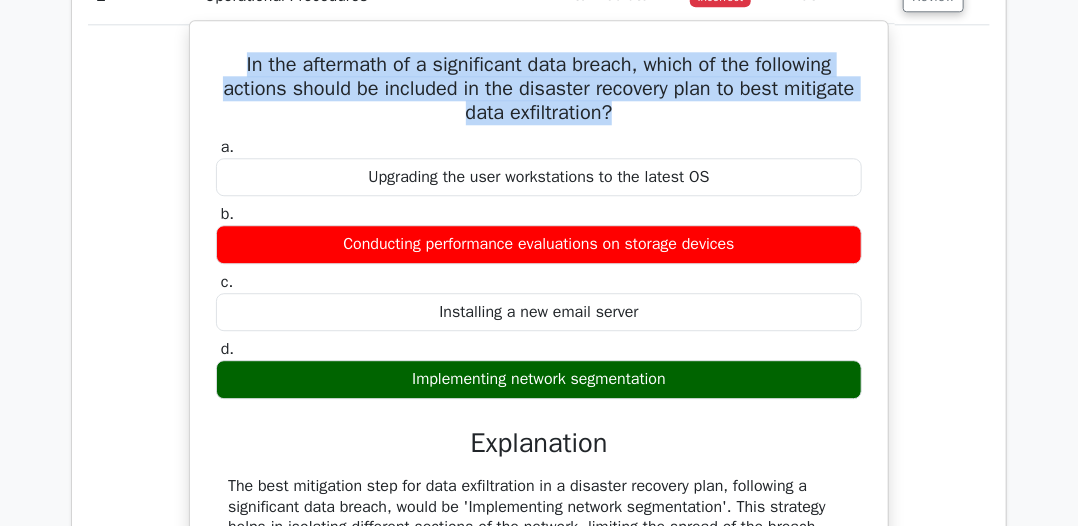 drag, startPoint x: 220, startPoint y: 68, endPoint x: 667, endPoint y: 109, distance: 448.87637 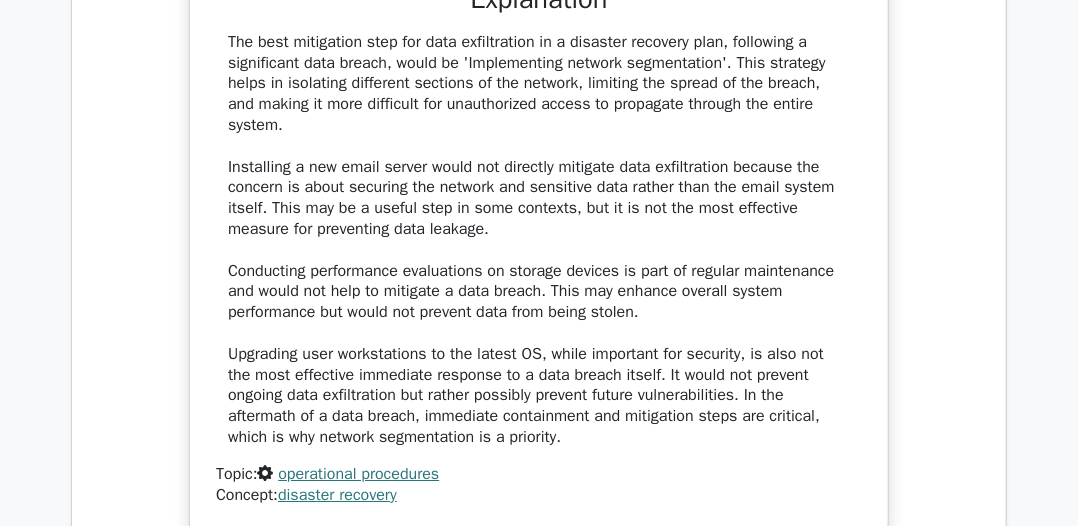 scroll, scrollTop: 2200, scrollLeft: 0, axis: vertical 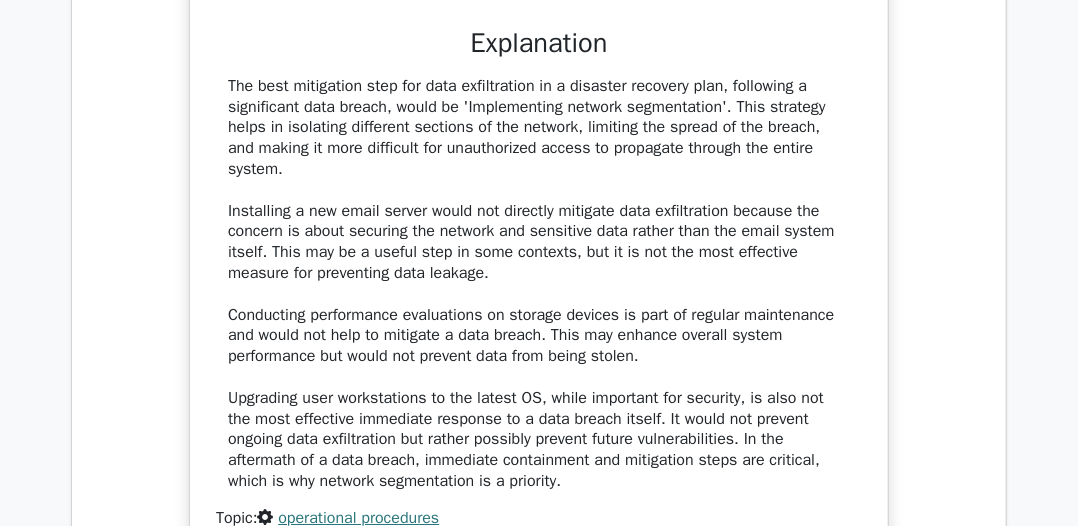 drag, startPoint x: 226, startPoint y: 85, endPoint x: 344, endPoint y: 157, distance: 138.23169 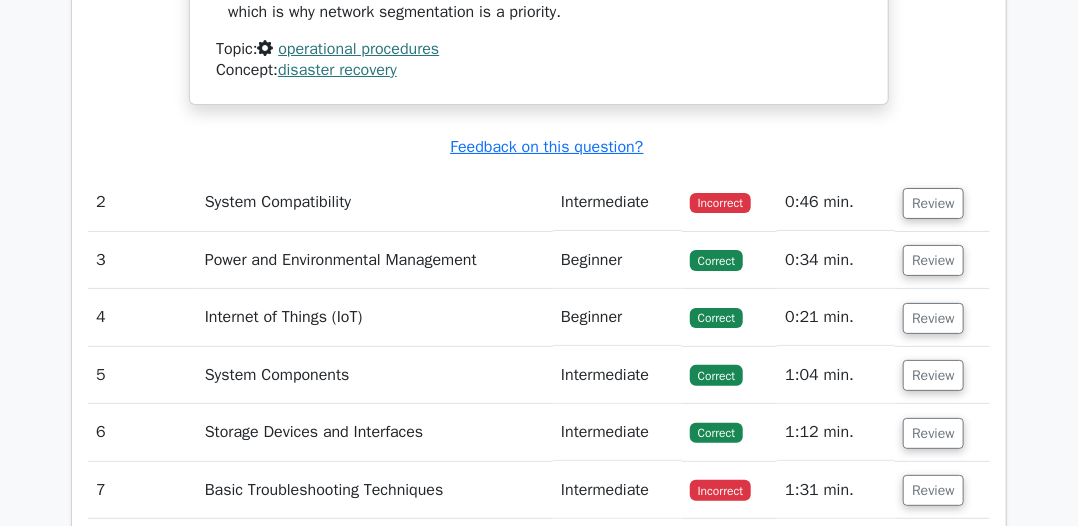 scroll, scrollTop: 2700, scrollLeft: 0, axis: vertical 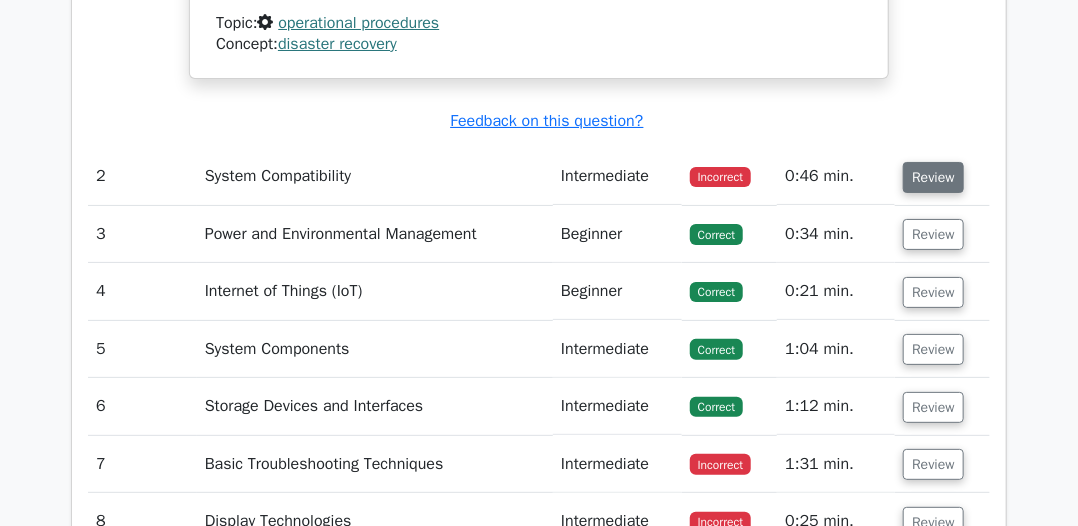 click on "Review" at bounding box center (933, 177) 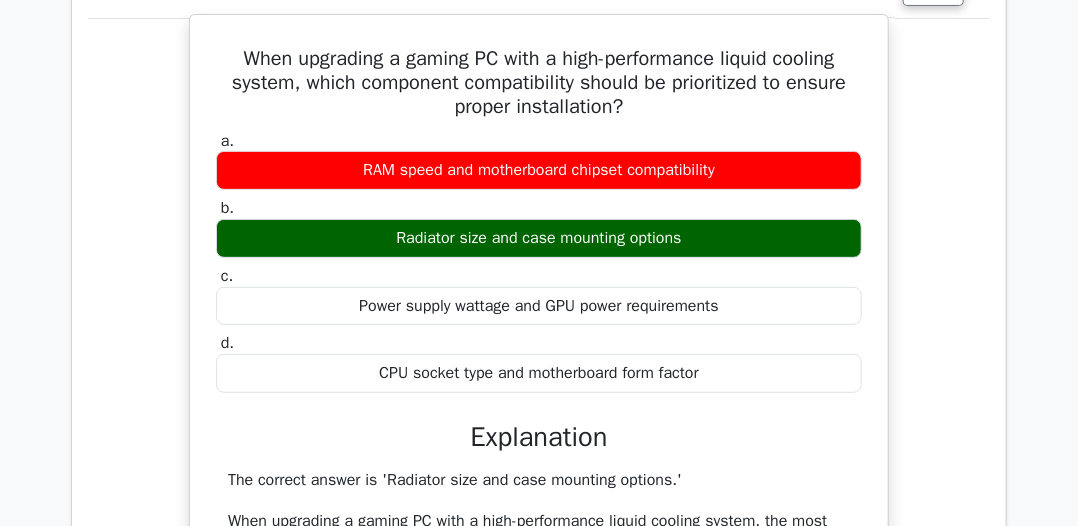 scroll, scrollTop: 2900, scrollLeft: 0, axis: vertical 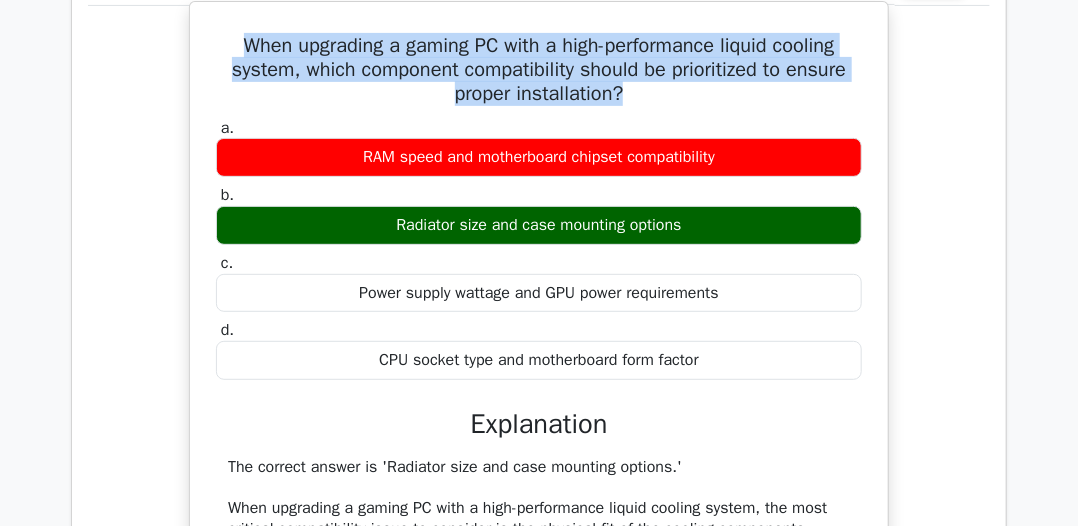 drag, startPoint x: 221, startPoint y: 45, endPoint x: 653, endPoint y: 88, distance: 434.13477 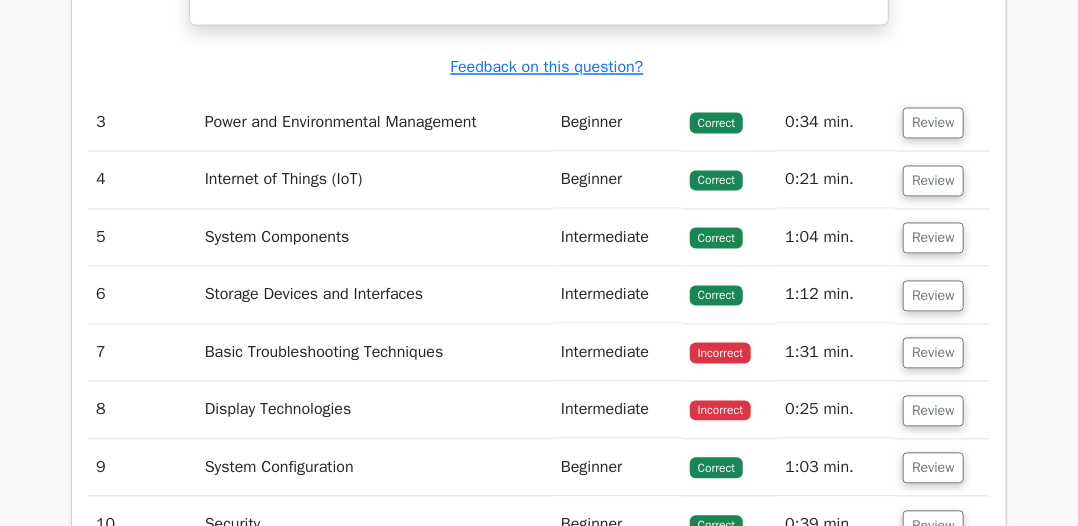 scroll, scrollTop: 4100, scrollLeft: 0, axis: vertical 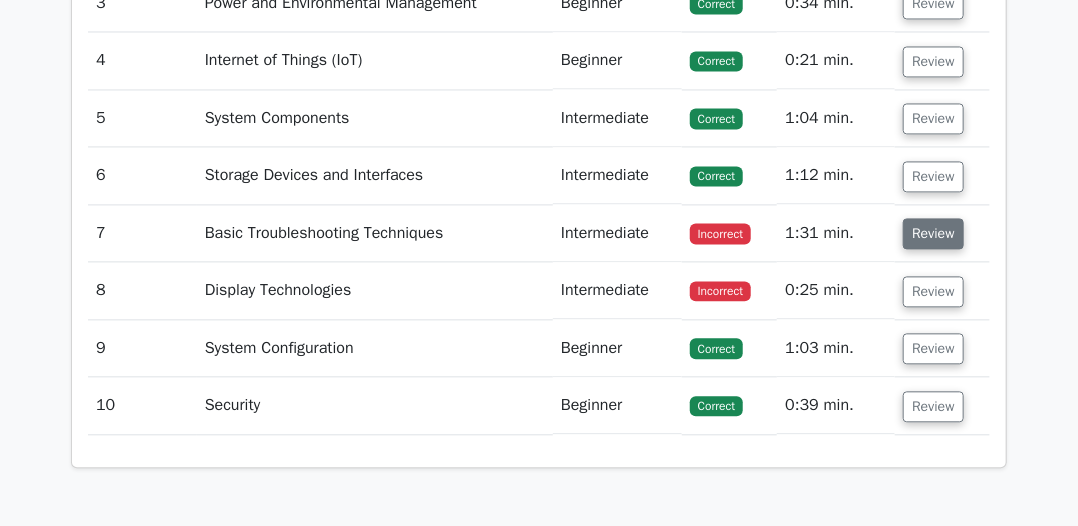 click on "Review" at bounding box center [933, 233] 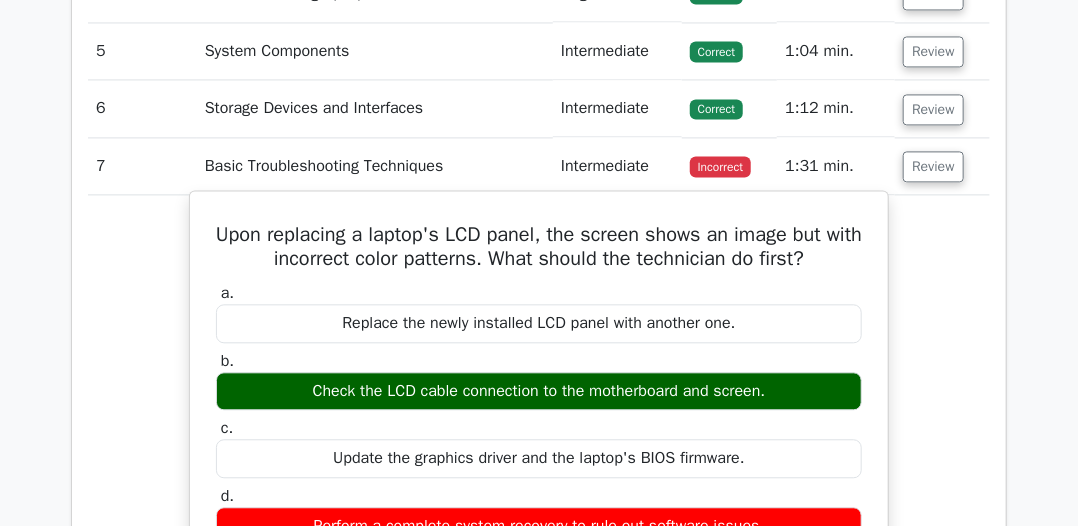 scroll, scrollTop: 4300, scrollLeft: 0, axis: vertical 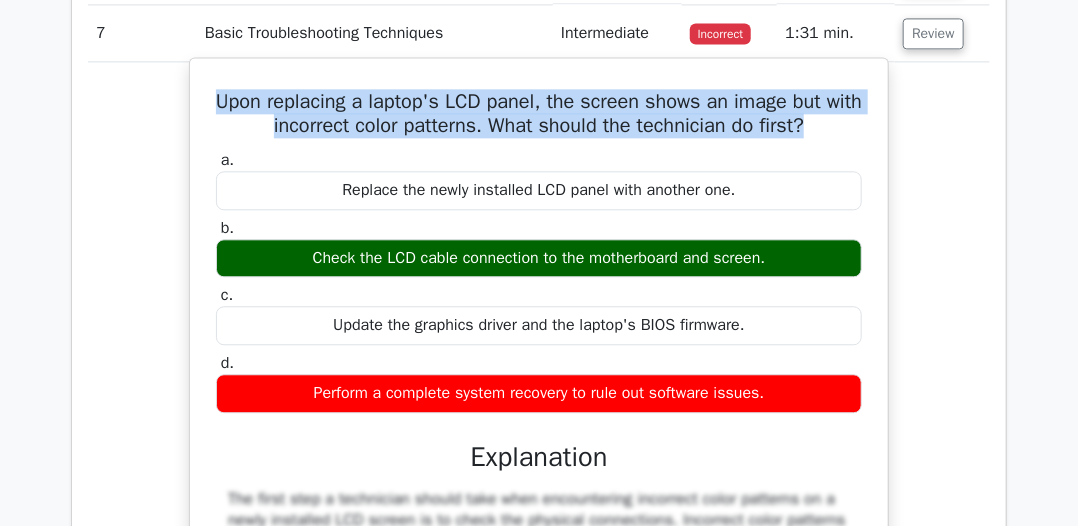 drag, startPoint x: 227, startPoint y: 93, endPoint x: 851, endPoint y: 119, distance: 624.54144 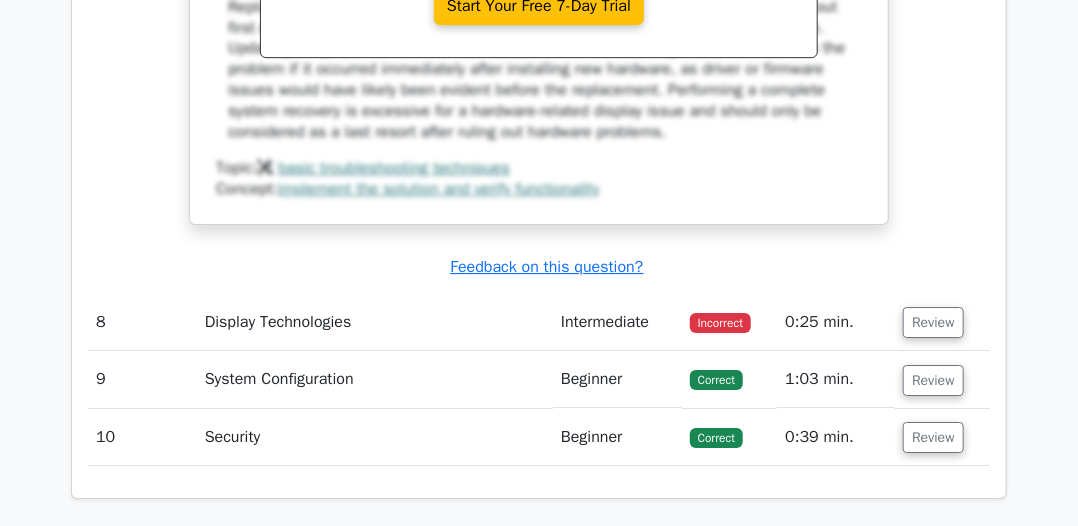 scroll, scrollTop: 5100, scrollLeft: 0, axis: vertical 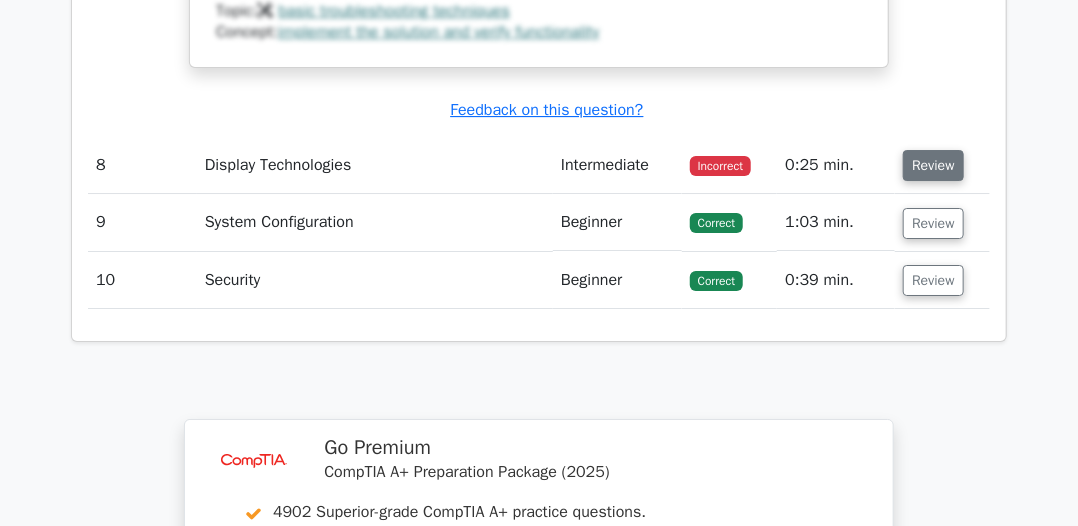 click on "Review" at bounding box center [933, 165] 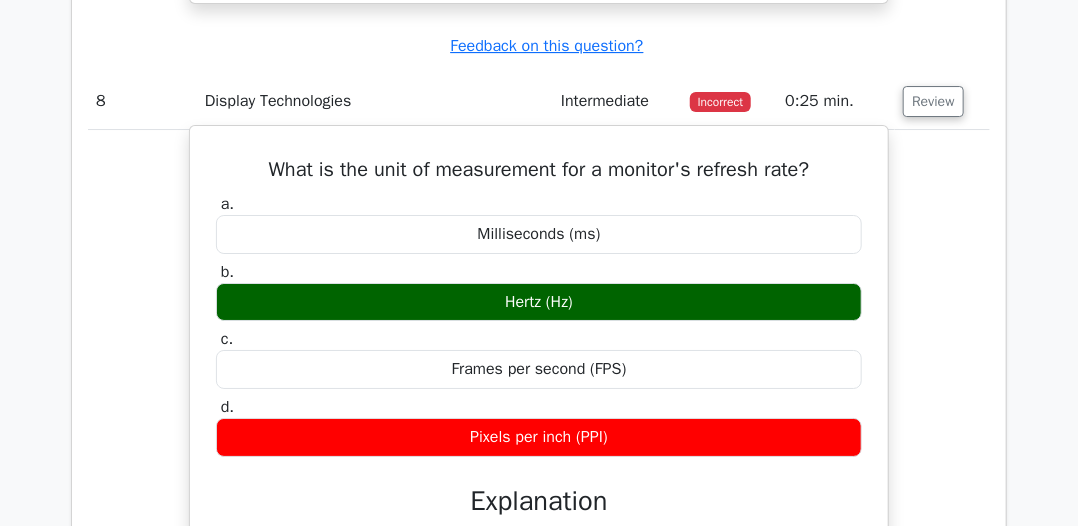 scroll, scrollTop: 5300, scrollLeft: 0, axis: vertical 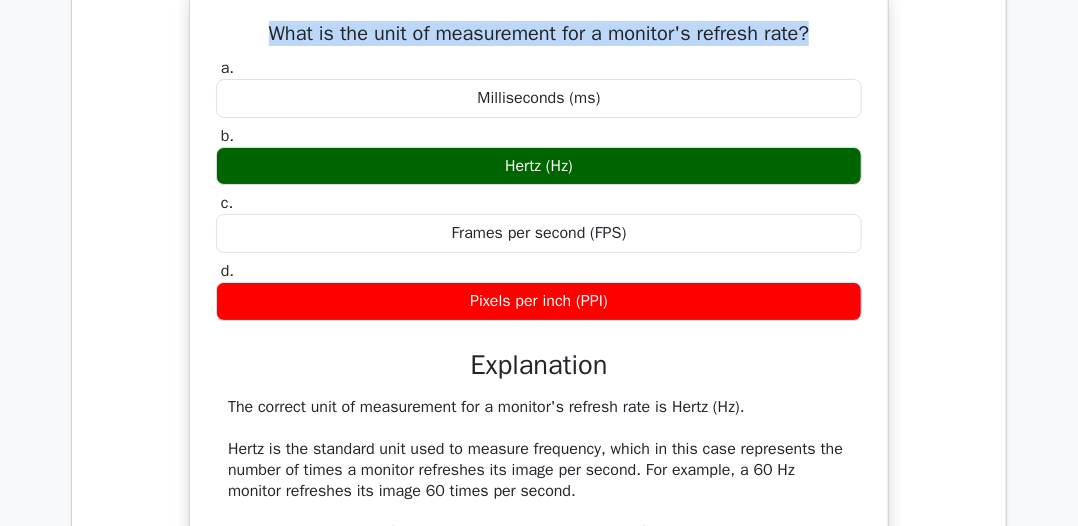 drag, startPoint x: 268, startPoint y: 31, endPoint x: 828, endPoint y: 35, distance: 560.0143 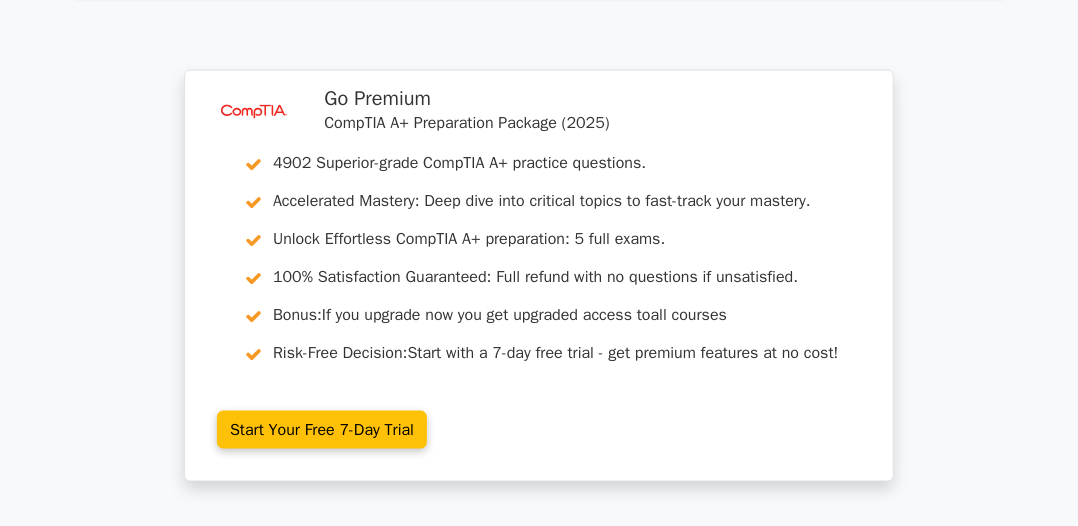 scroll, scrollTop: 6600, scrollLeft: 0, axis: vertical 